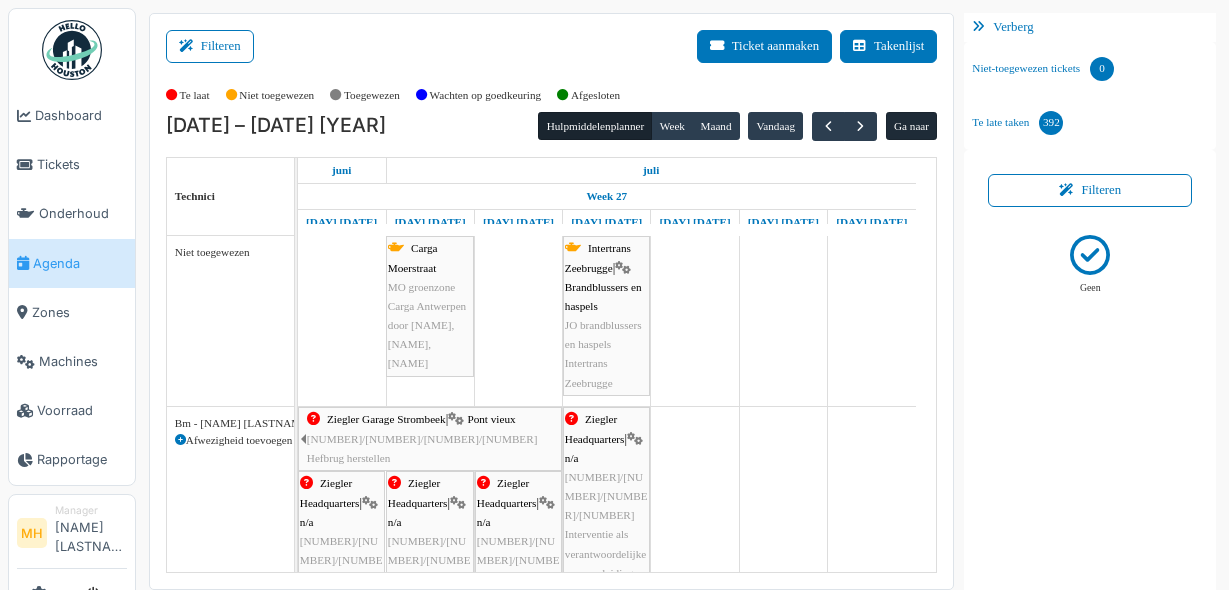 scroll, scrollTop: 0, scrollLeft: 0, axis: both 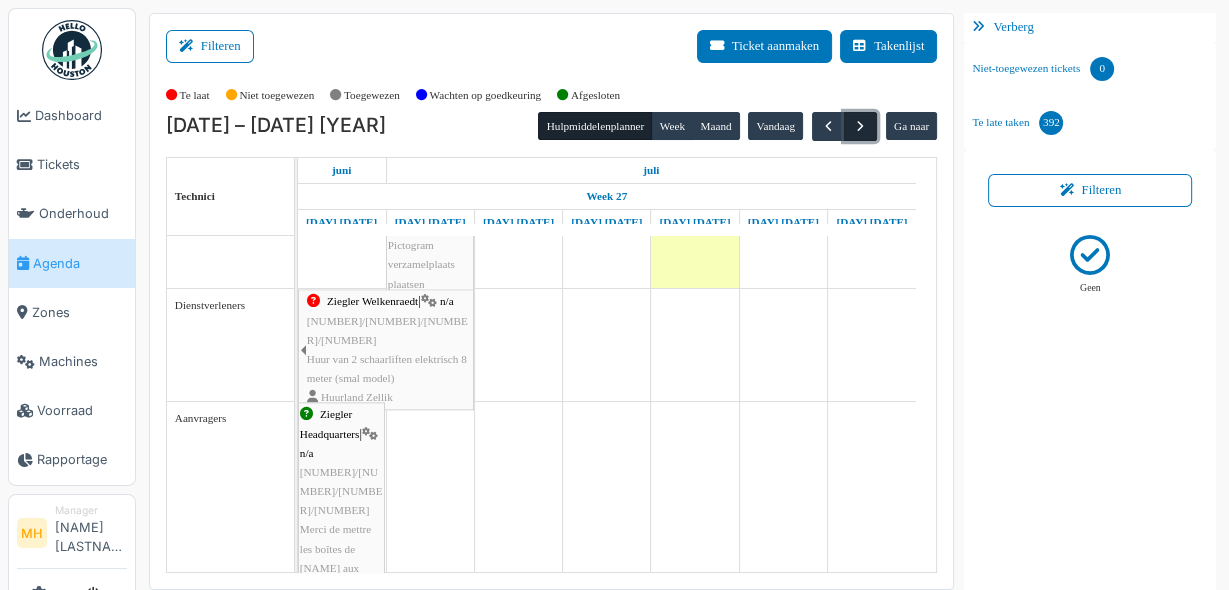 click at bounding box center [860, 126] 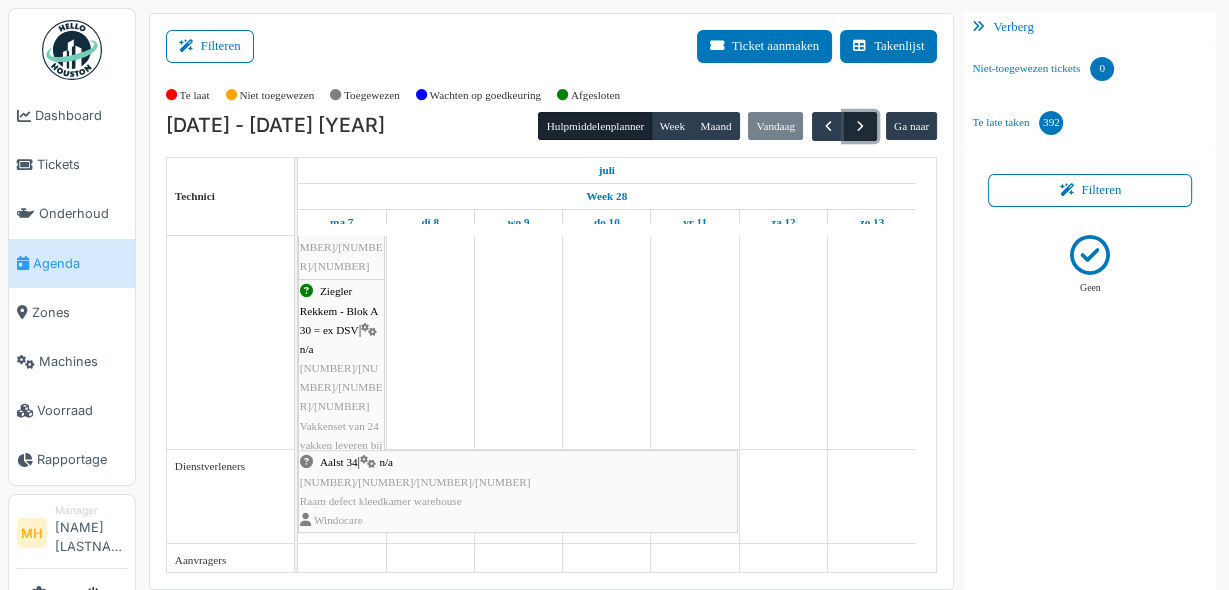 scroll, scrollTop: 2080, scrollLeft: 0, axis: vertical 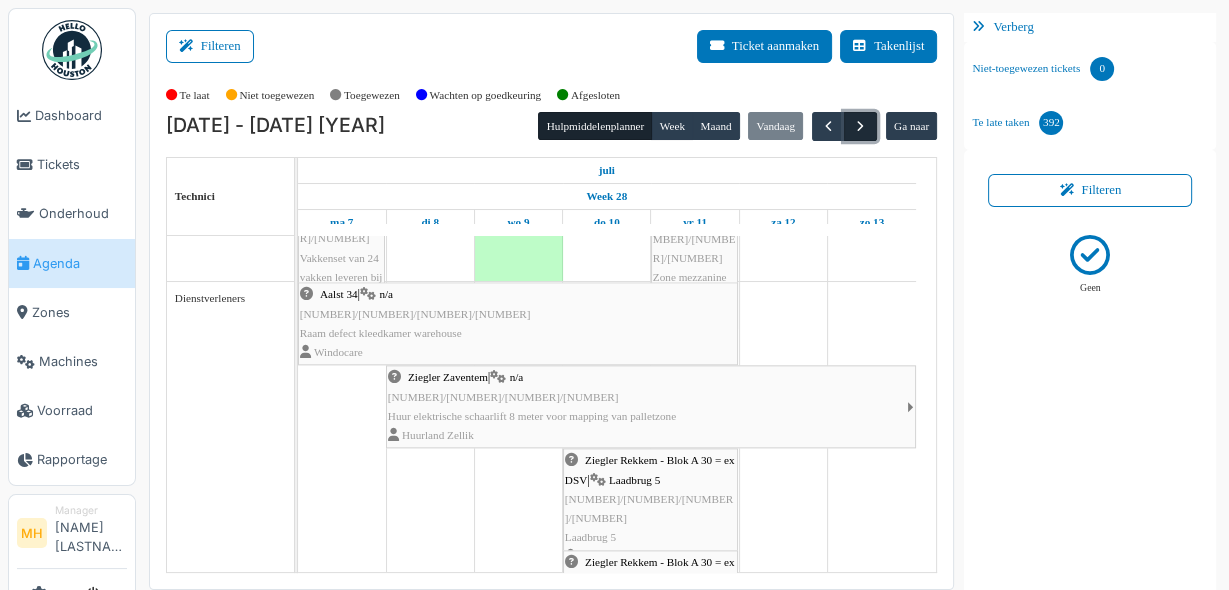 click at bounding box center [860, 126] 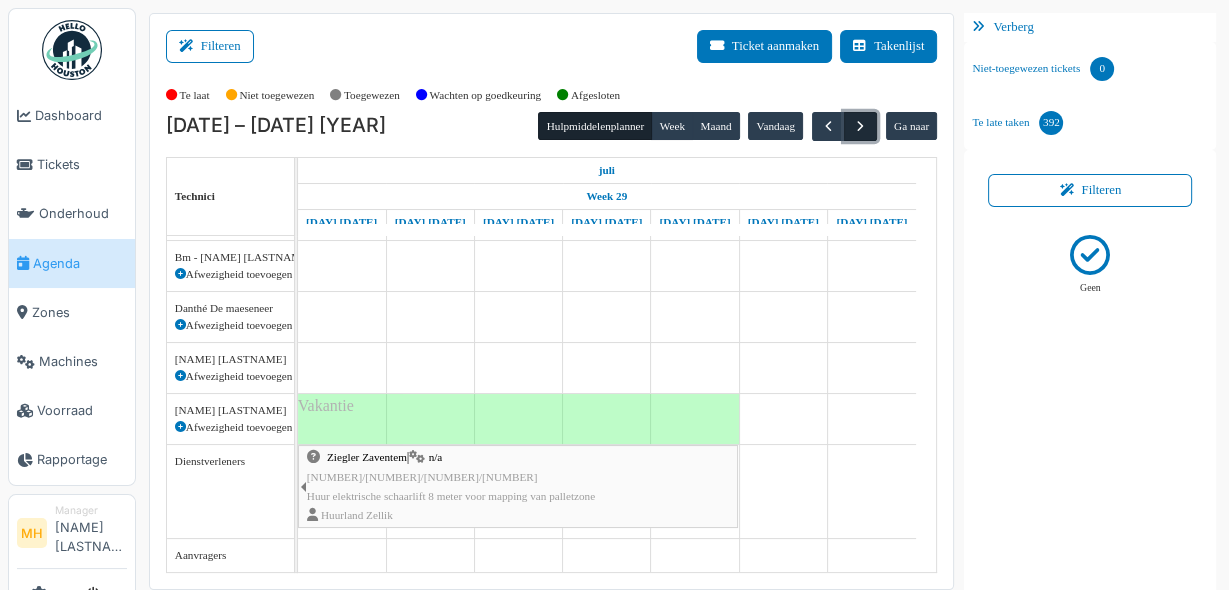 scroll, scrollTop: 24, scrollLeft: 0, axis: vertical 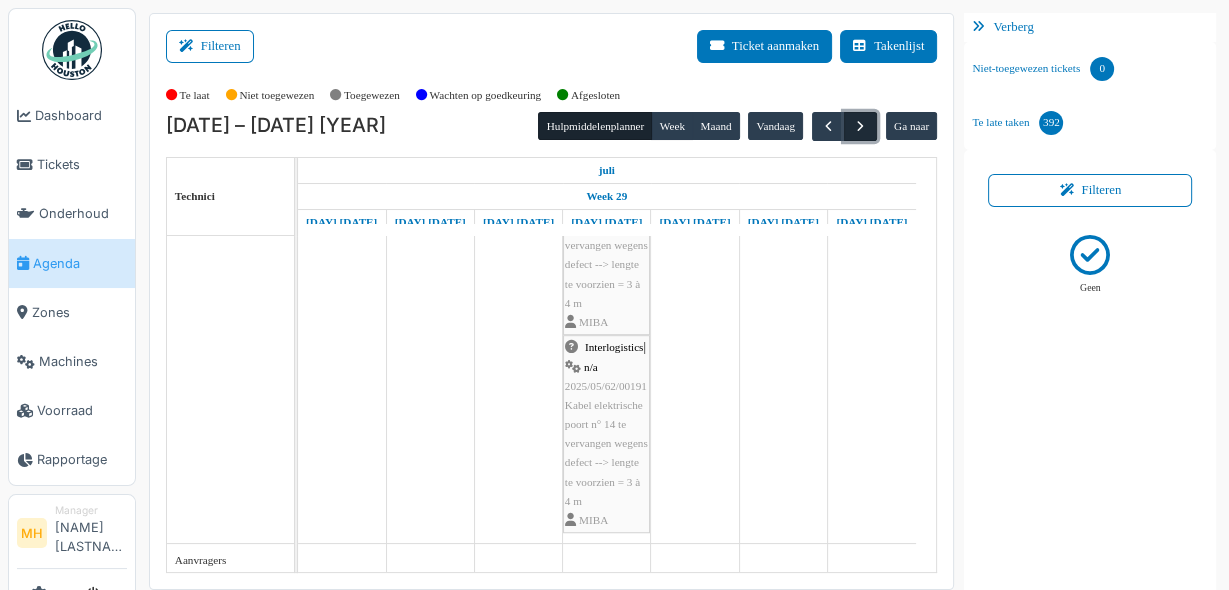 click at bounding box center [860, 126] 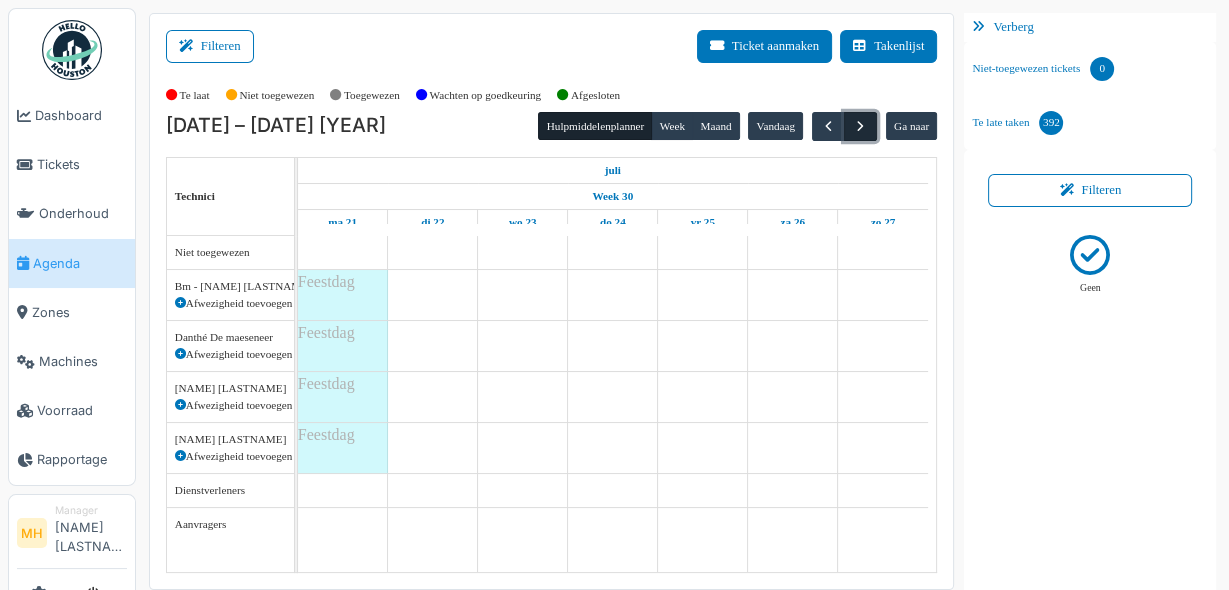 scroll, scrollTop: 0, scrollLeft: 0, axis: both 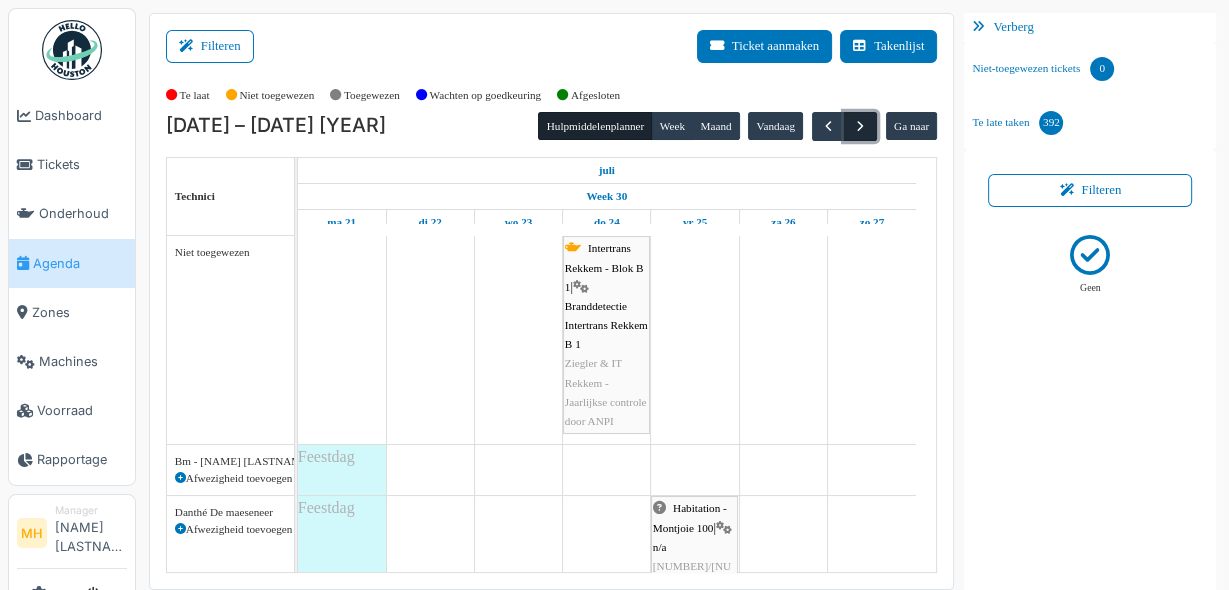click at bounding box center (860, 126) 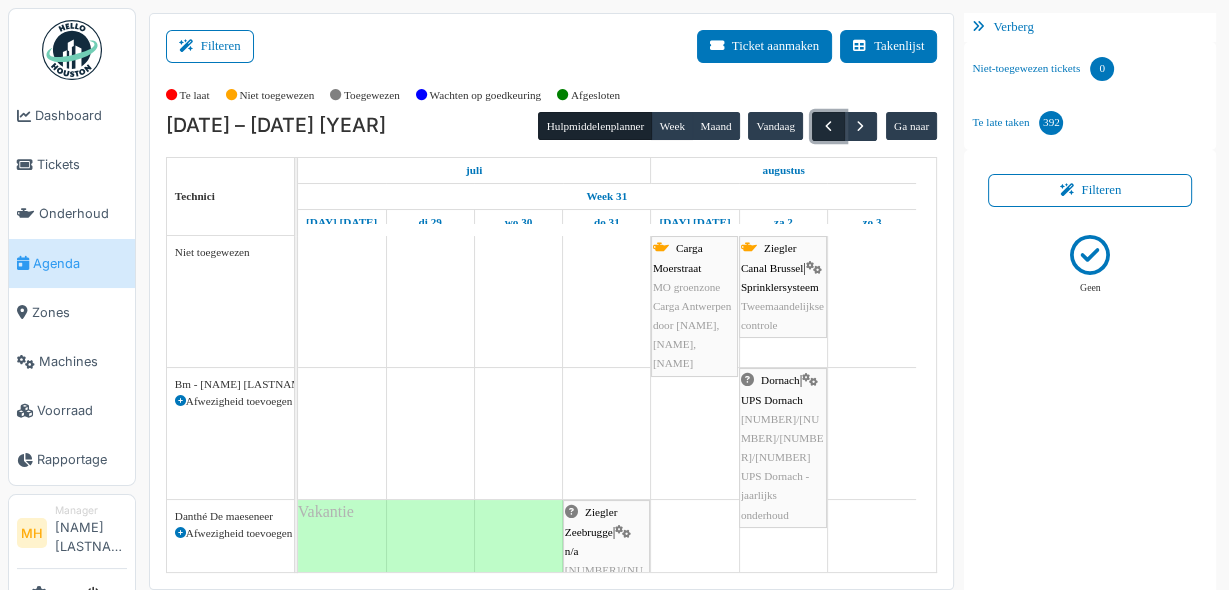 click at bounding box center [828, 126] 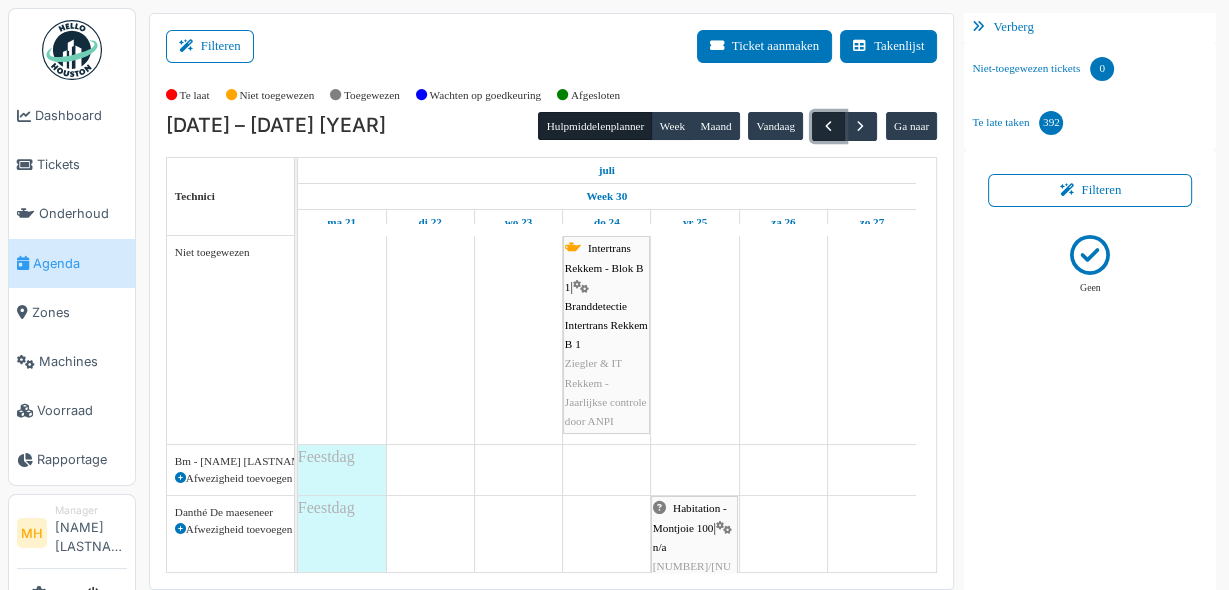 click at bounding box center [828, 126] 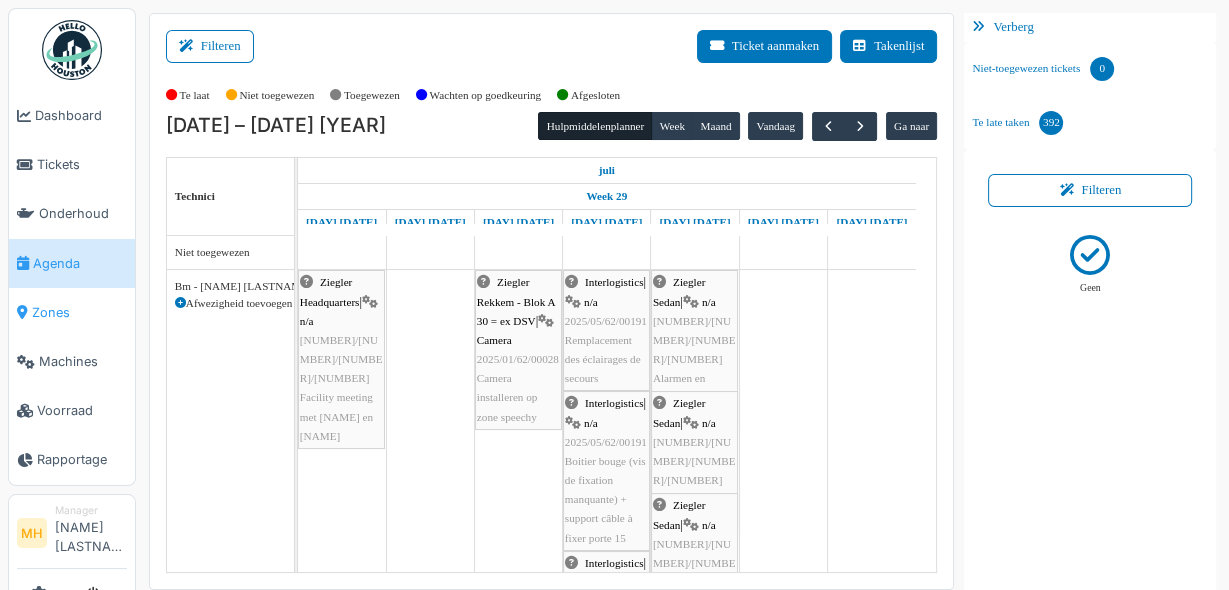 click on "Zones" at bounding box center (79, 312) 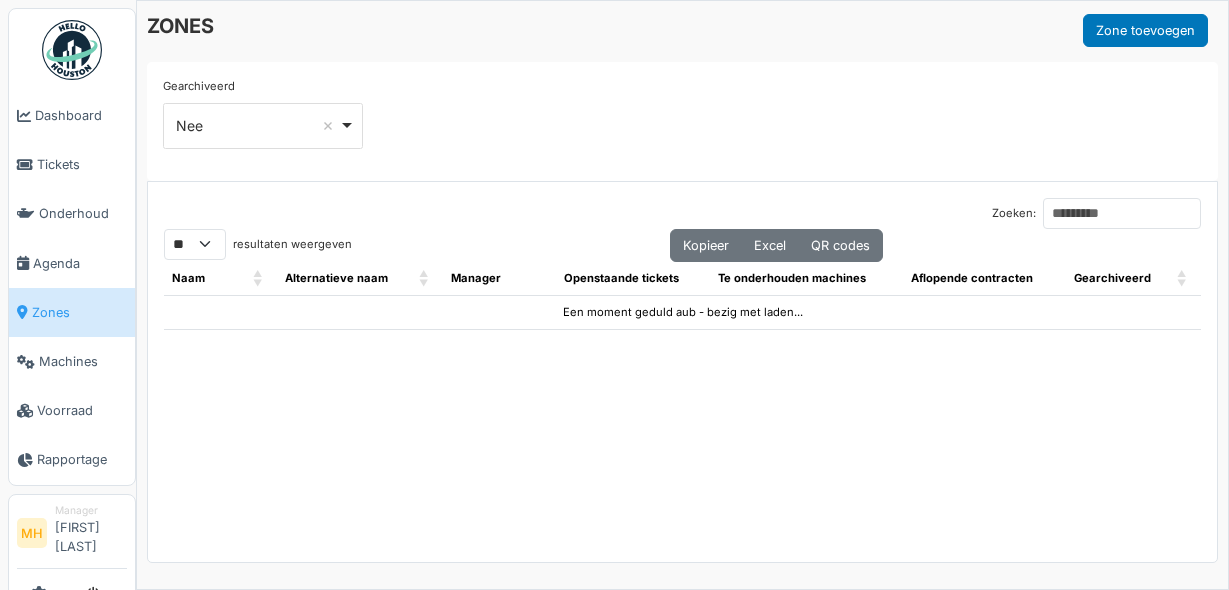 select on "**" 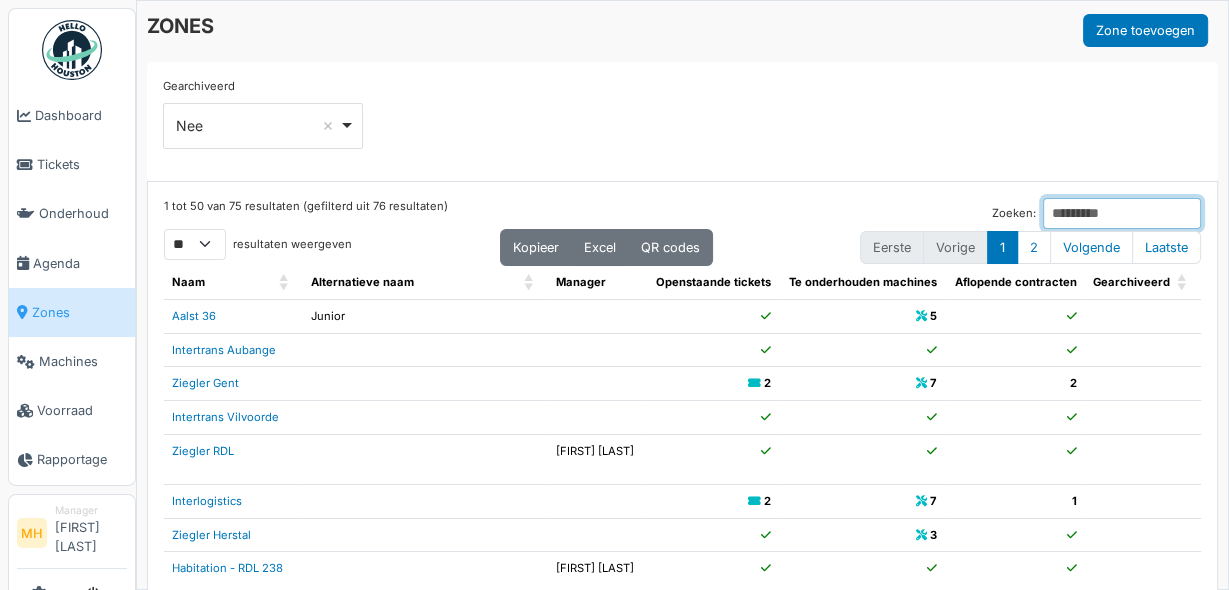 click on "Zoeken:" at bounding box center (1122, 213) 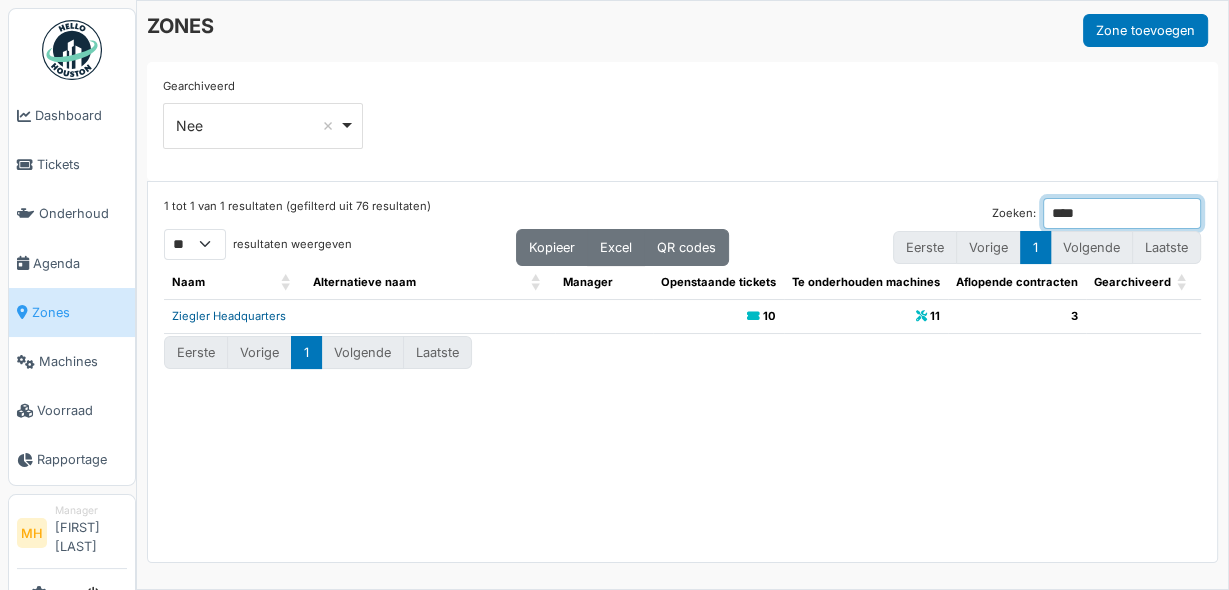 type on "****" 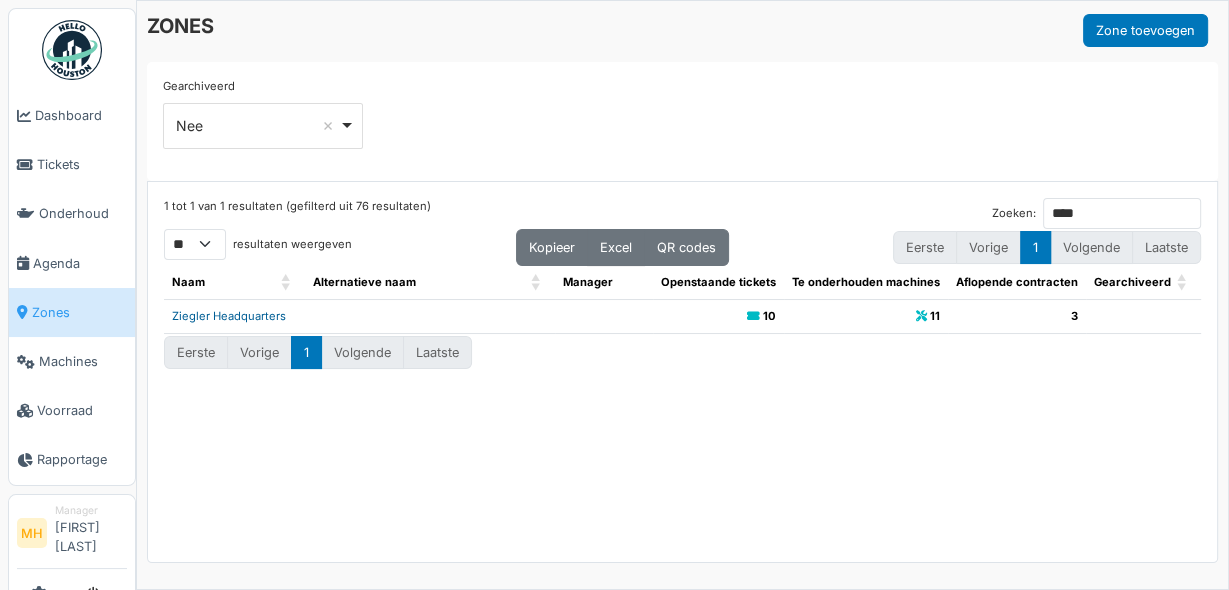click on "Ziegler Headquarters" at bounding box center [229, 316] 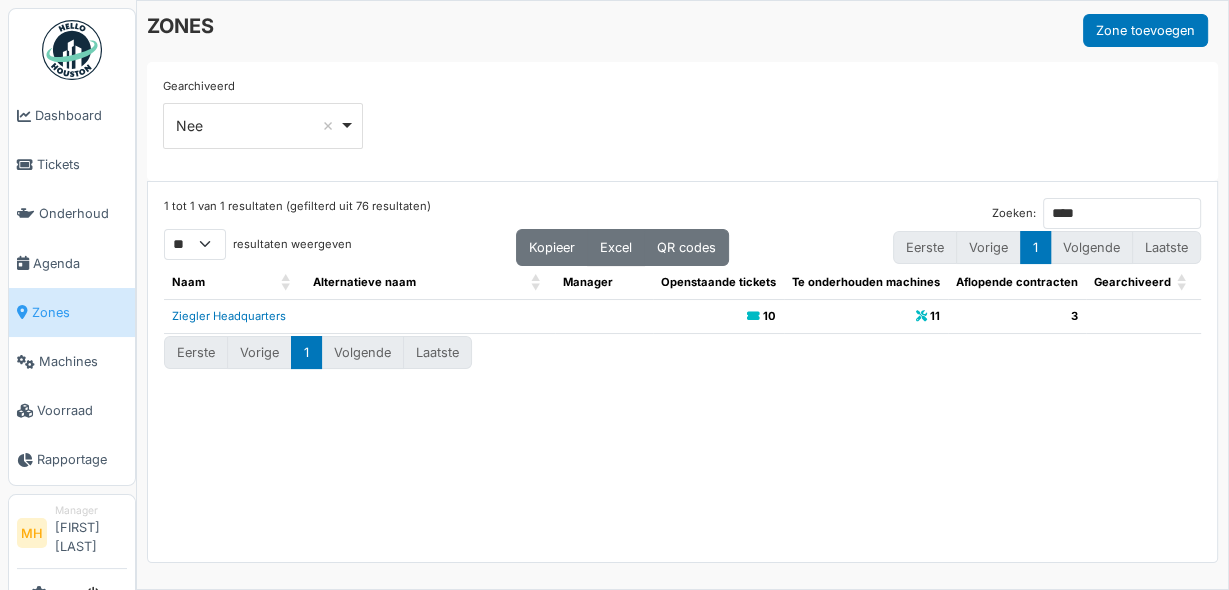 click on "Zones" at bounding box center (79, 312) 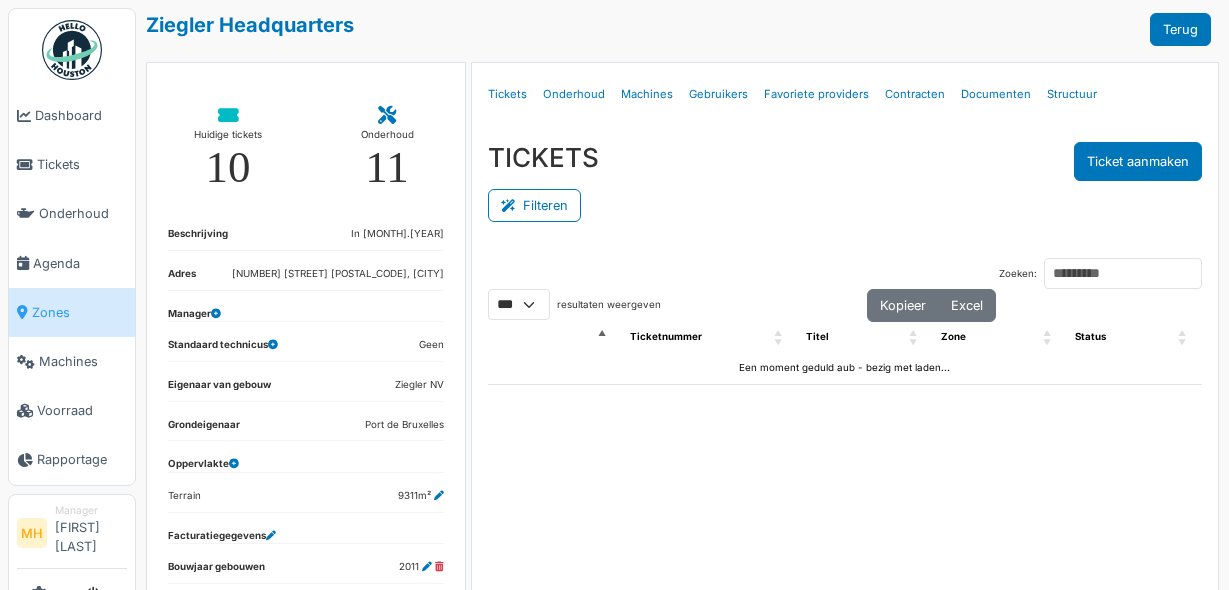 select on "***" 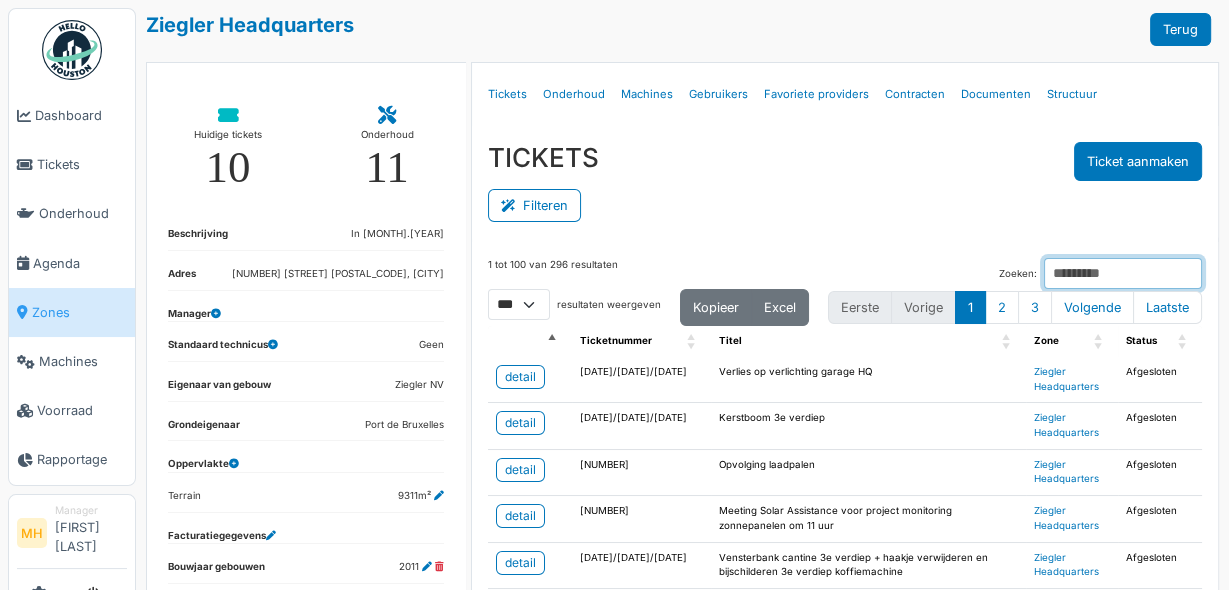 click on "Zoeken:" at bounding box center [1123, 273] 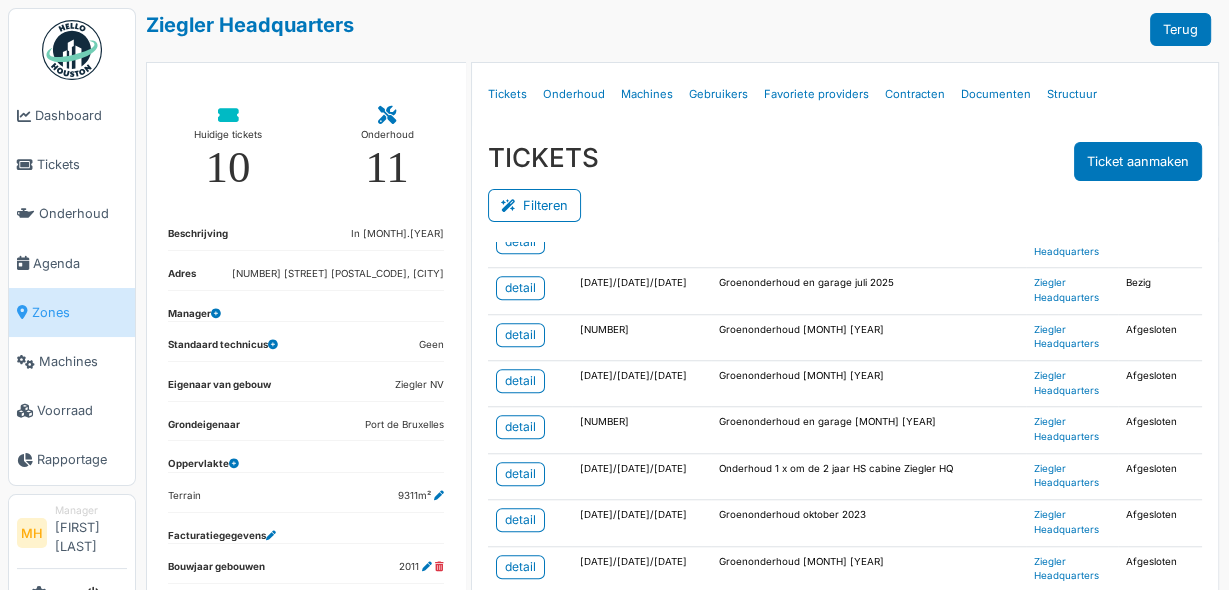 scroll, scrollTop: 1520, scrollLeft: 0, axis: vertical 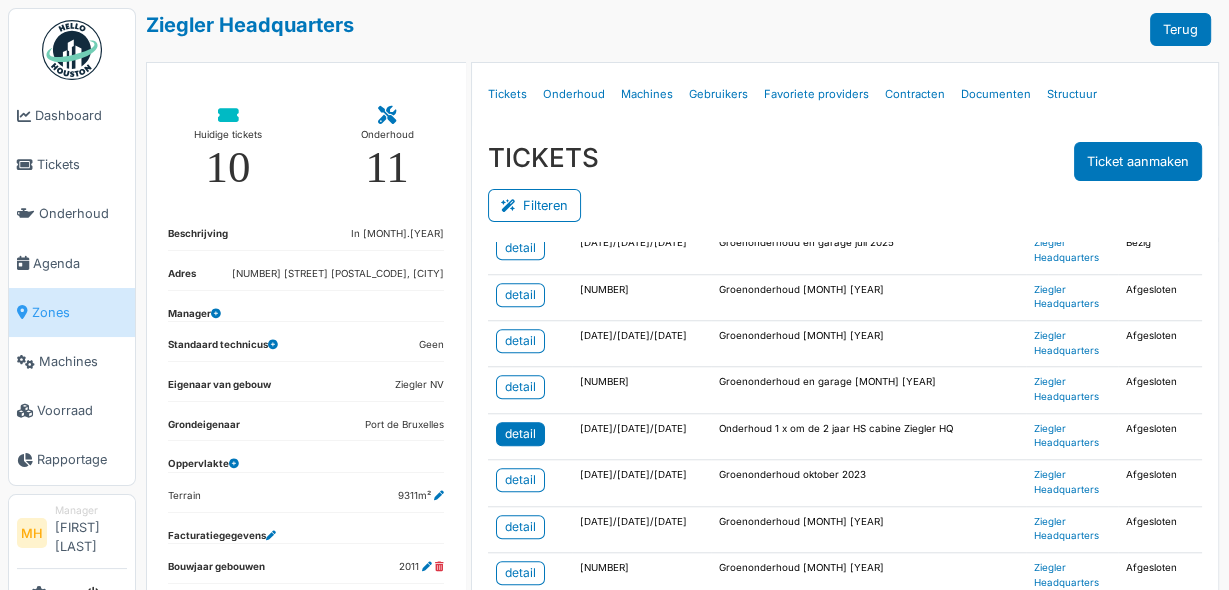 type on "*********" 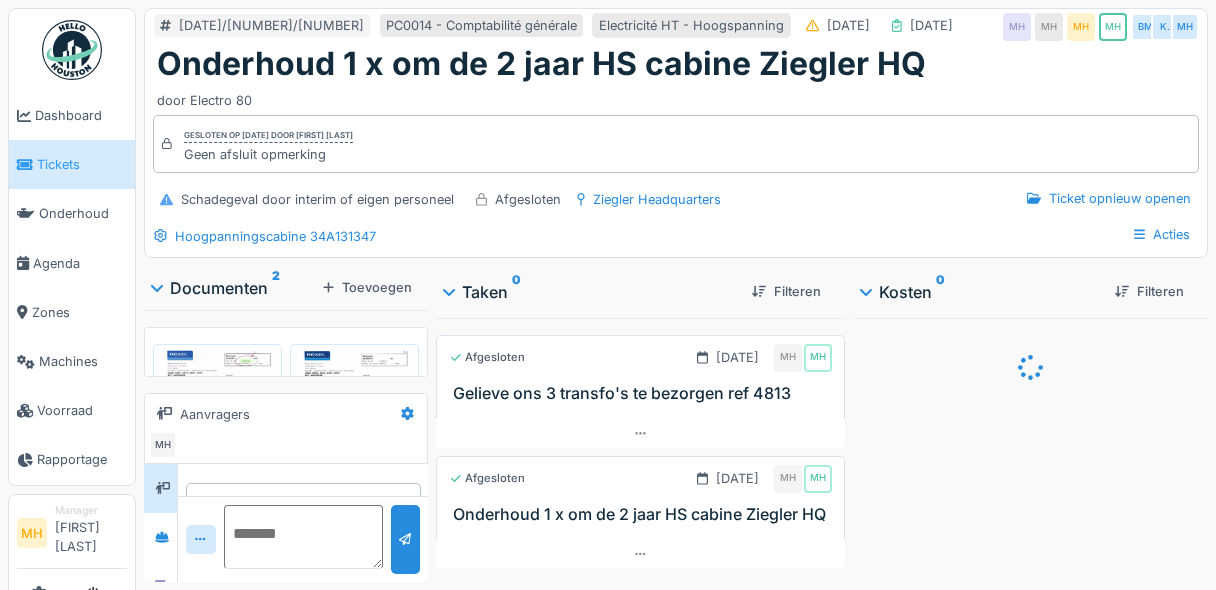 scroll, scrollTop: 0, scrollLeft: 0, axis: both 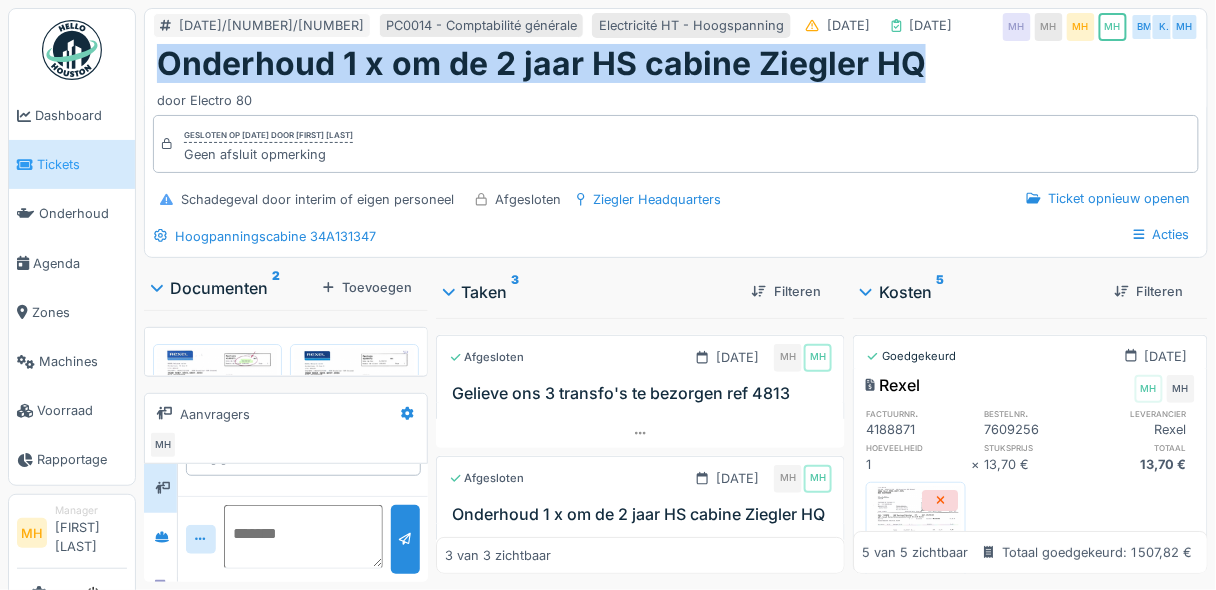 drag, startPoint x: 160, startPoint y: 50, endPoint x: 927, endPoint y: 56, distance: 767.02344 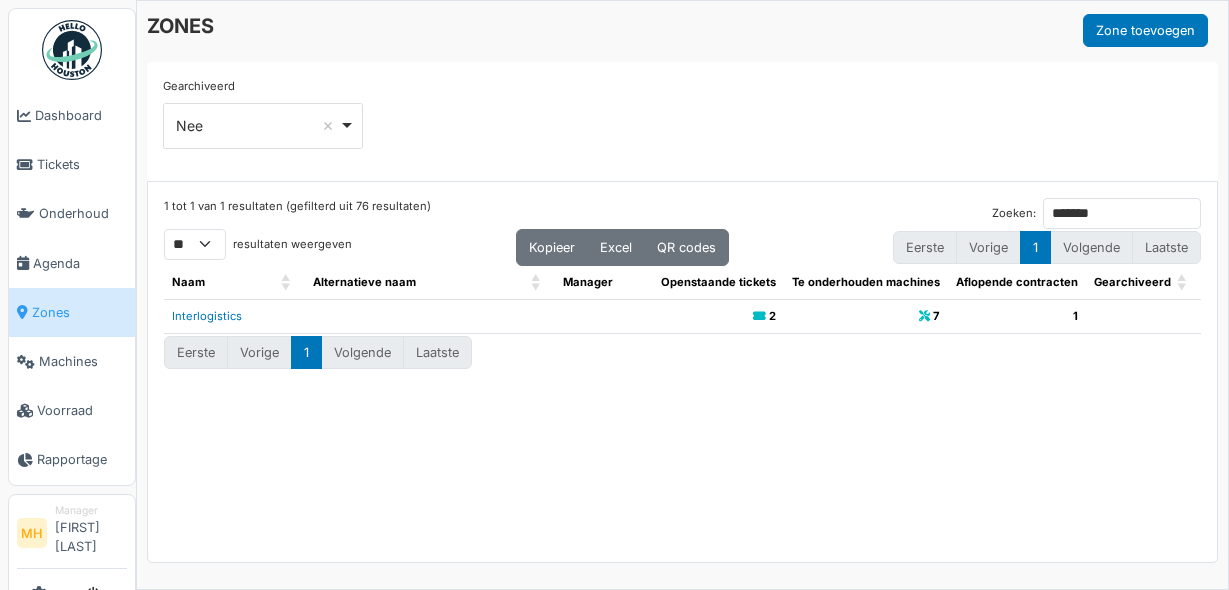 select on "**" 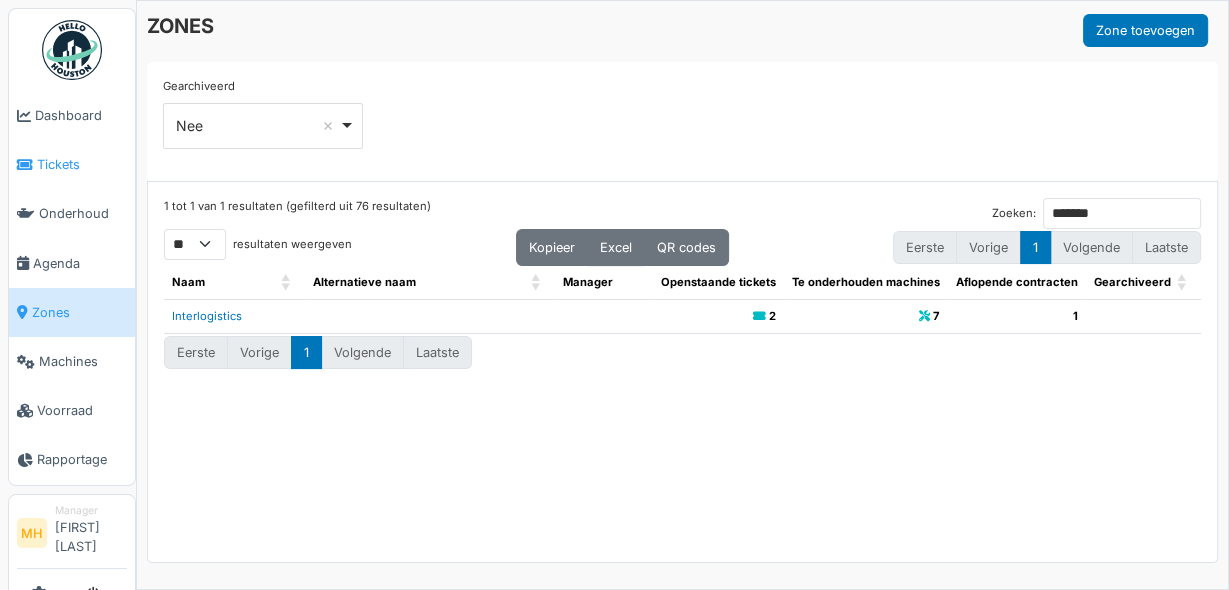 click on "Tickets" at bounding box center (82, 164) 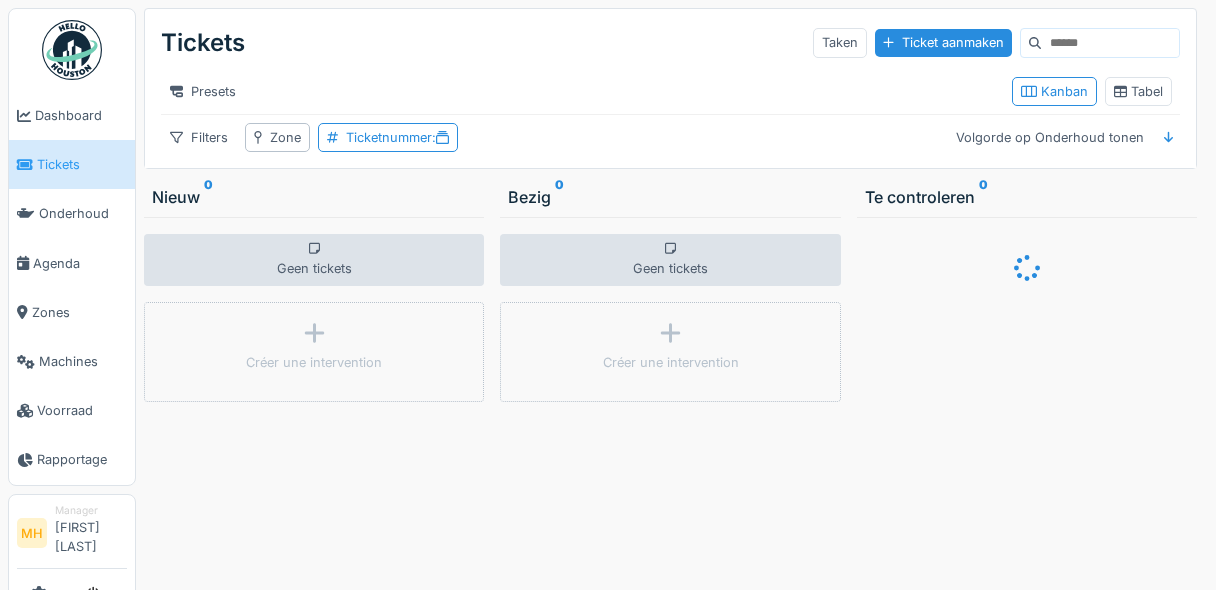 scroll, scrollTop: 0, scrollLeft: 0, axis: both 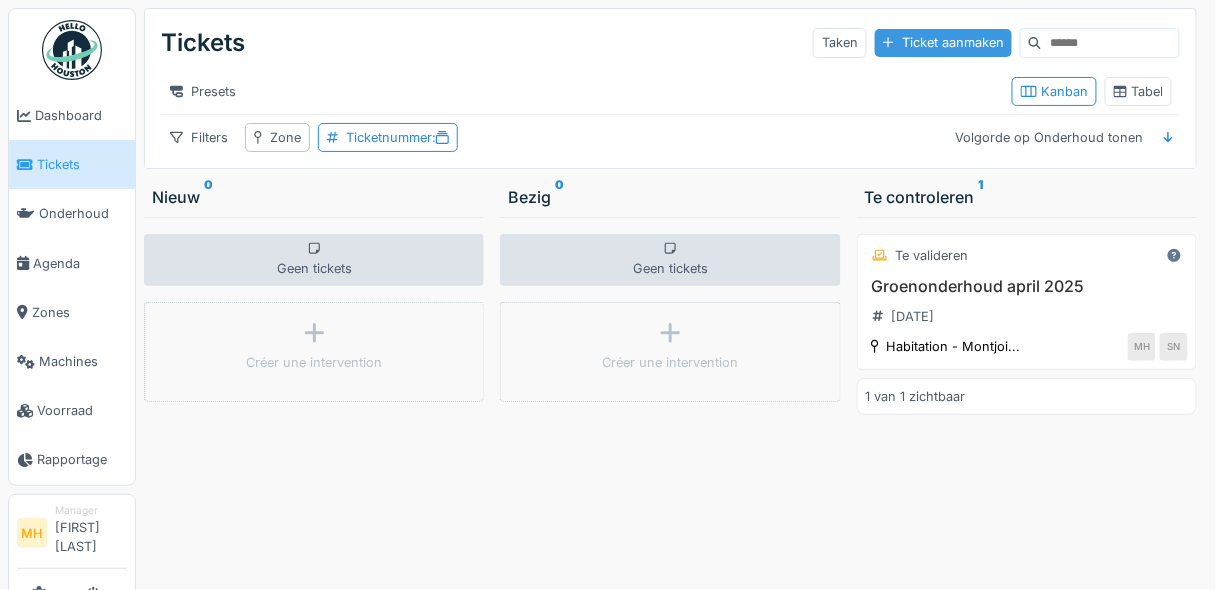 click on "Ticket aanmaken" at bounding box center [943, 42] 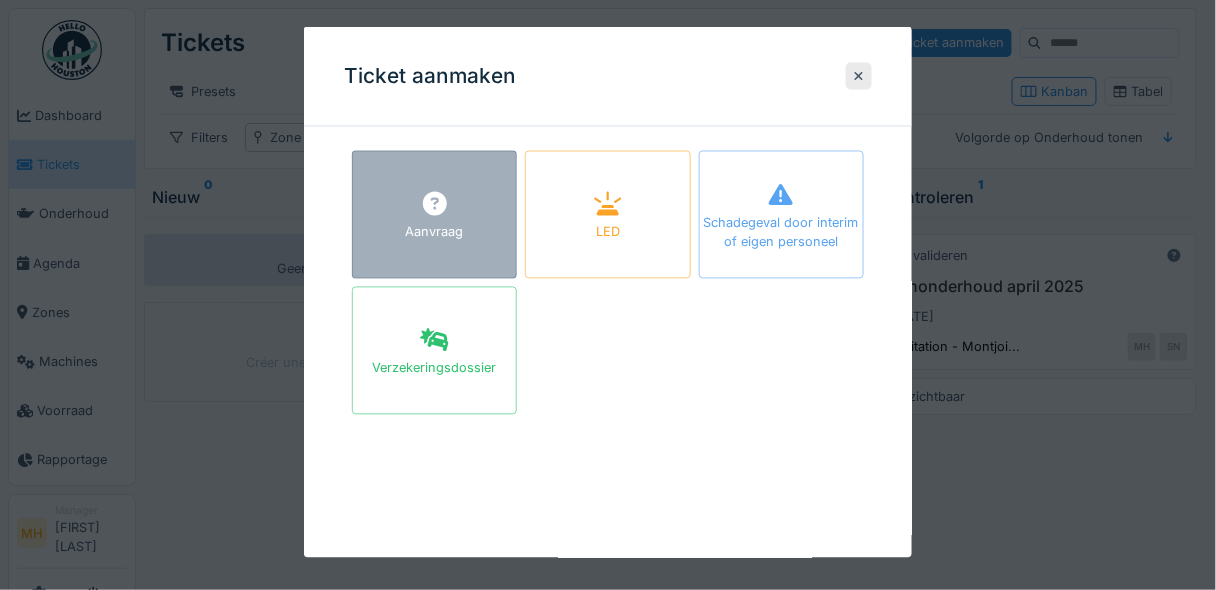 click on "Aanvraag" at bounding box center (434, 215) 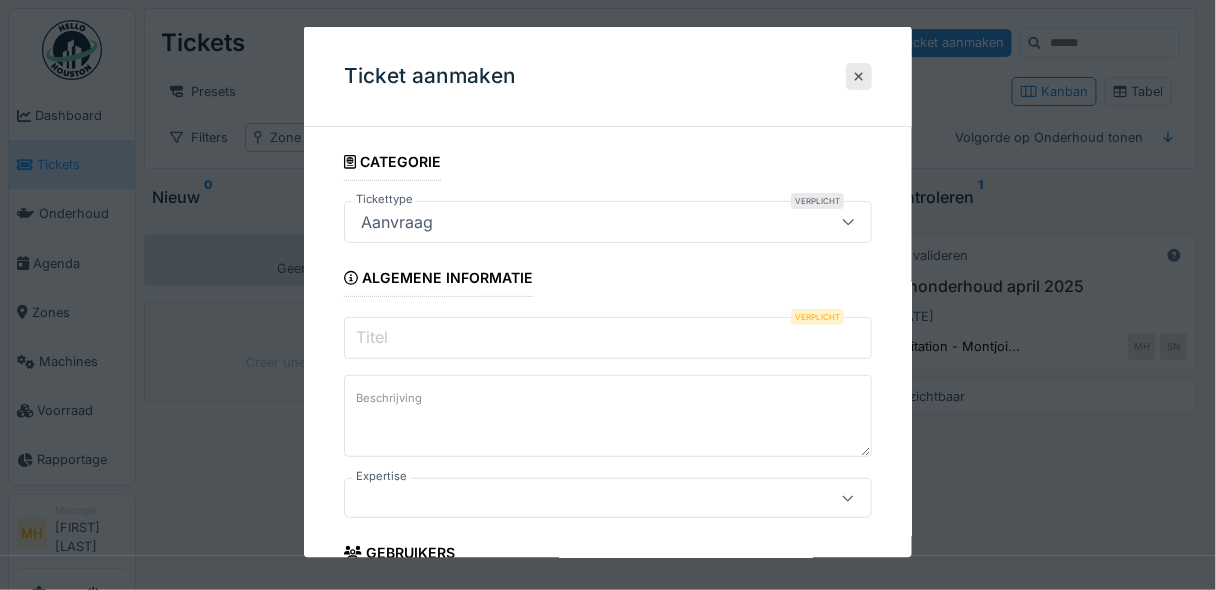 click on "Beschrijving" at bounding box center (389, 398) 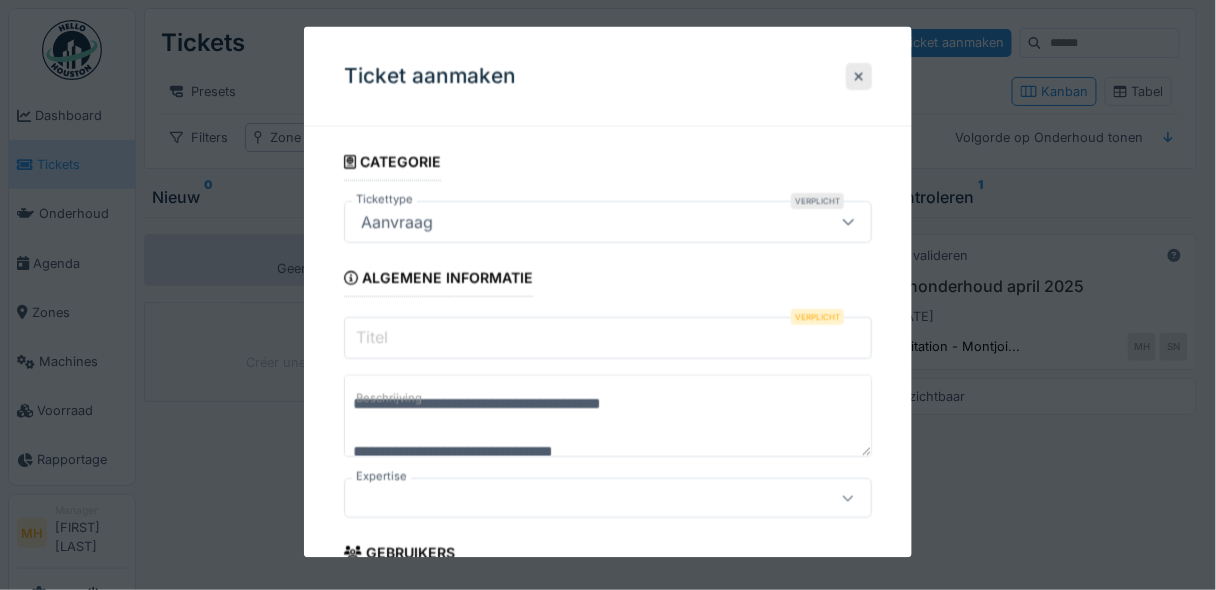 scroll, scrollTop: 0, scrollLeft: 0, axis: both 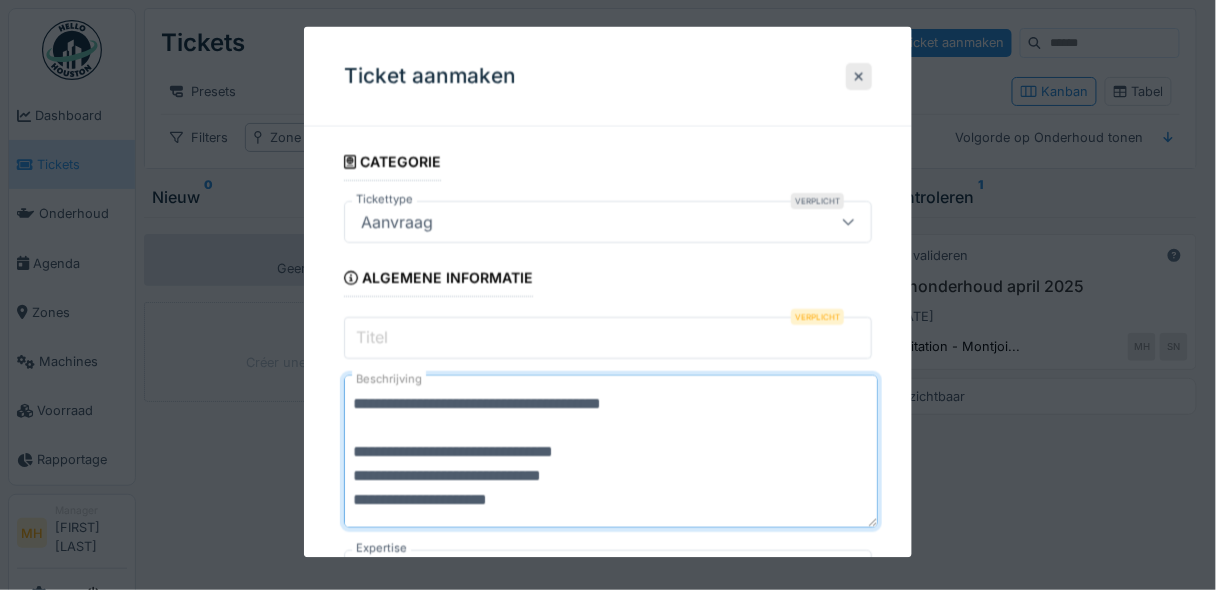drag, startPoint x: 356, startPoint y: 398, endPoint x: 832, endPoint y: 393, distance: 476.02625 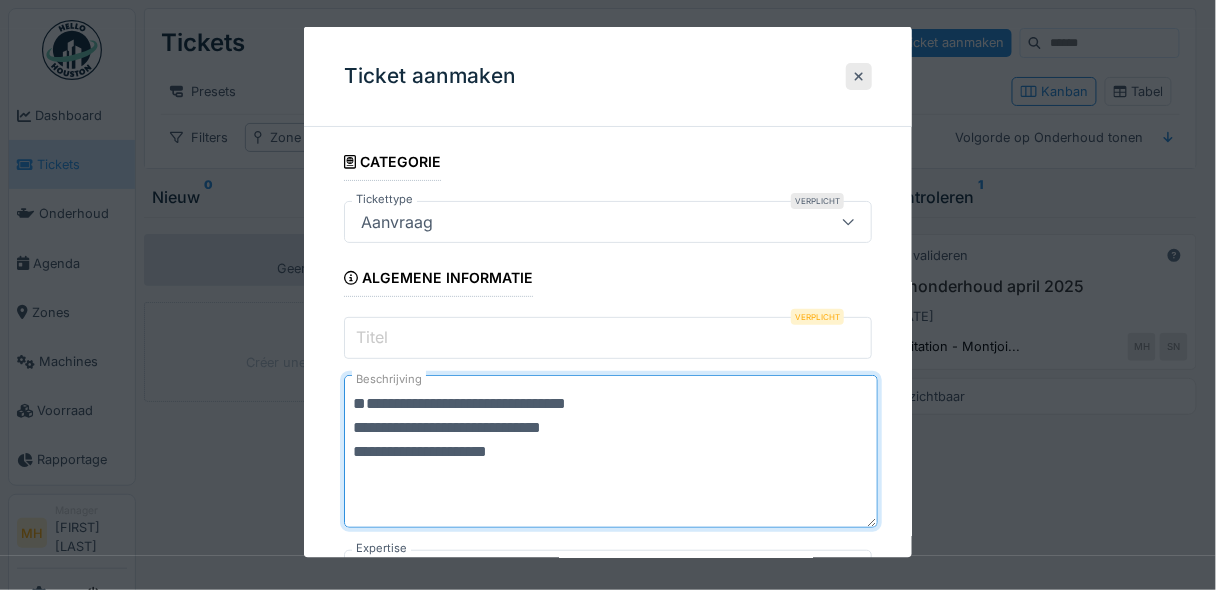 click on "**********" at bounding box center (611, 451) 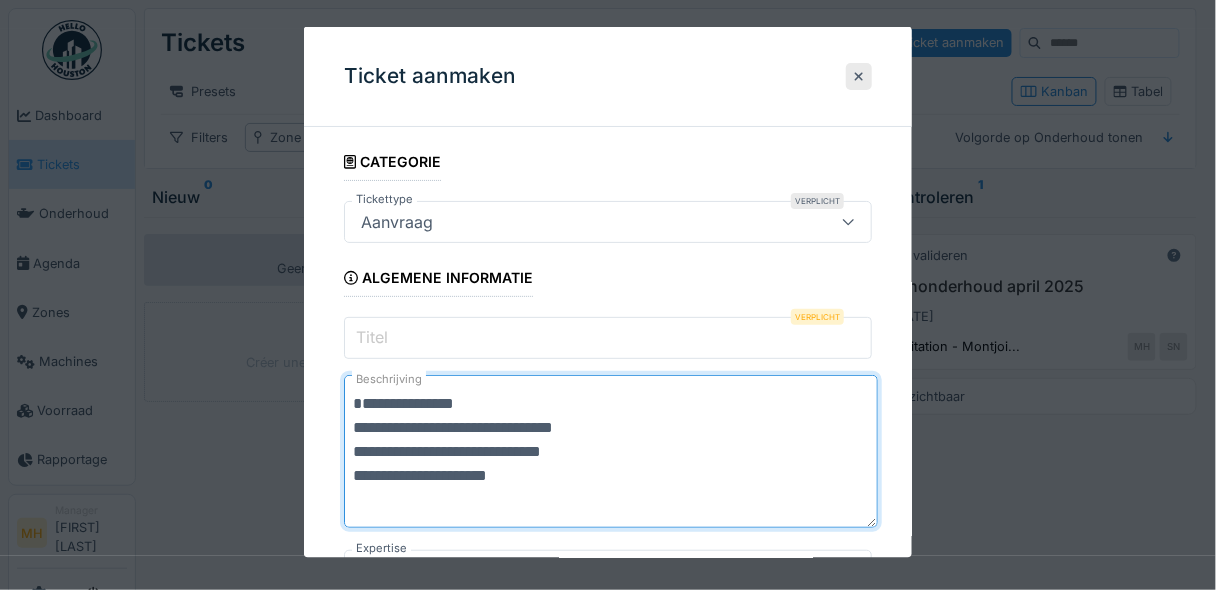 drag, startPoint x: 353, startPoint y: 427, endPoint x: 375, endPoint y: 427, distance: 22 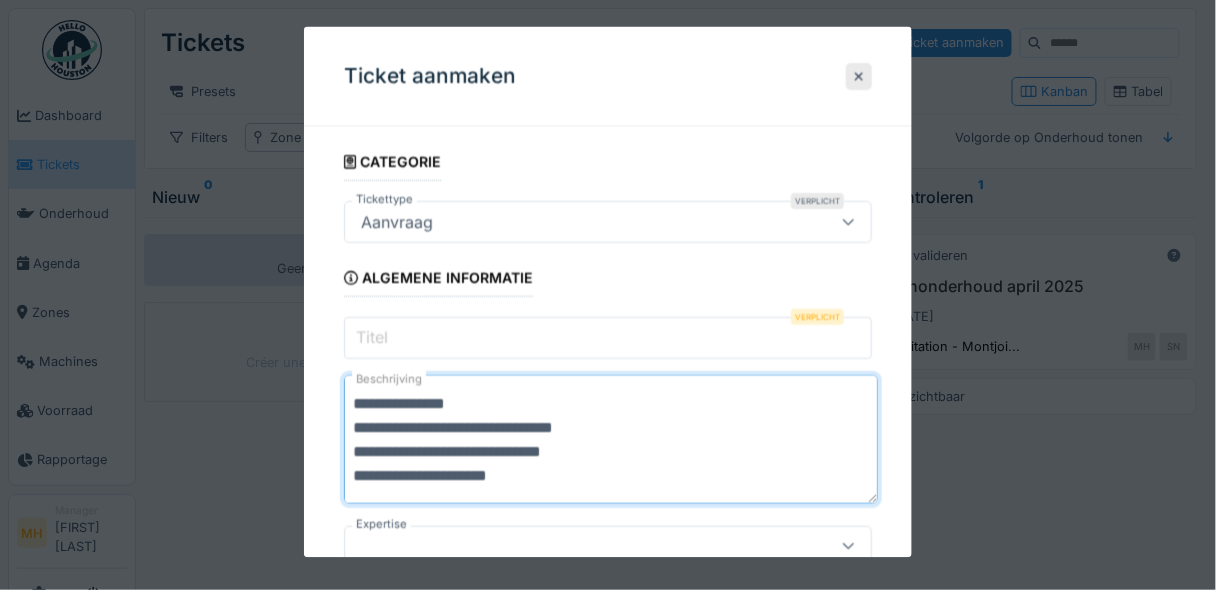 type on "**********" 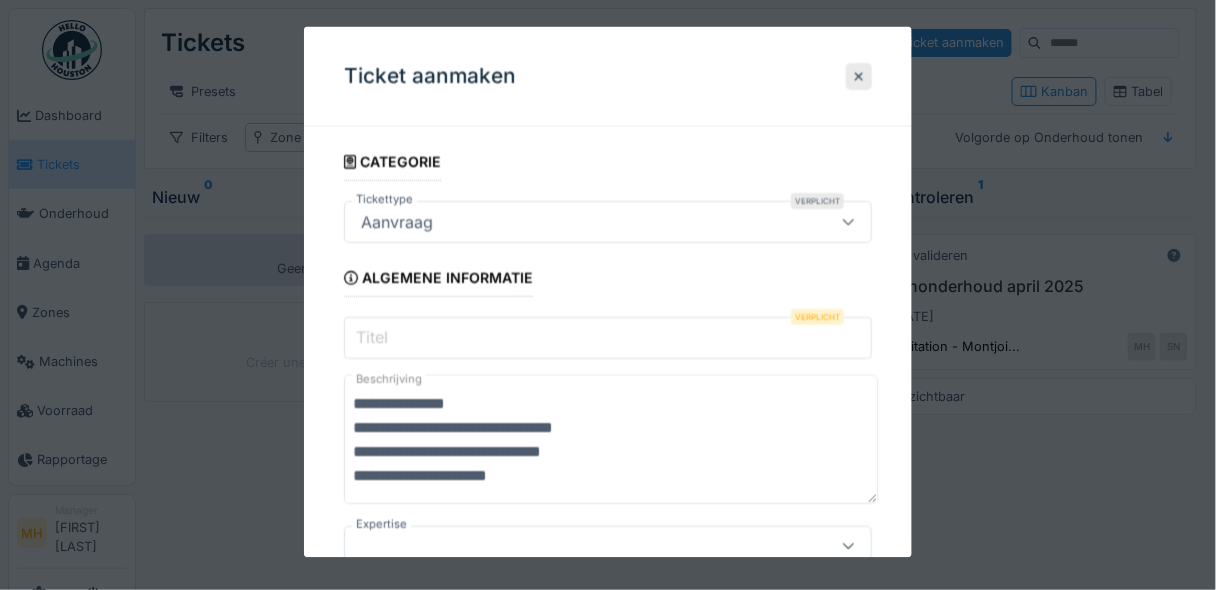 paste on "**********" 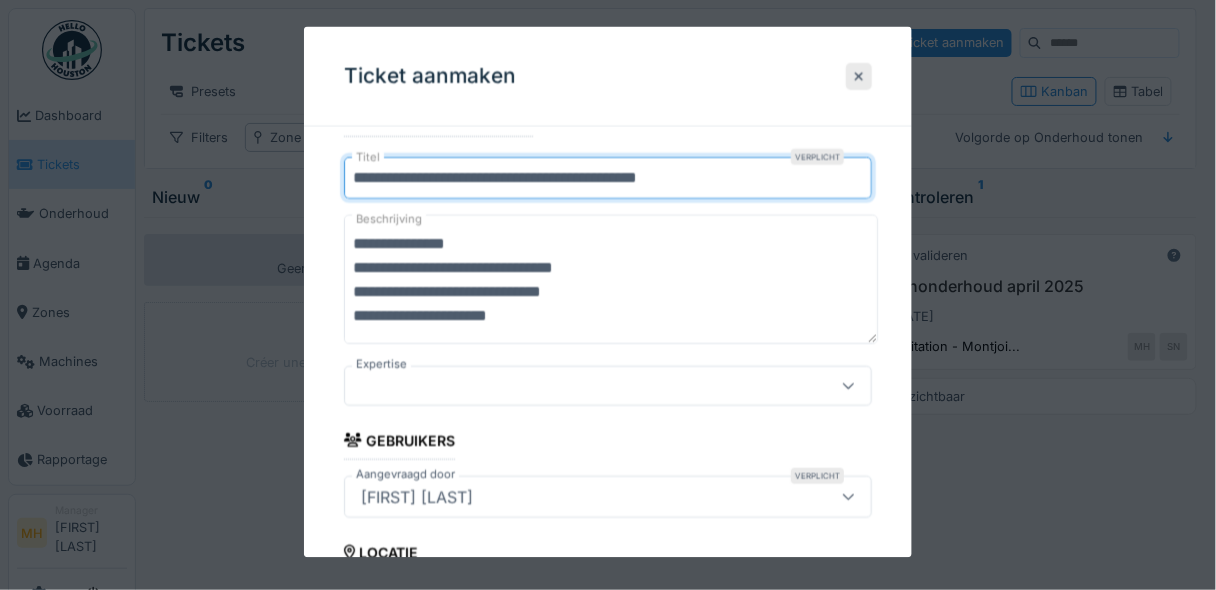 scroll, scrollTop: 240, scrollLeft: 0, axis: vertical 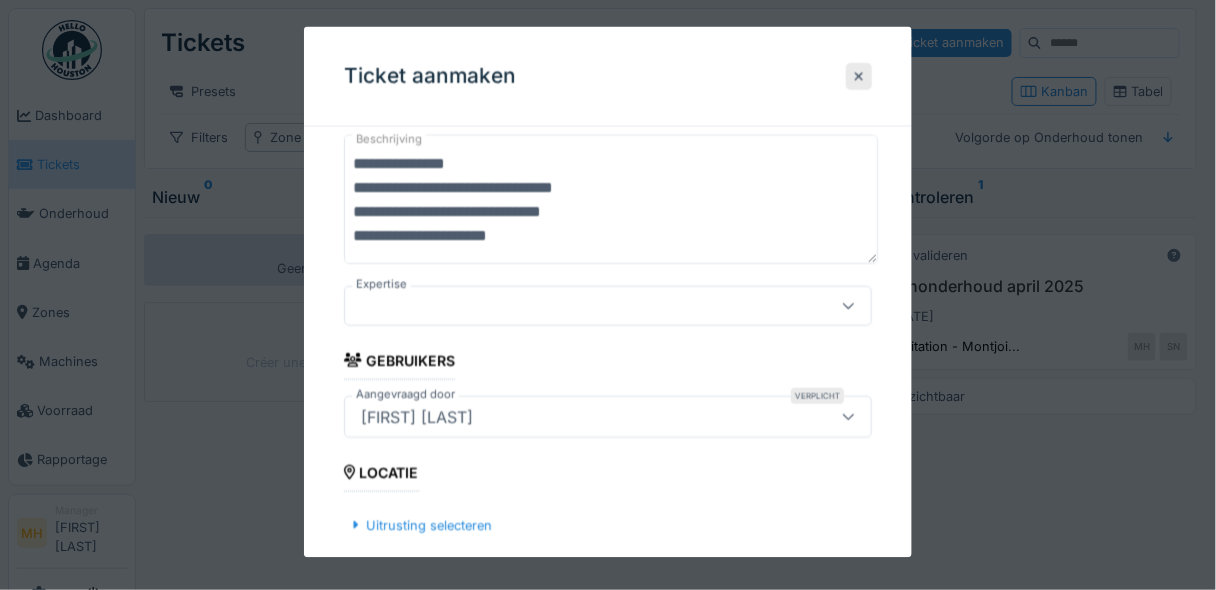 type on "**********" 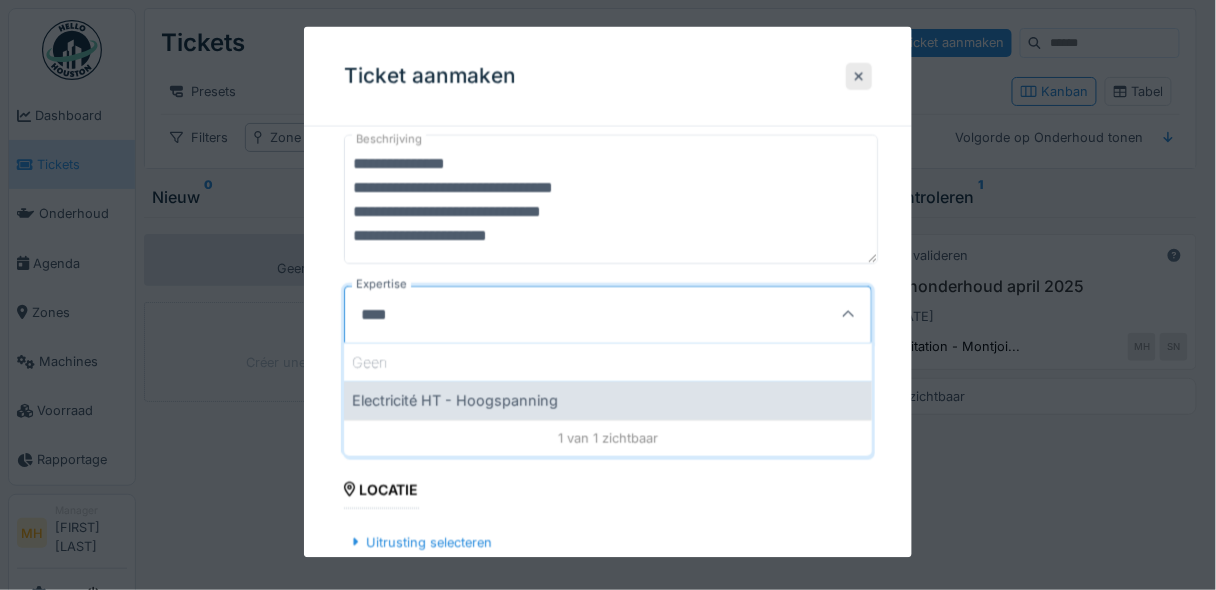 type on "****" 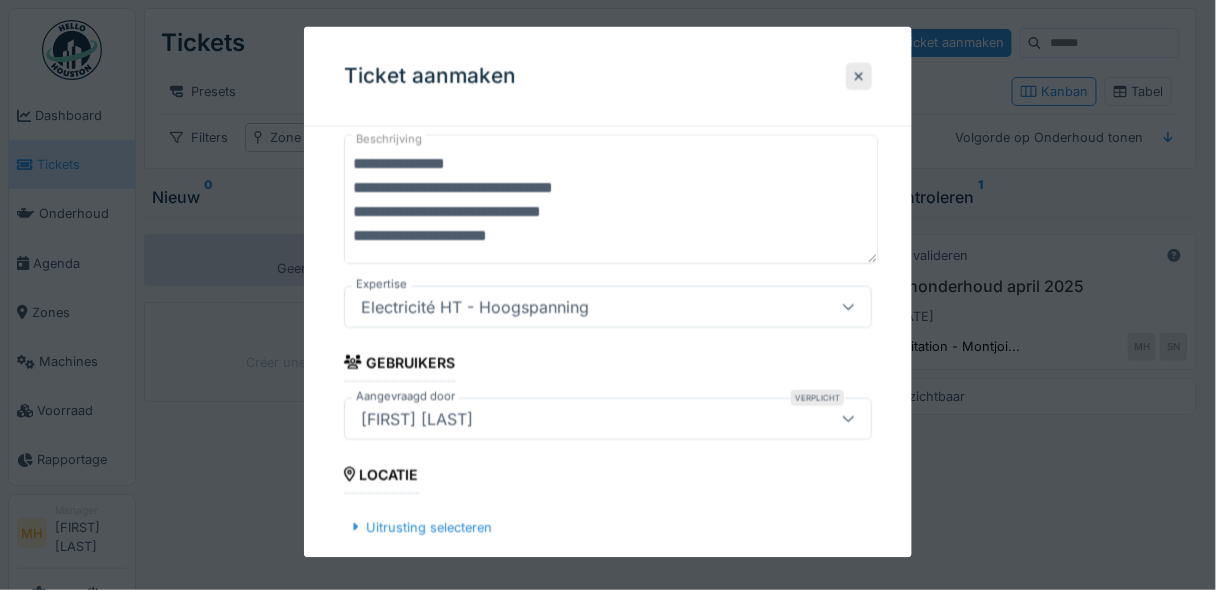 click on "[FIRST] [LAST]" at bounding box center [417, 418] 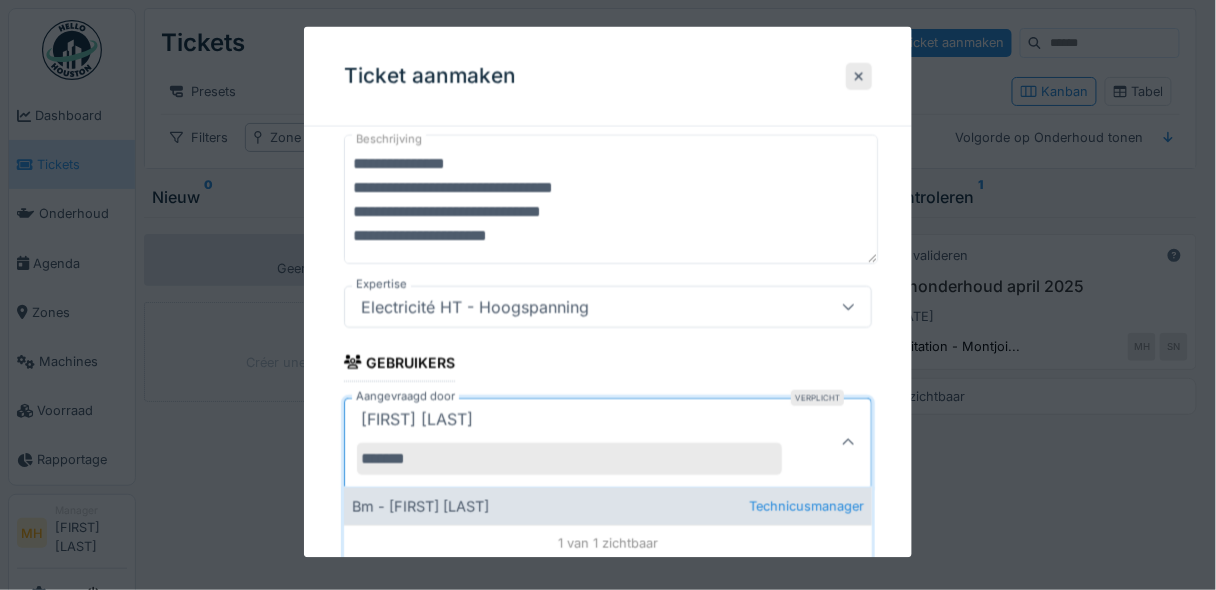 type on "*******" 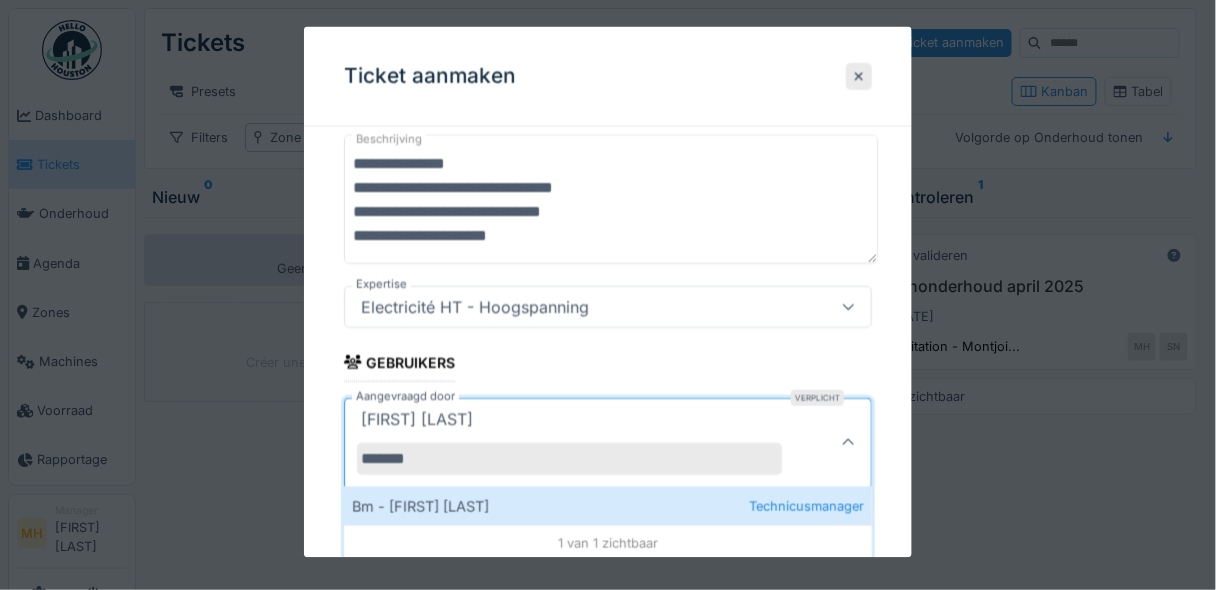 drag, startPoint x: 442, startPoint y: 495, endPoint x: 462, endPoint y: 478, distance: 26.24881 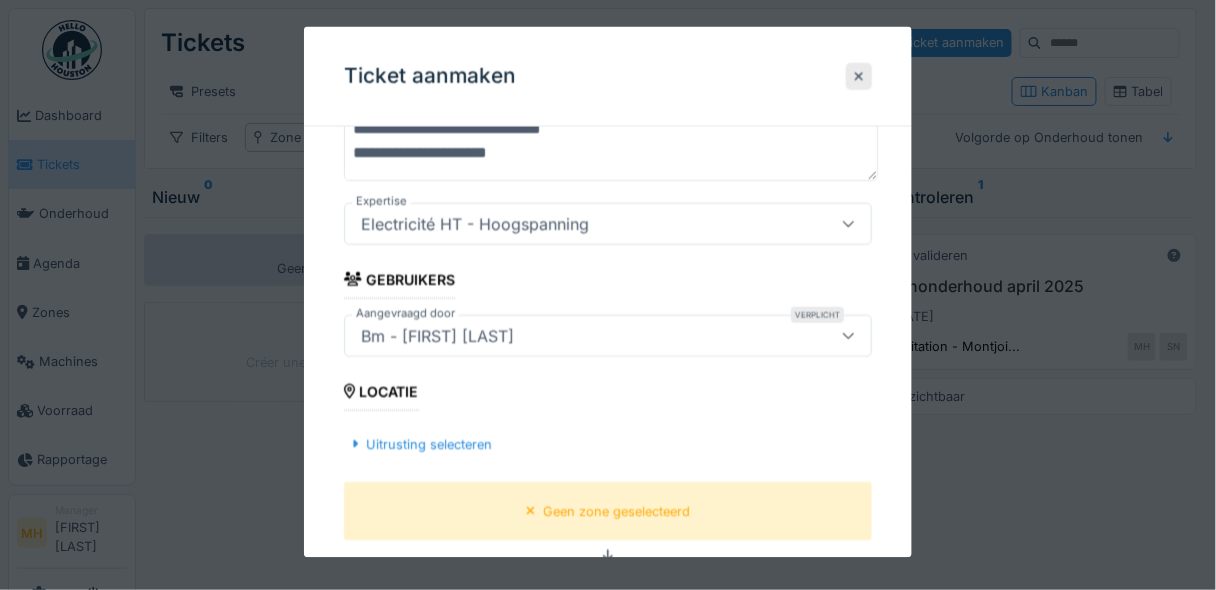 scroll, scrollTop: 400, scrollLeft: 0, axis: vertical 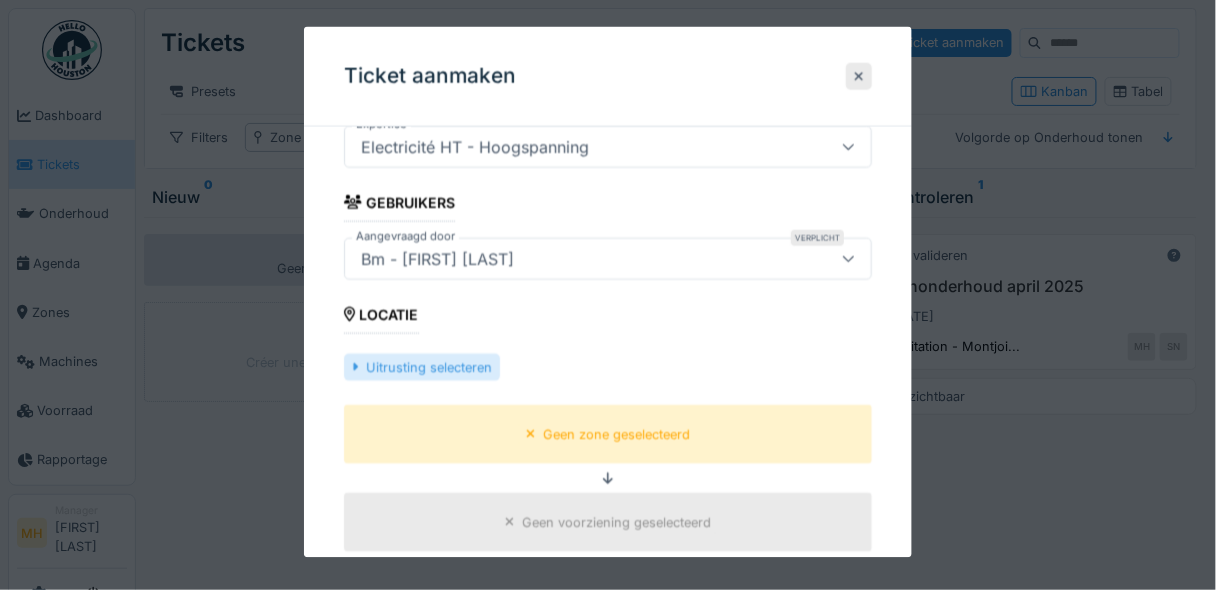 click on "Uitrusting selecteren" at bounding box center (422, 366) 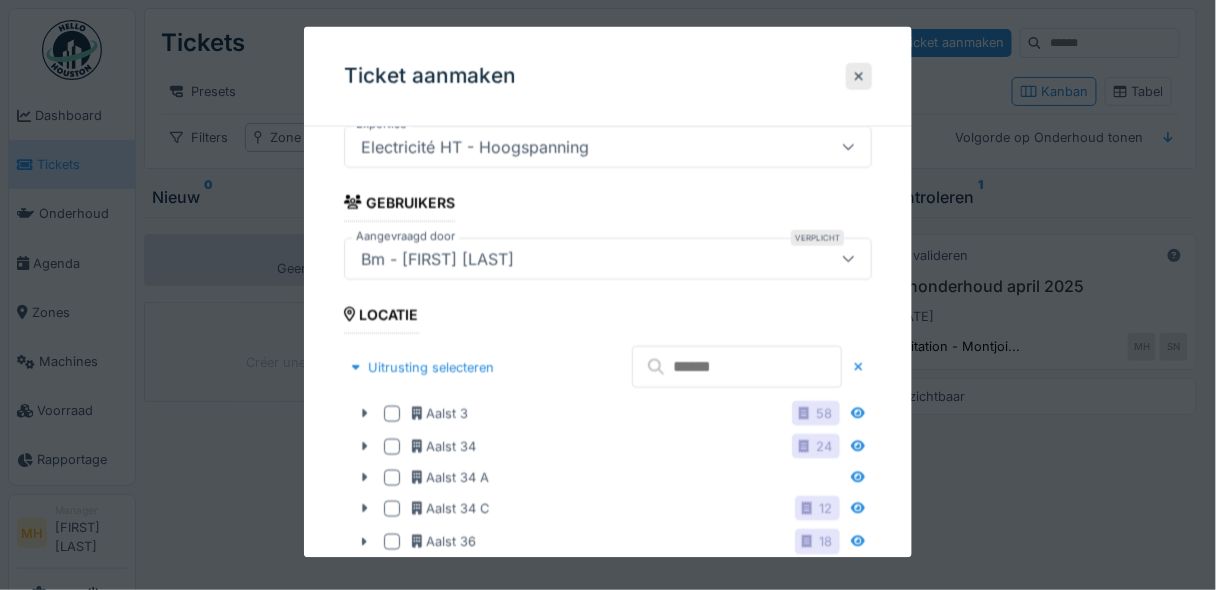 click at bounding box center (737, 367) 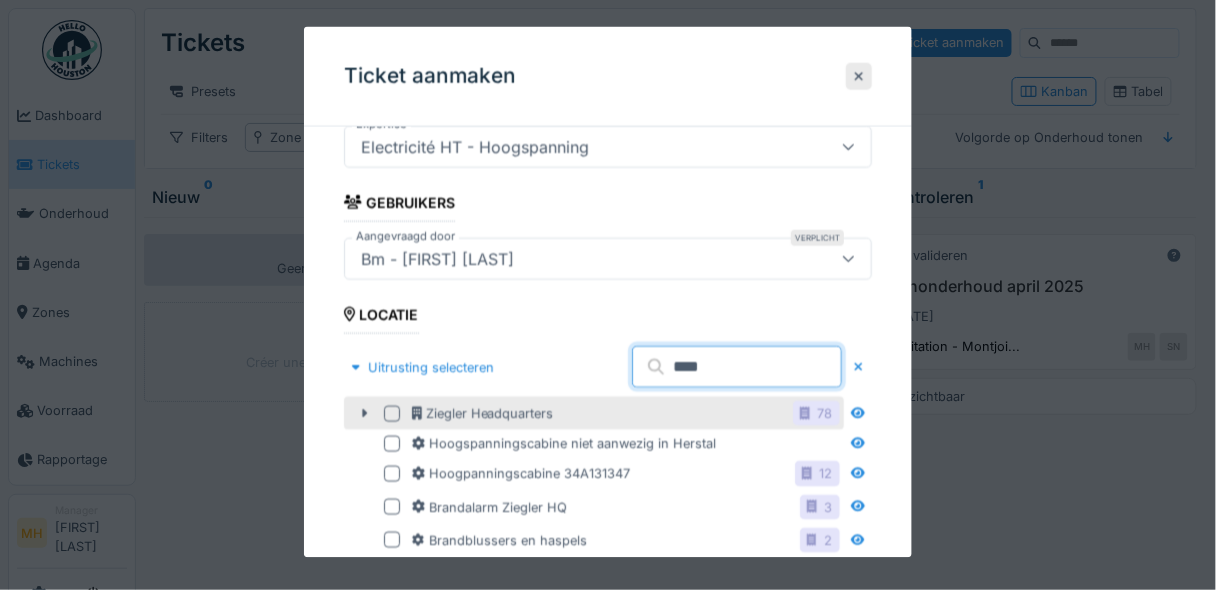 type on "****" 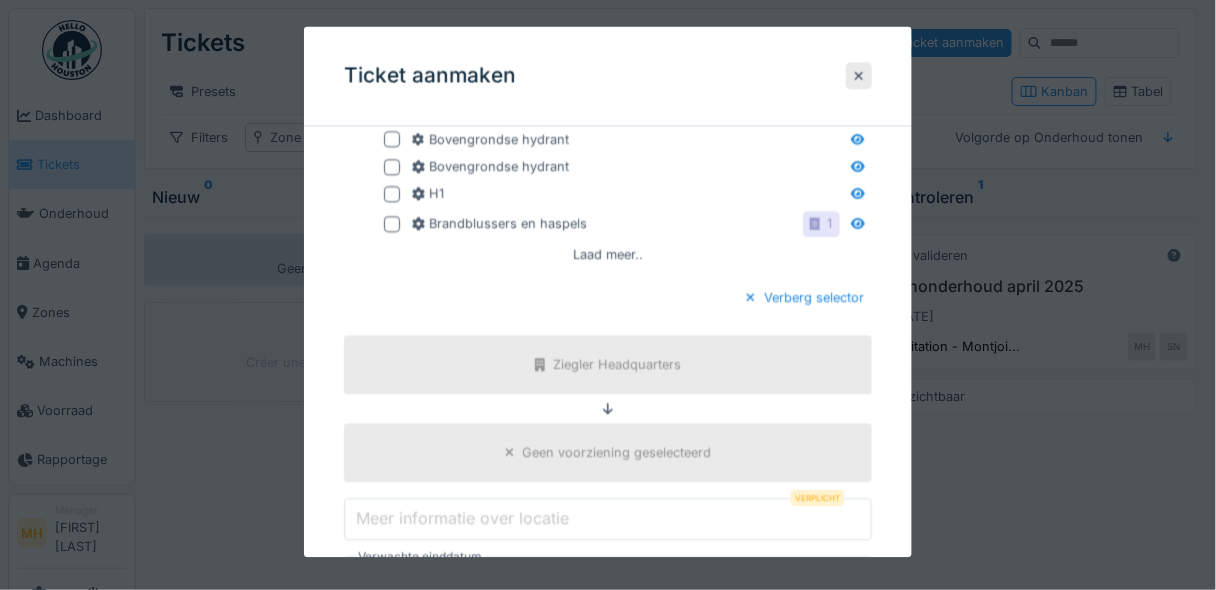 scroll, scrollTop: 1280, scrollLeft: 0, axis: vertical 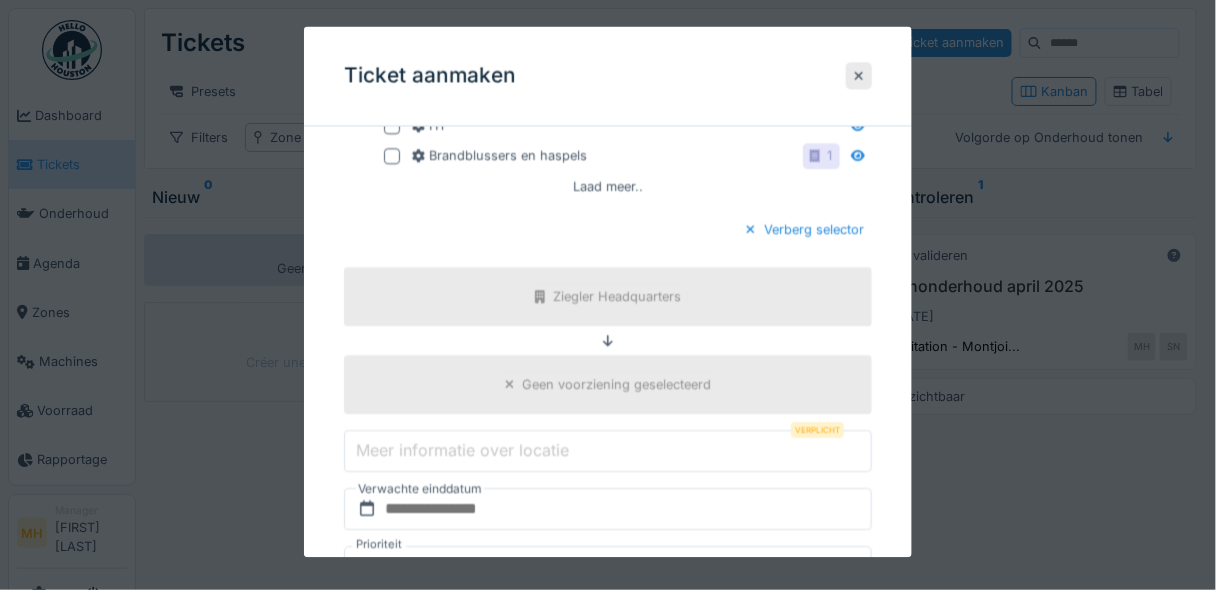 click on "Geen voorziening geselecteerd" at bounding box center [616, 385] 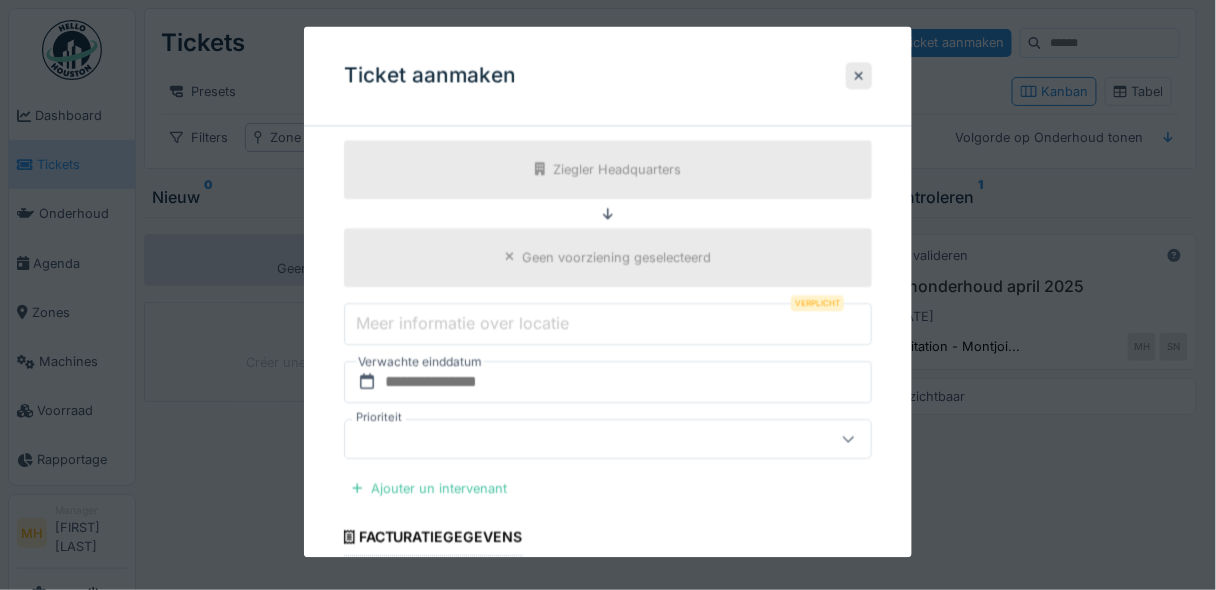 scroll, scrollTop: 1360, scrollLeft: 0, axis: vertical 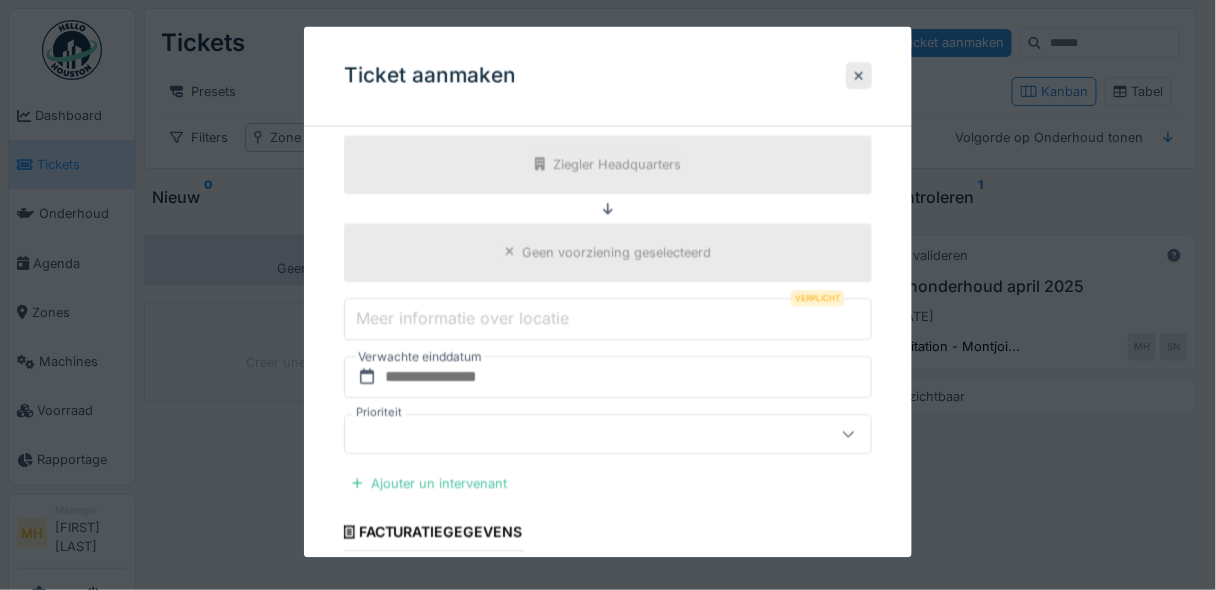 click on "Meer informatie over locatie" at bounding box center (608, 319) 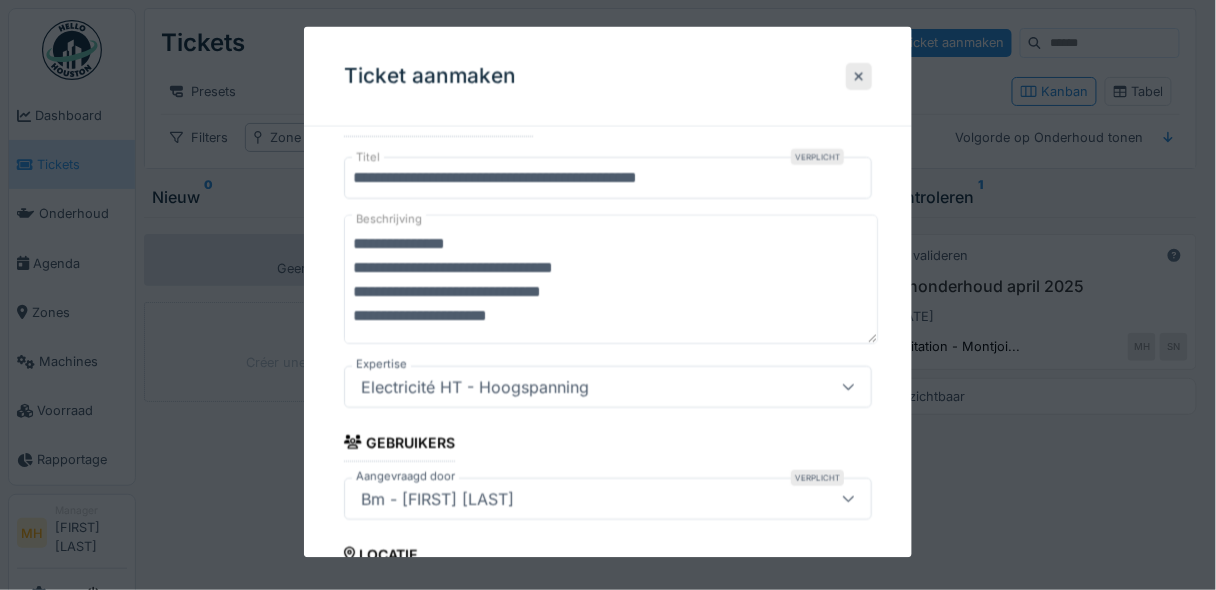 scroll, scrollTop: 0, scrollLeft: 0, axis: both 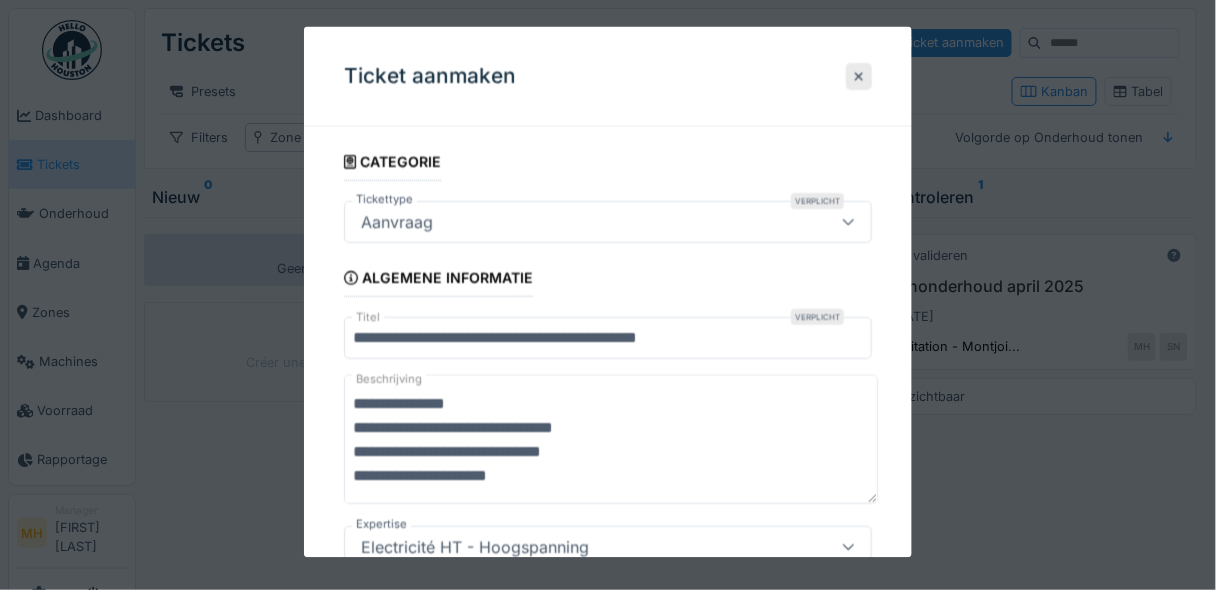 type on "*" 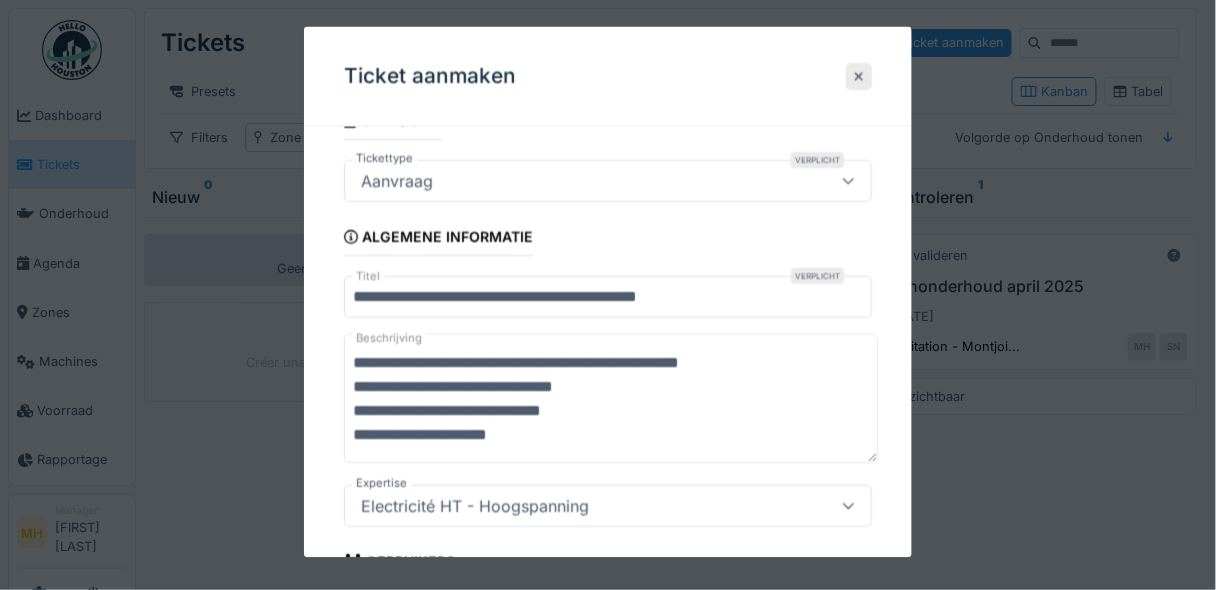scroll, scrollTop: 80, scrollLeft: 0, axis: vertical 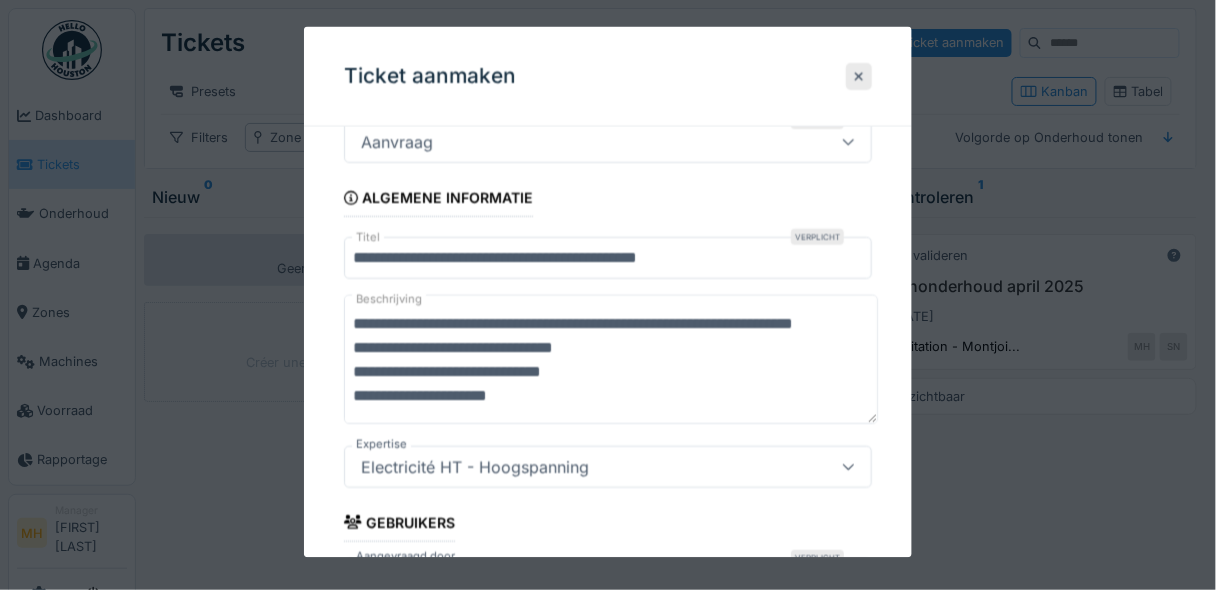 drag, startPoint x: 352, startPoint y: 321, endPoint x: 485, endPoint y: 322, distance: 133.00375 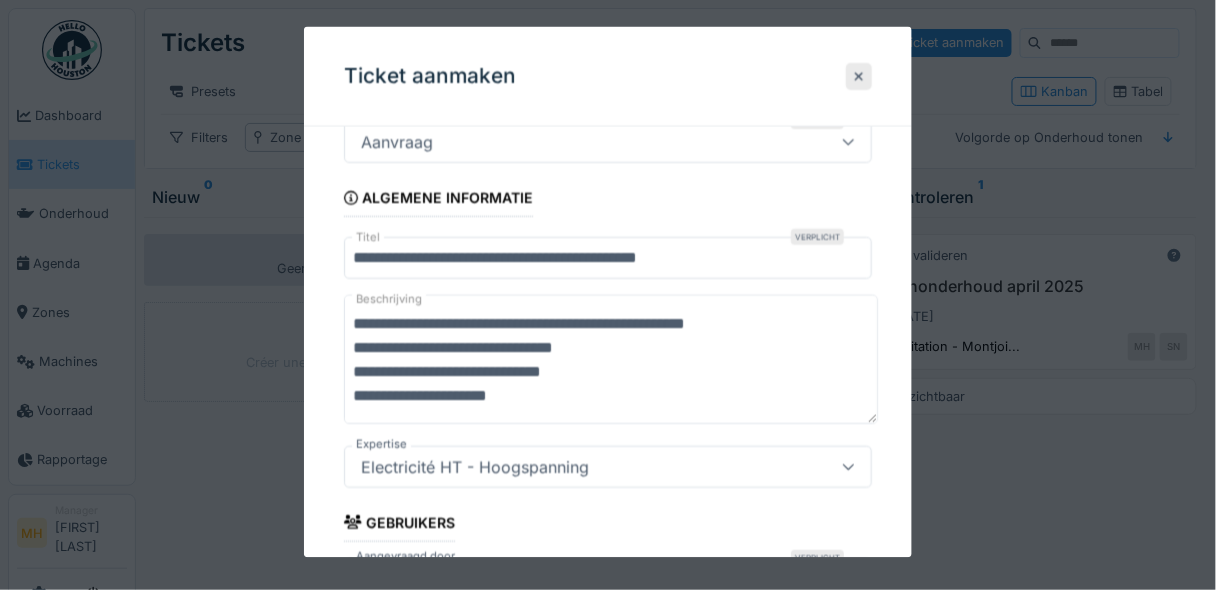click on "**********" at bounding box center [611, 359] 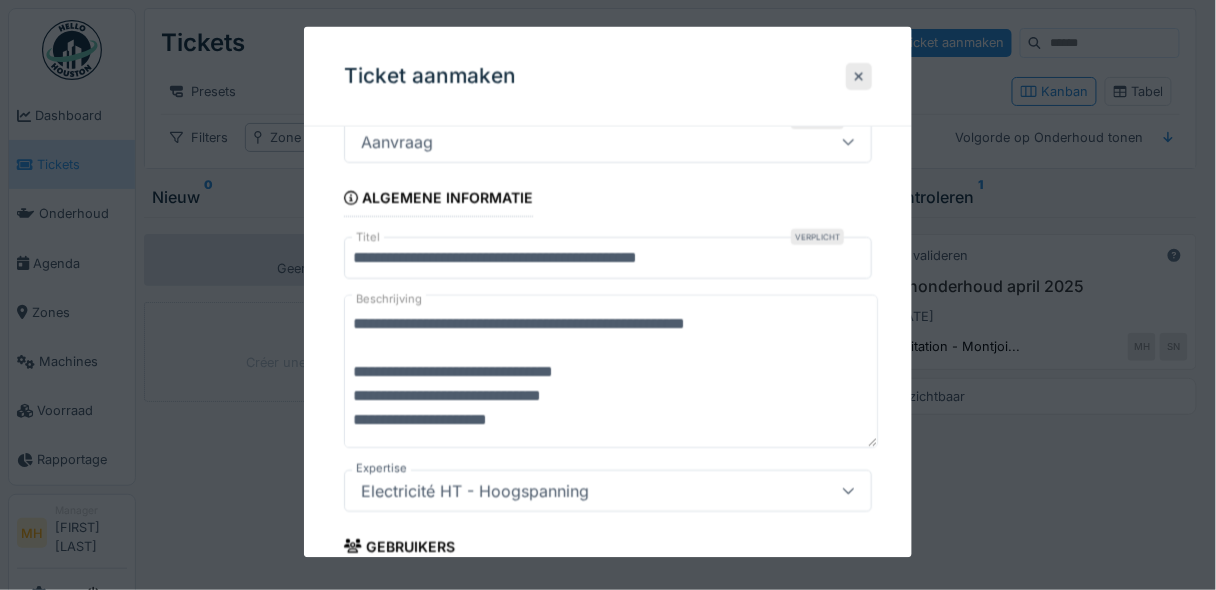 paste on "**********" 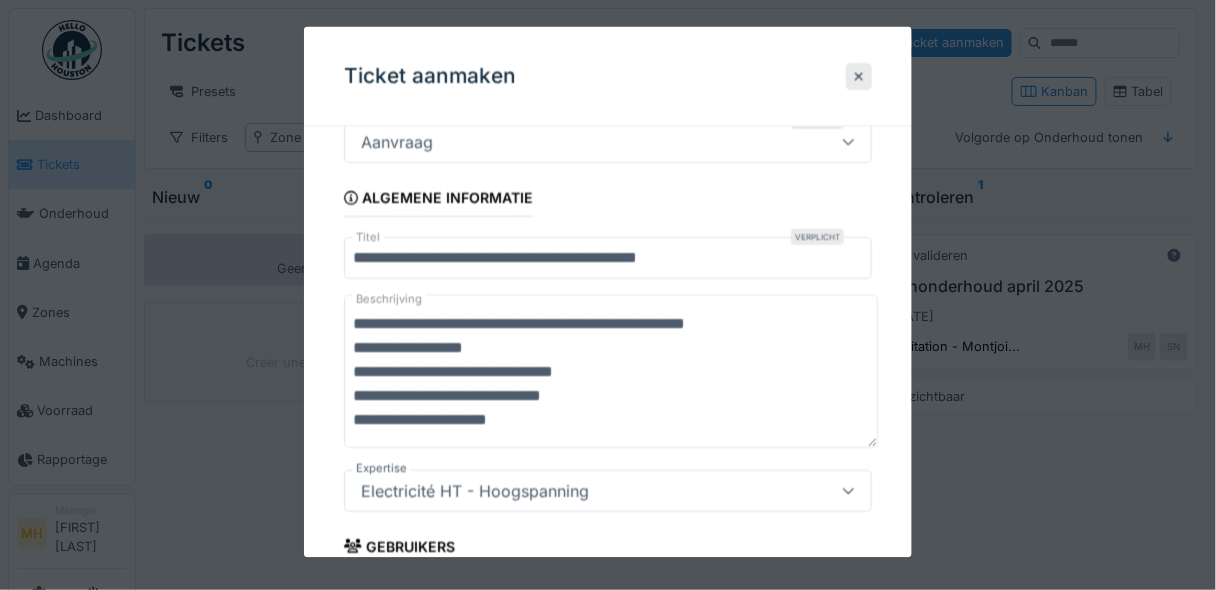 click on "**********" at bounding box center [611, 371] 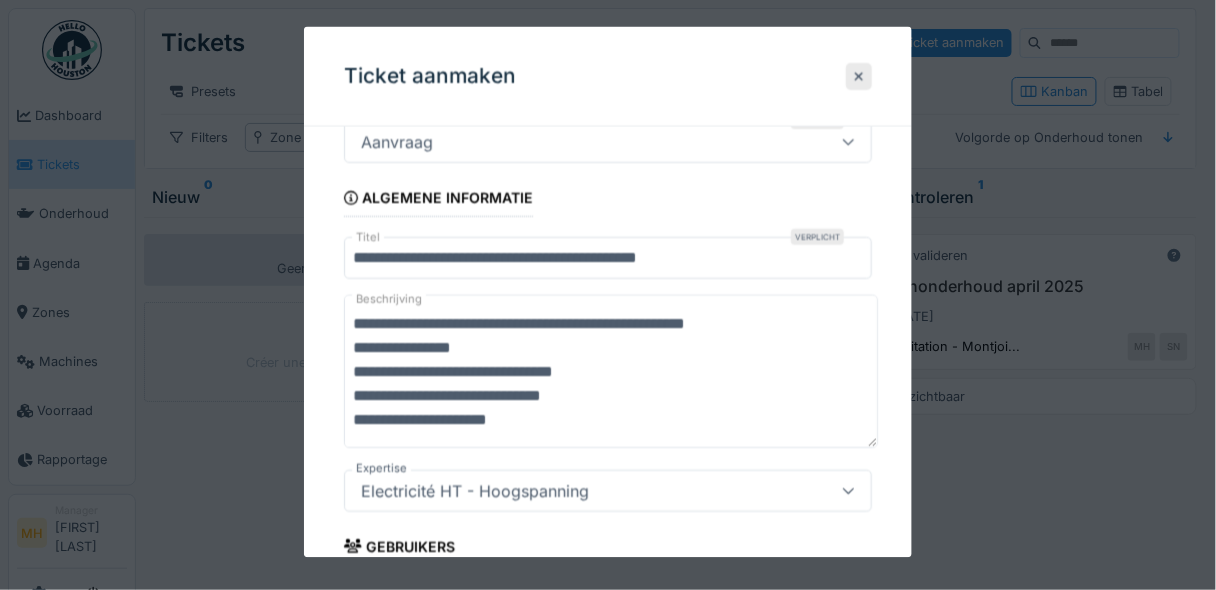 click on "**********" at bounding box center [611, 371] 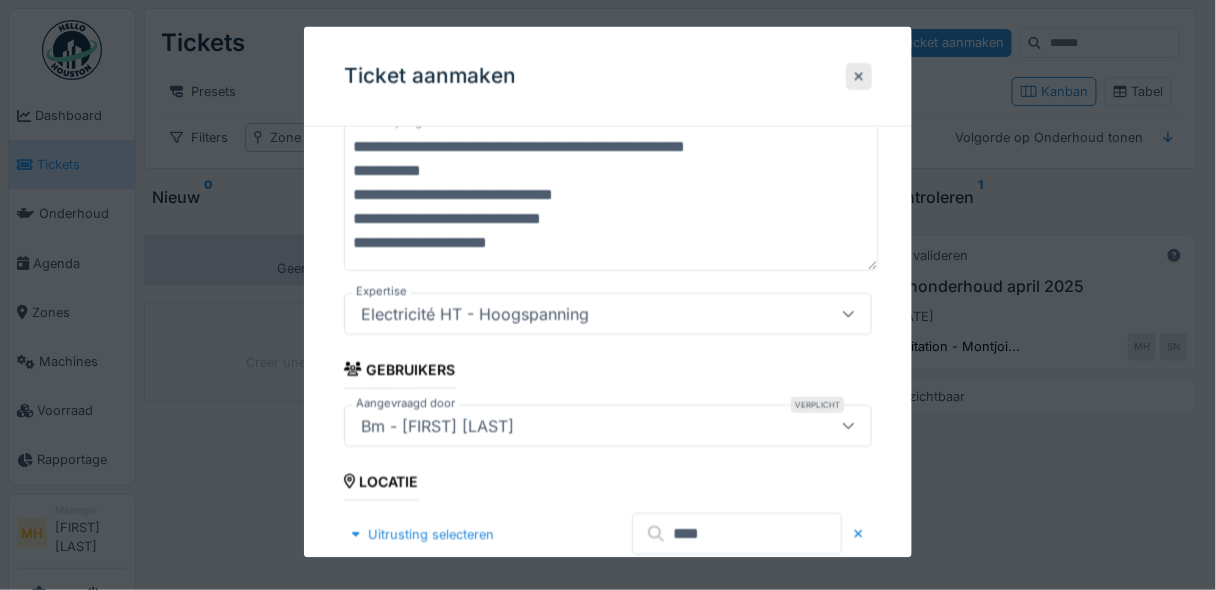 scroll, scrollTop: 320, scrollLeft: 0, axis: vertical 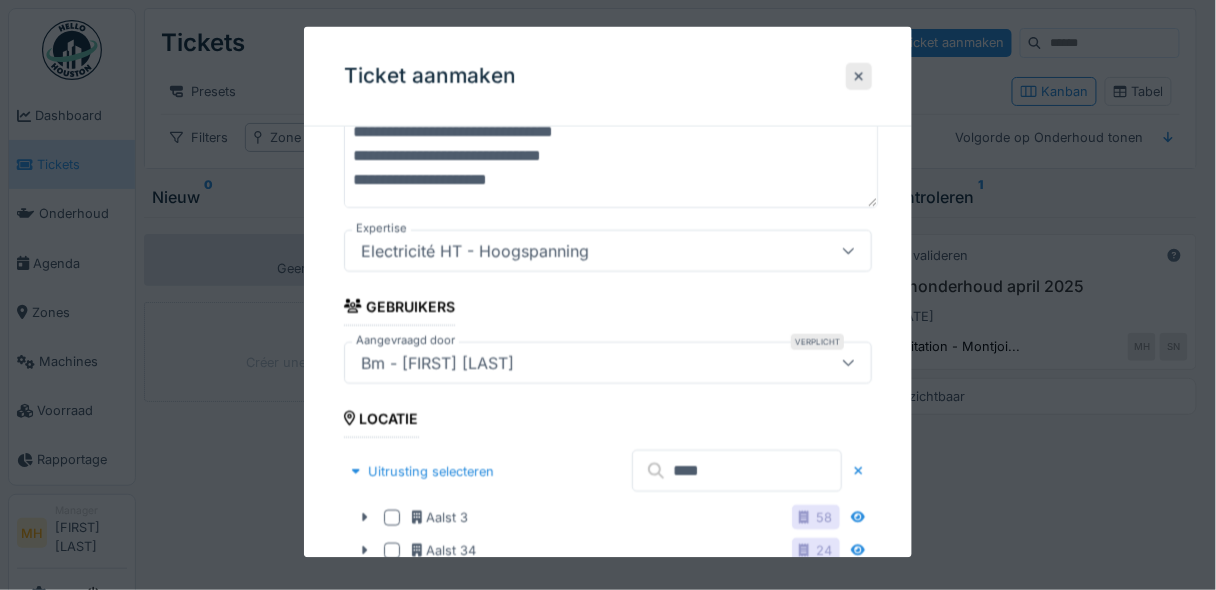type on "**********" 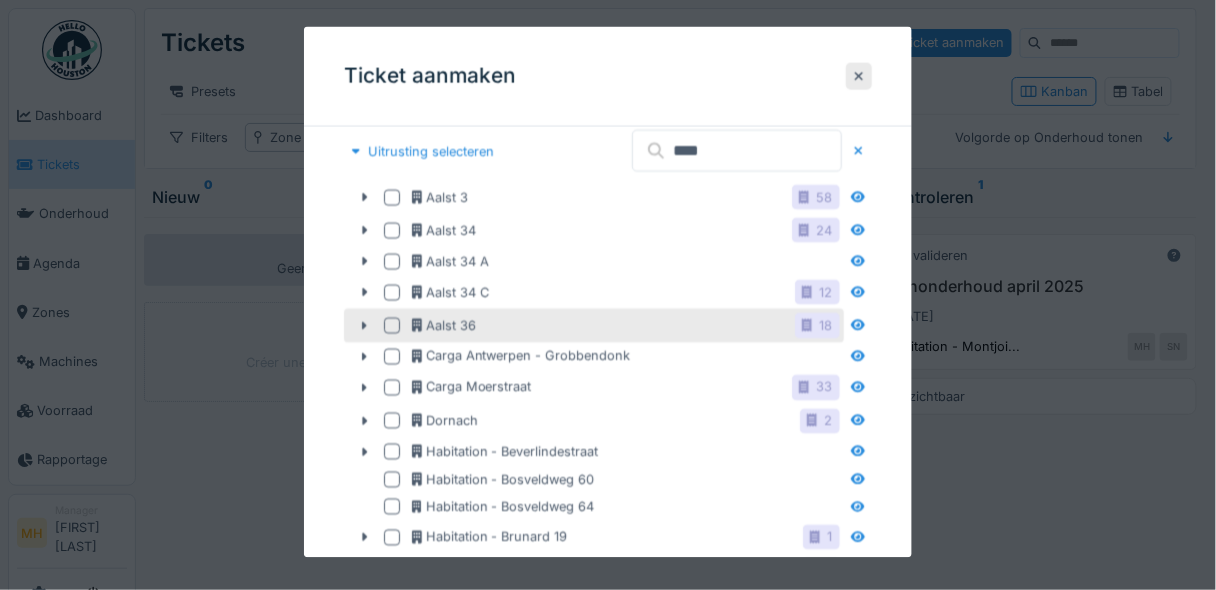 scroll, scrollTop: 480, scrollLeft: 0, axis: vertical 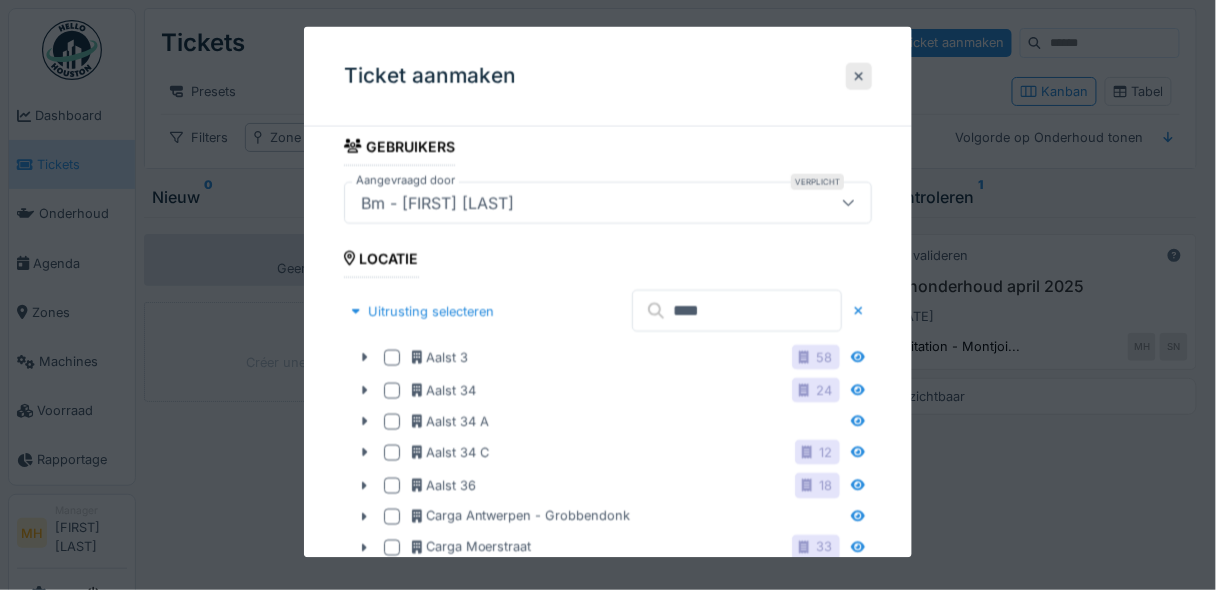 click on "****" at bounding box center [737, 311] 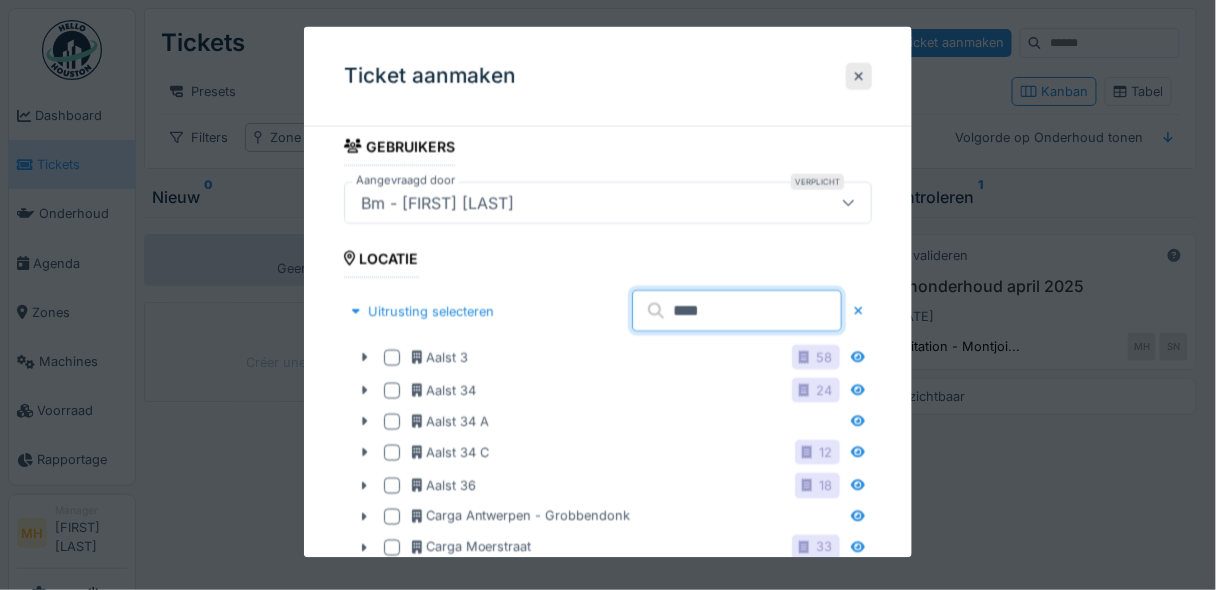 click on "*******" at bounding box center [608, 1931] 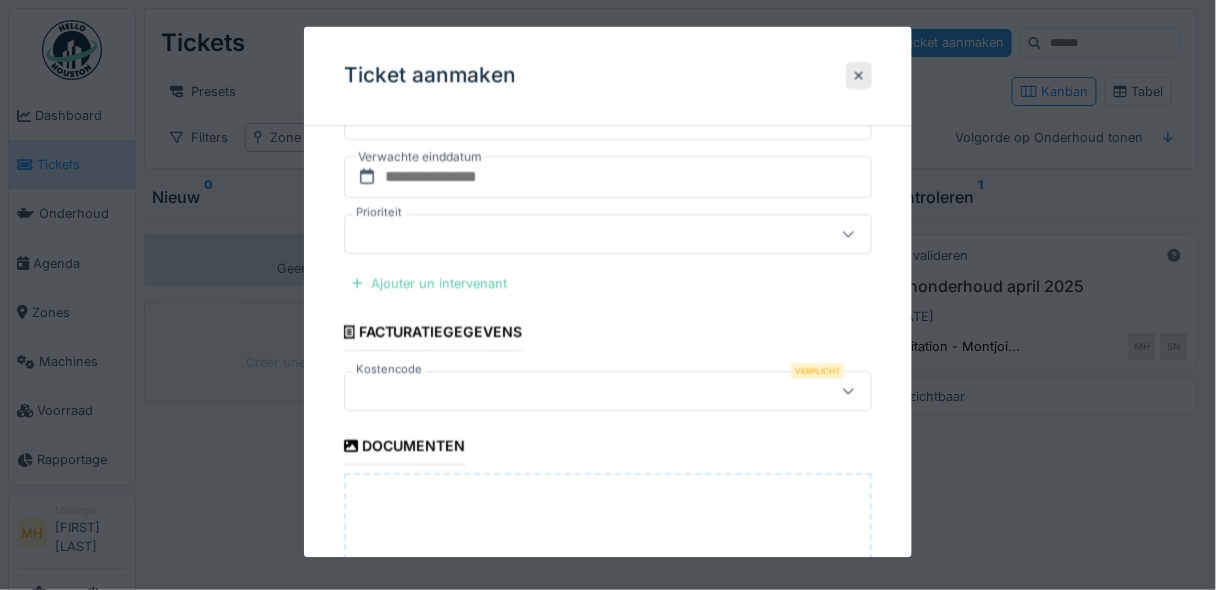click on "Ajouter un intervenant" at bounding box center (429, 283) 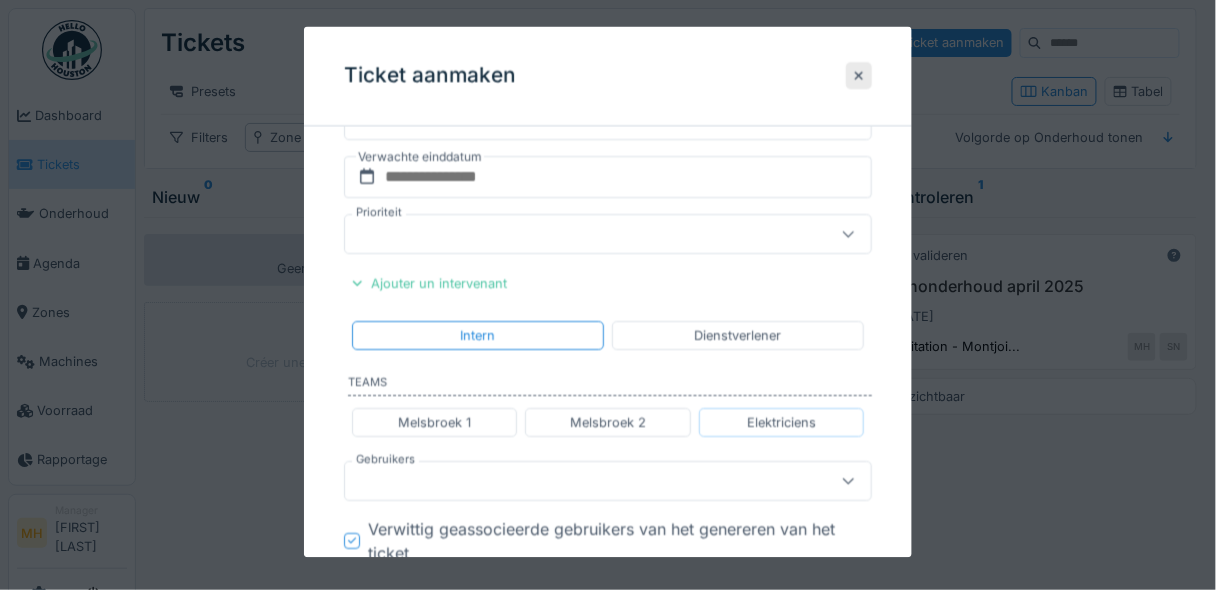 click on "Elektriciens" at bounding box center (781, 423) 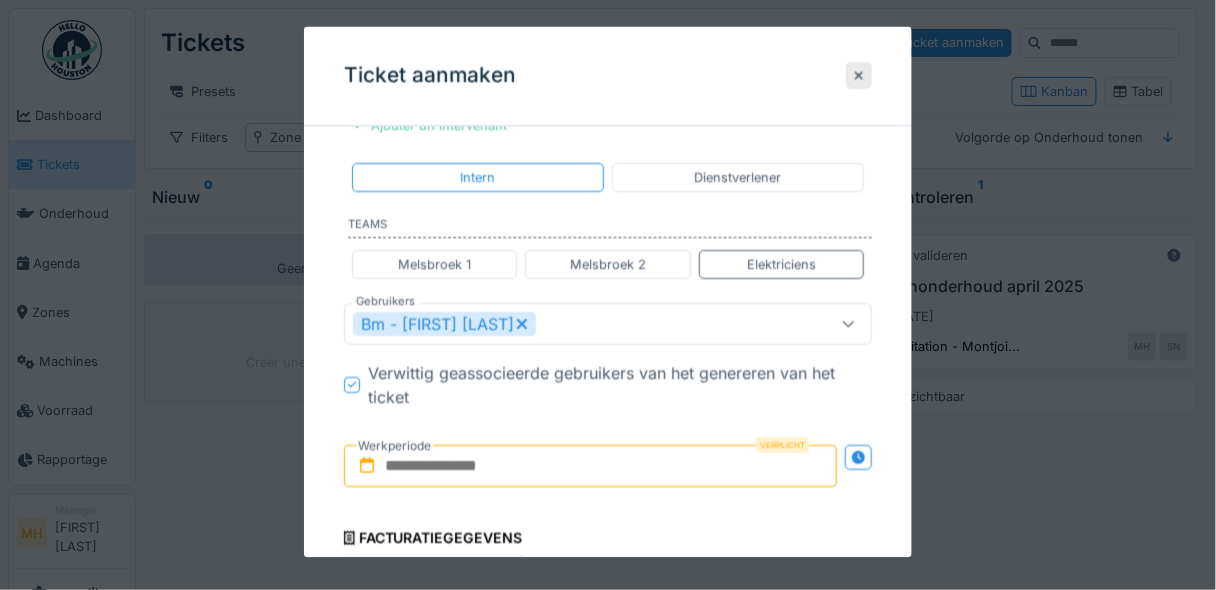 scroll, scrollTop: 1744, scrollLeft: 0, axis: vertical 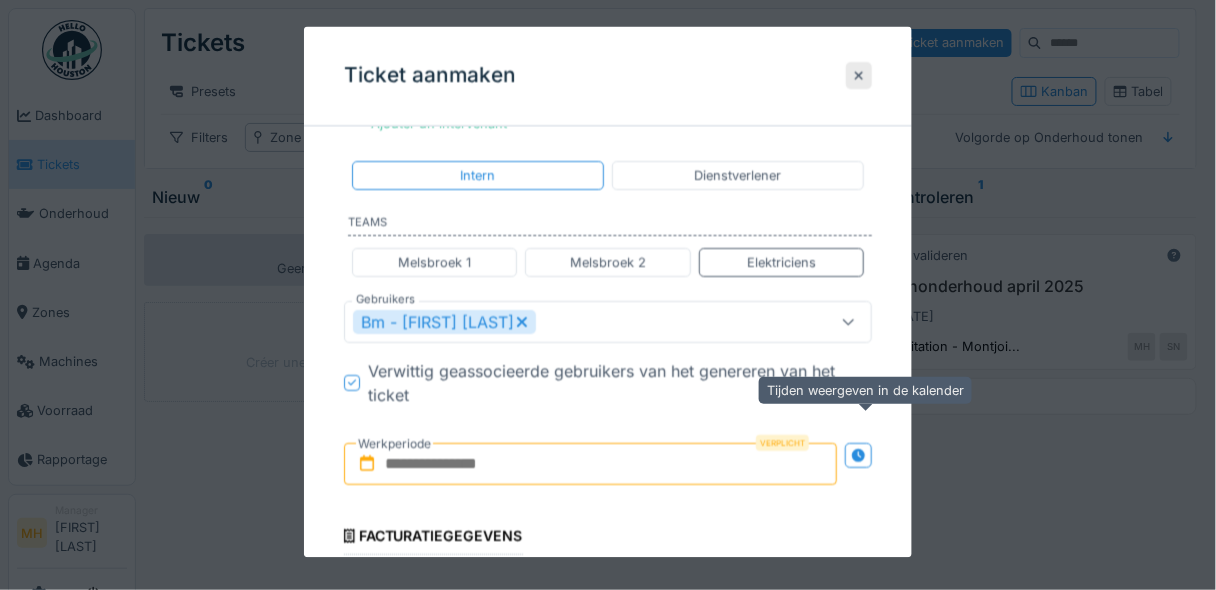 click 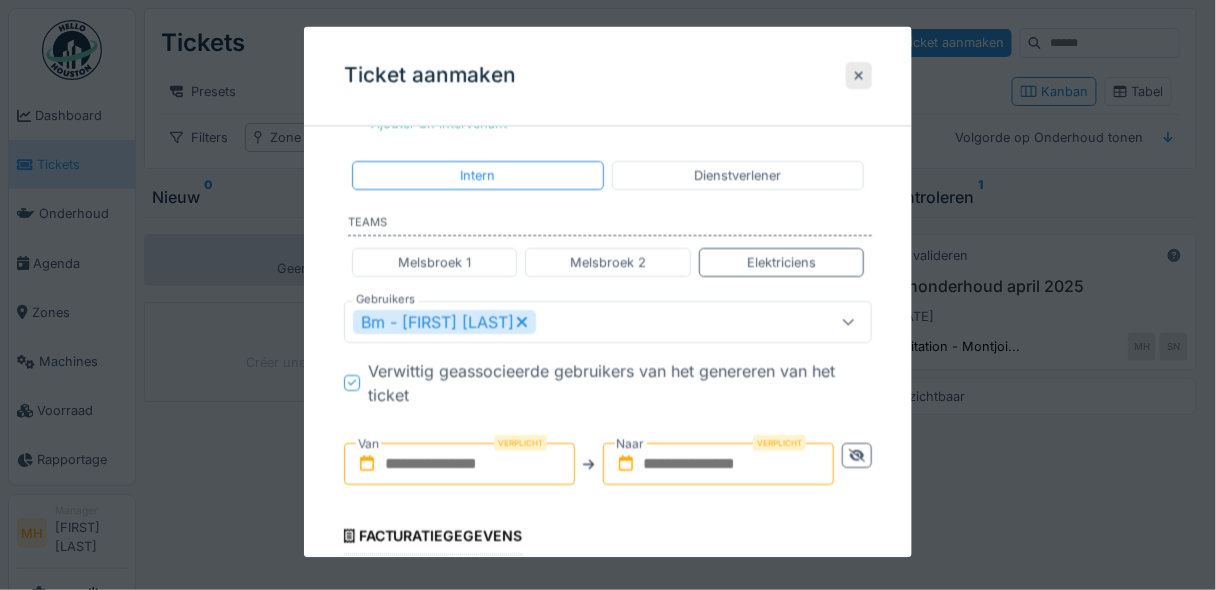 click at bounding box center [459, 465] 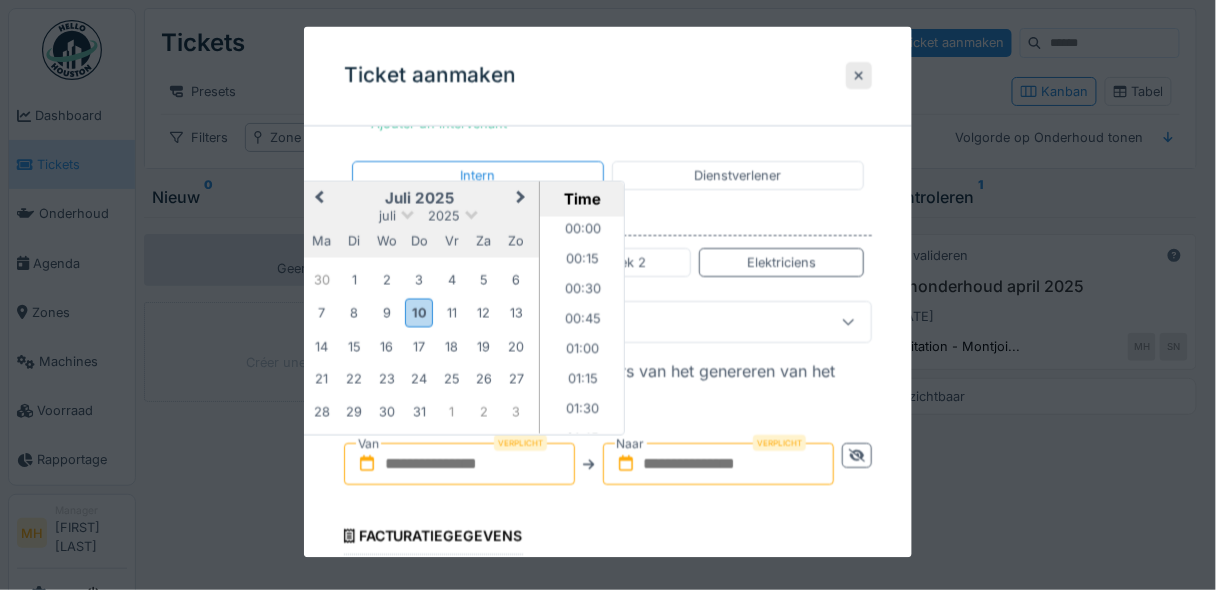 scroll, scrollTop: 2366, scrollLeft: 0, axis: vertical 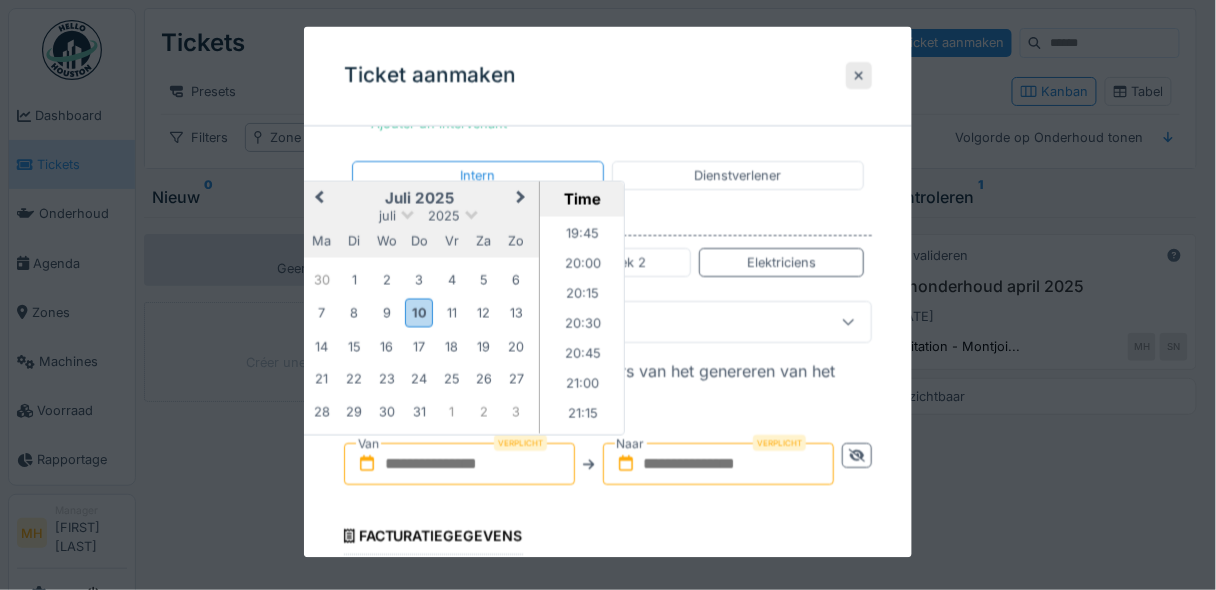 click on "Next Month" at bounding box center [521, 199] 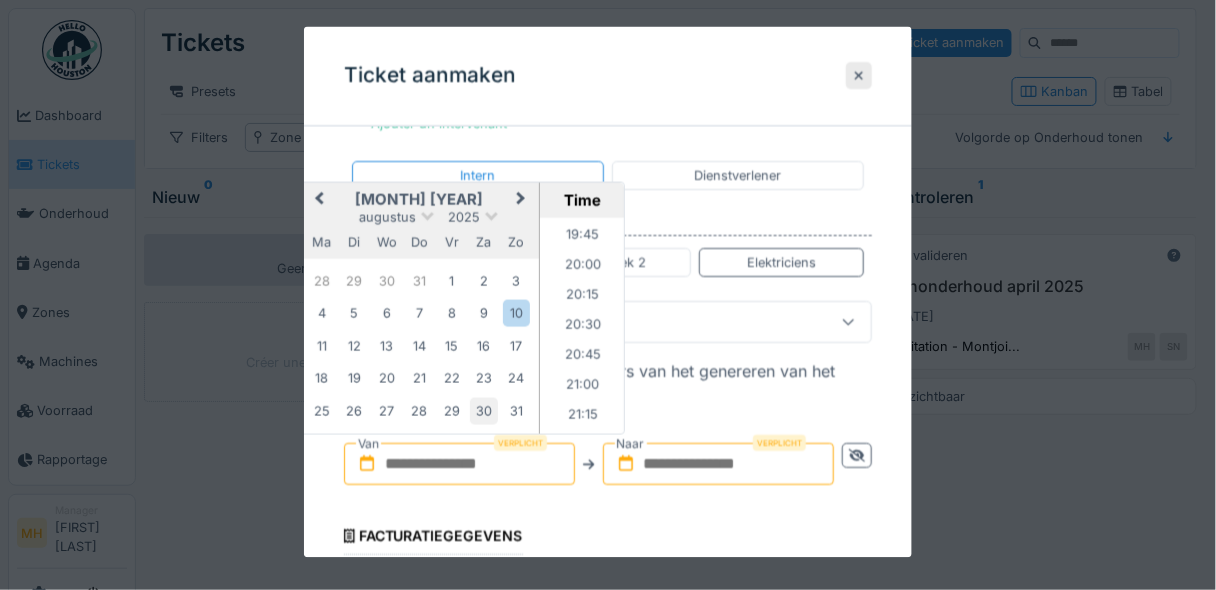 click on "30" at bounding box center [483, 411] 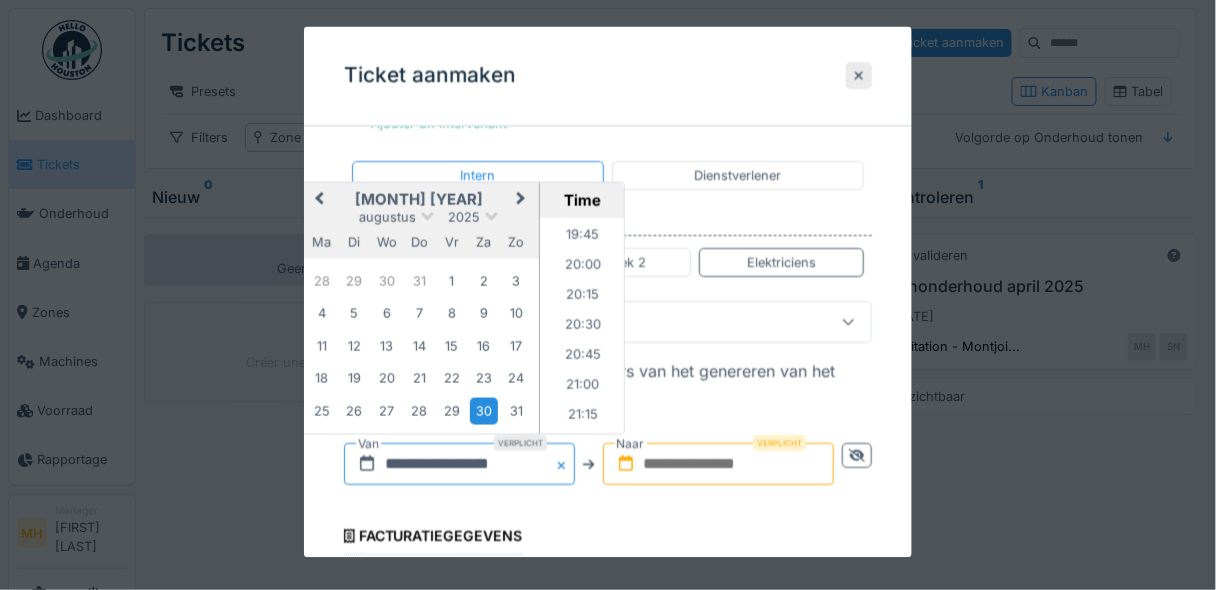 click on "**********" at bounding box center [459, 465] 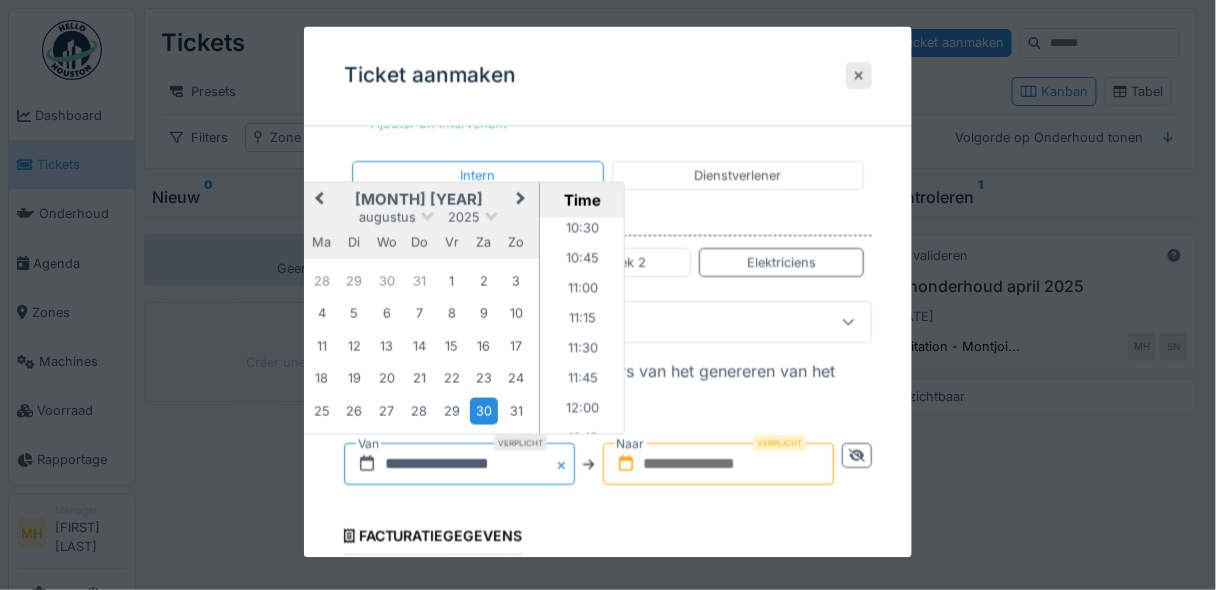 scroll, scrollTop: 1280, scrollLeft: 0, axis: vertical 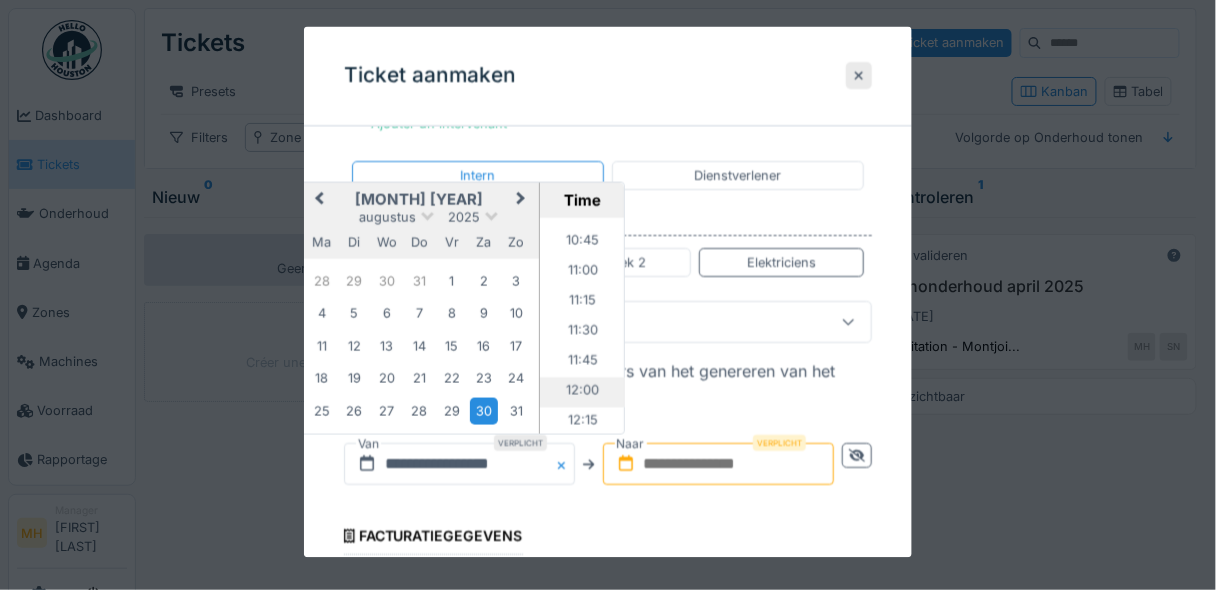 click on "12:00" at bounding box center (582, 393) 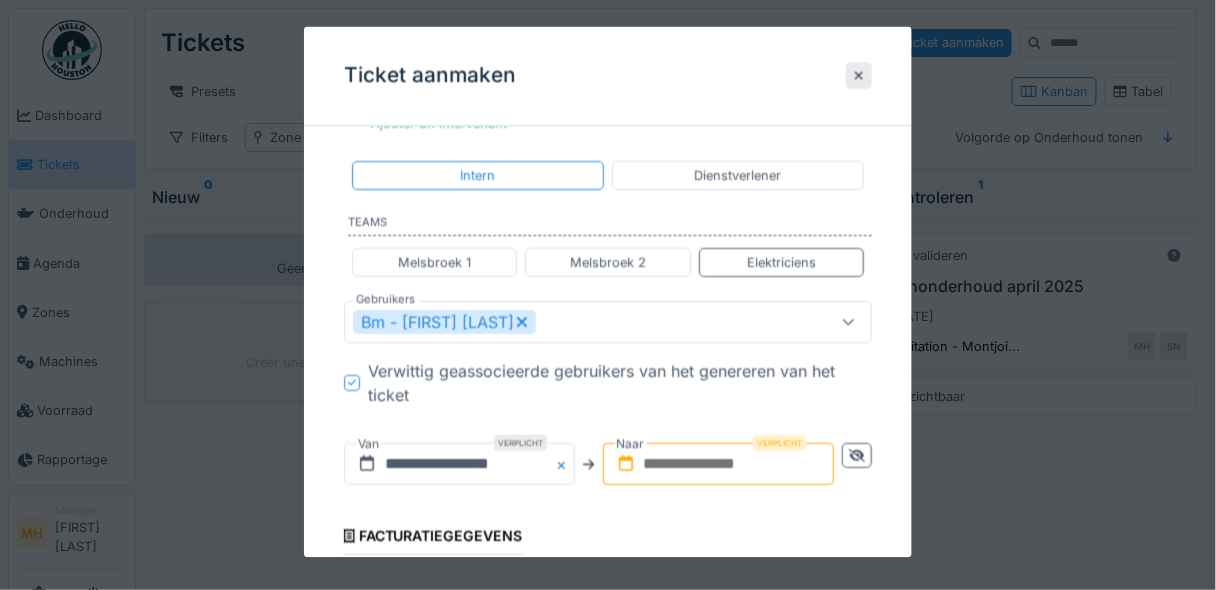 click at bounding box center [718, 465] 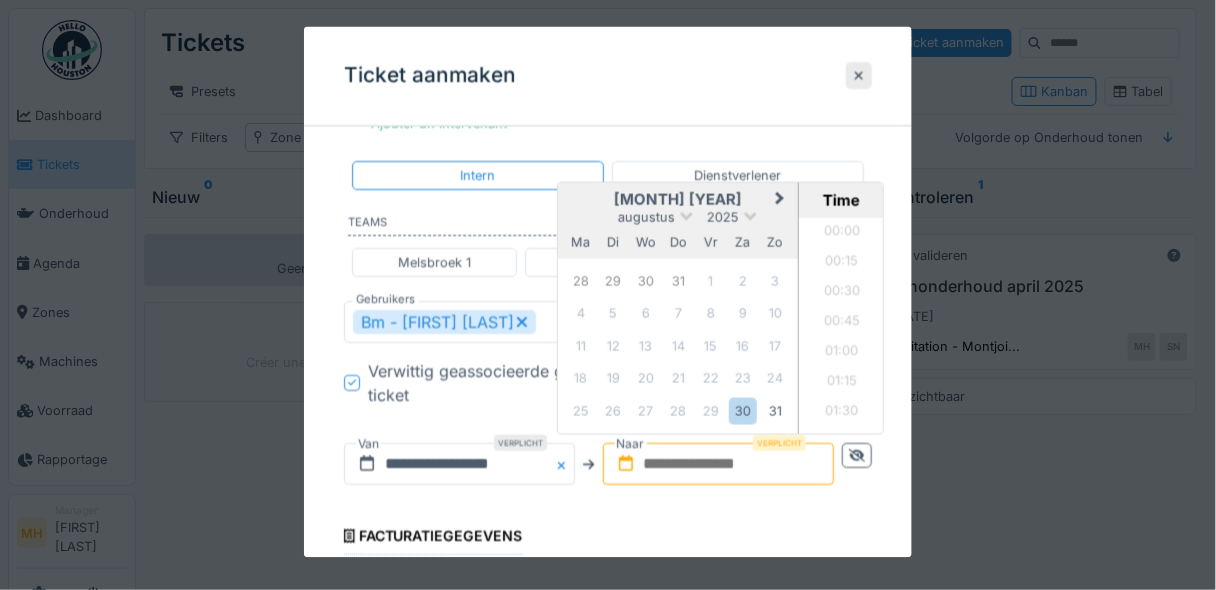 scroll, scrollTop: 2366, scrollLeft: 0, axis: vertical 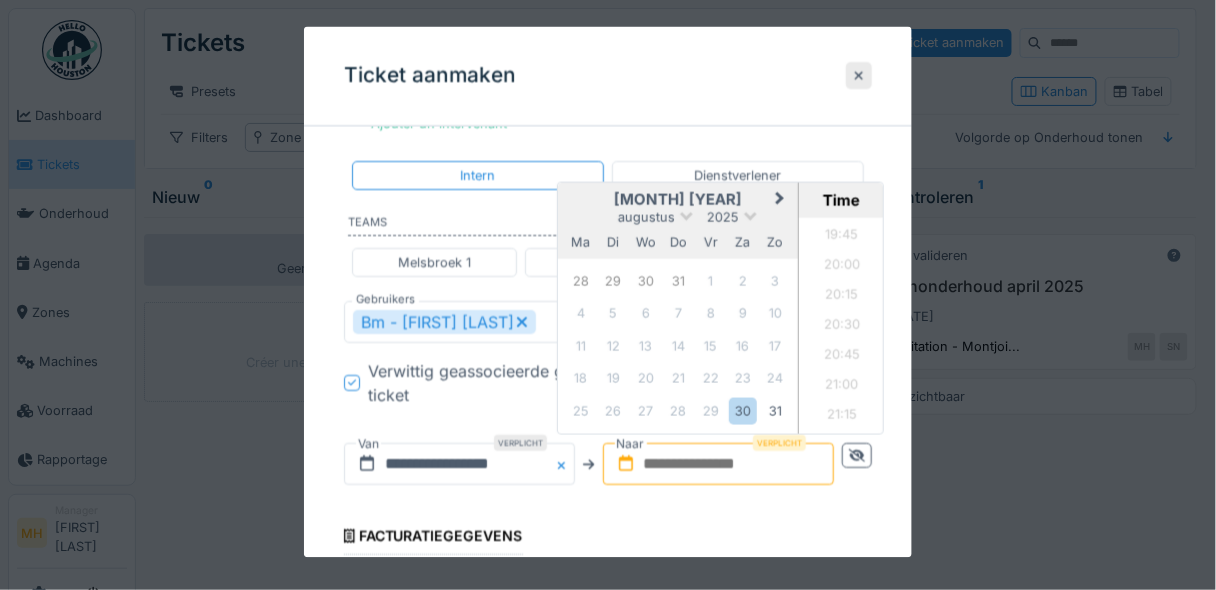 click on "27" at bounding box center (644, 411) 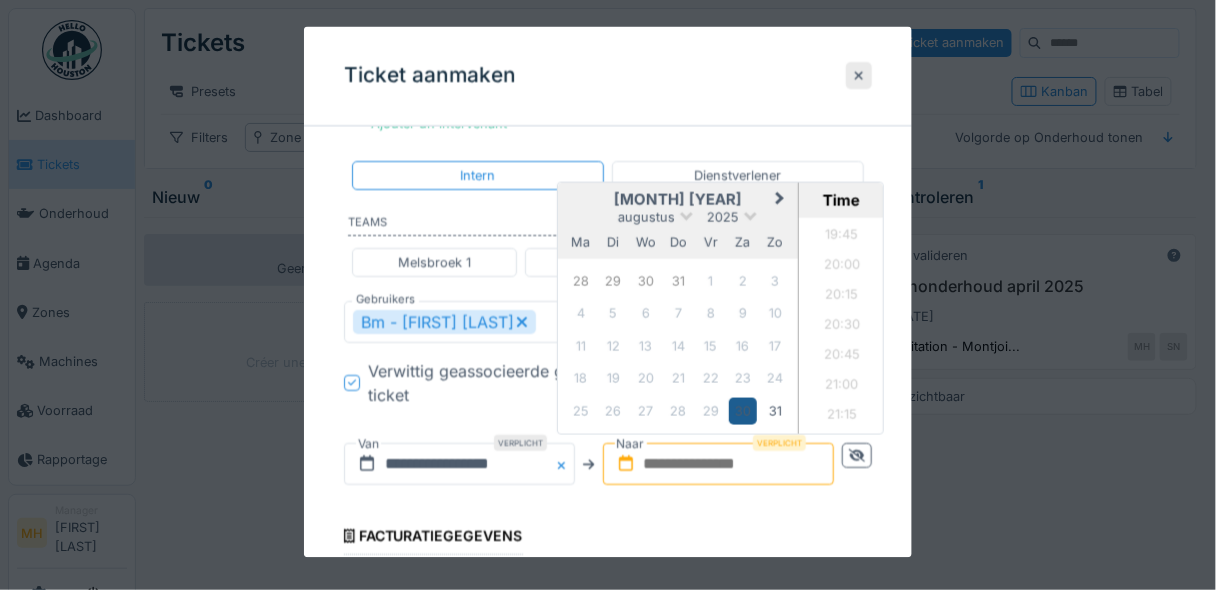click on "30" at bounding box center (742, 411) 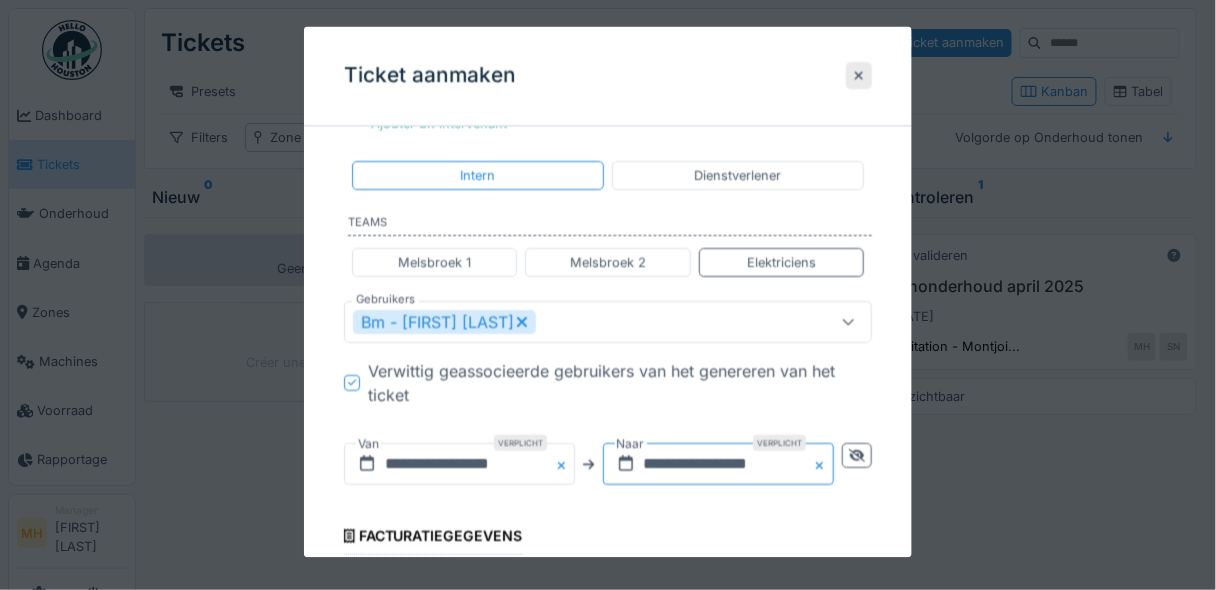 click on "**********" at bounding box center (718, 465) 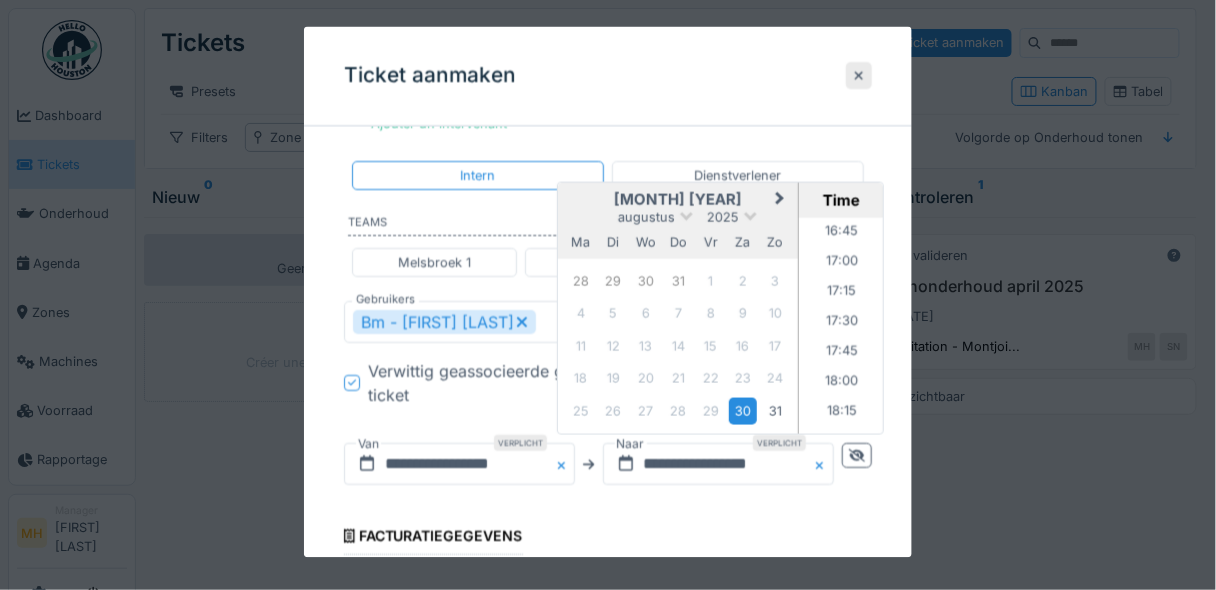 scroll, scrollTop: 1950, scrollLeft: 0, axis: vertical 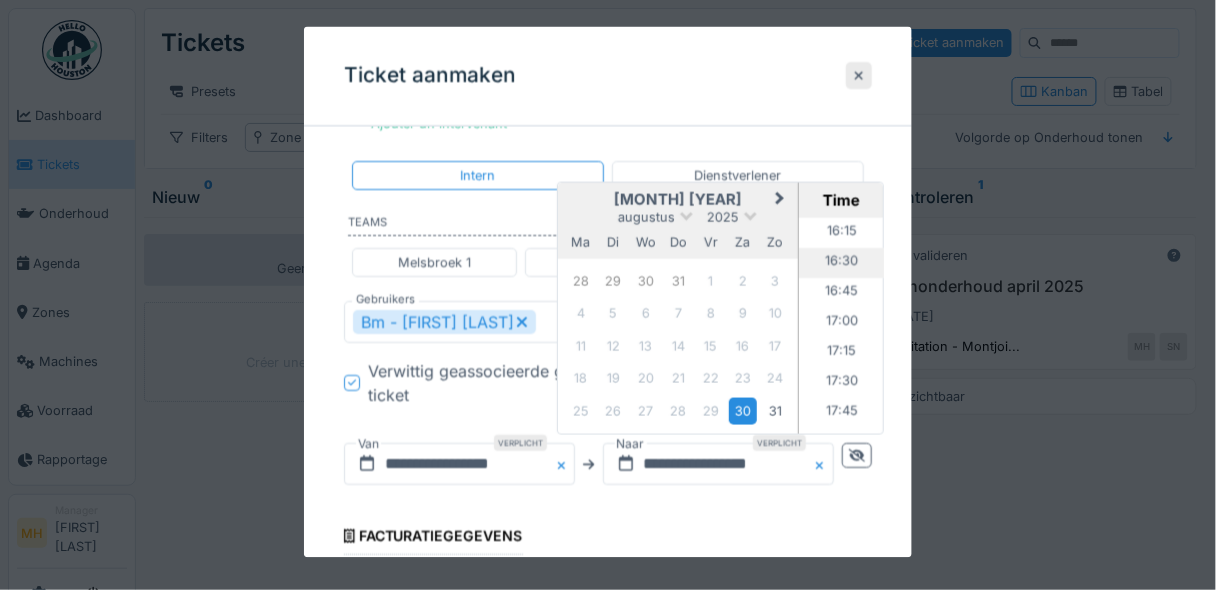 click on "16:30" at bounding box center (841, 263) 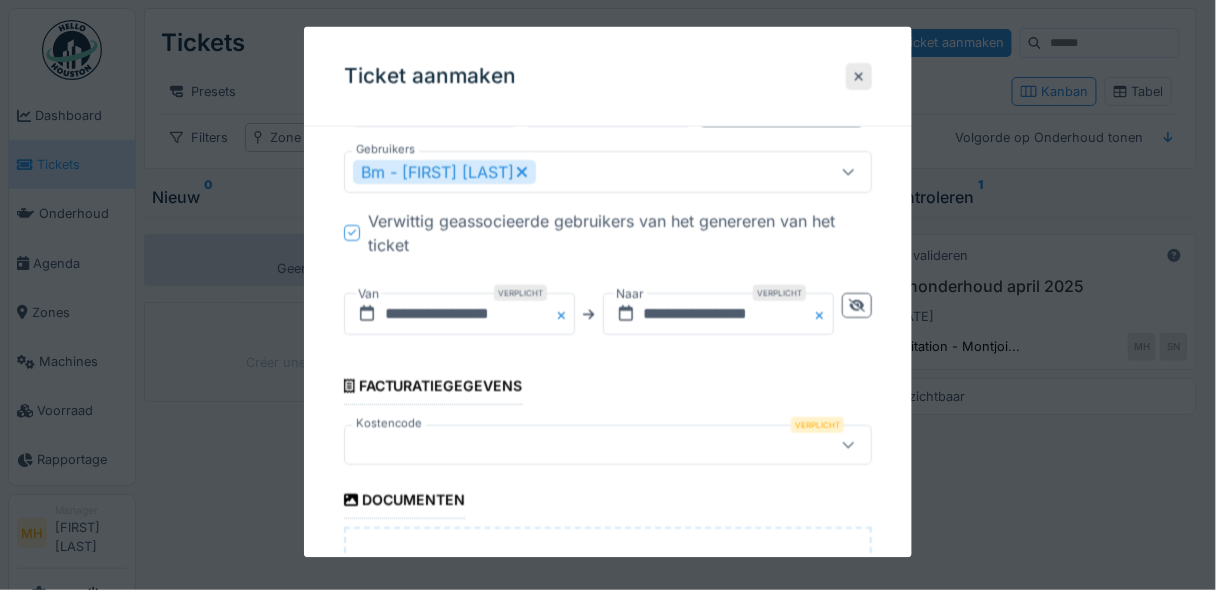 scroll, scrollTop: 1904, scrollLeft: 0, axis: vertical 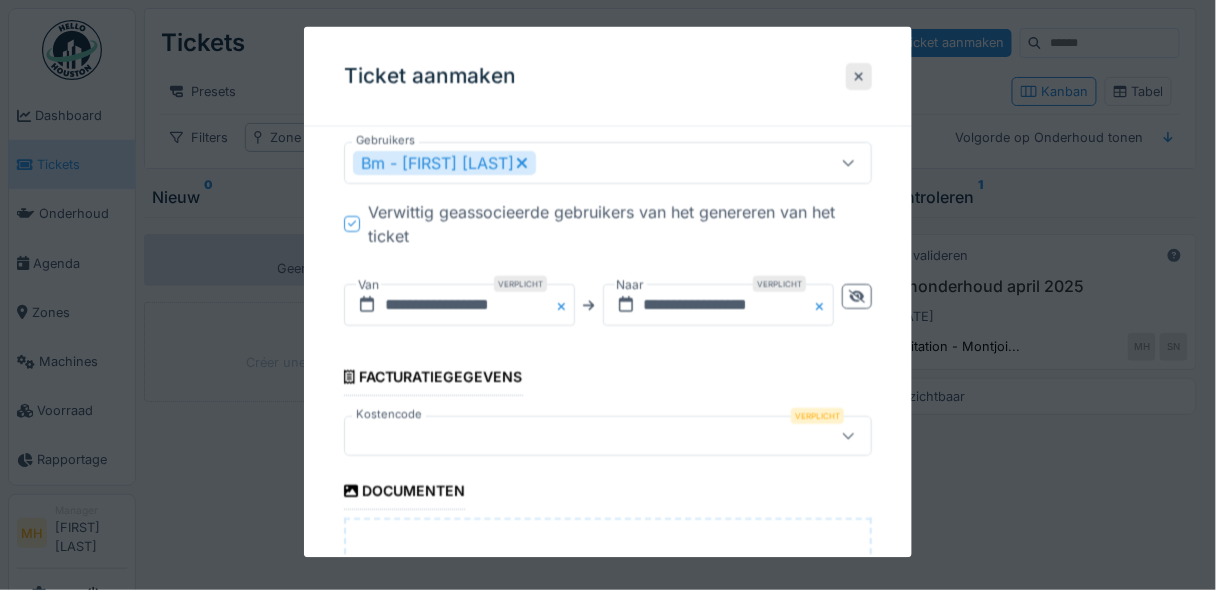 click at bounding box center (581, 436) 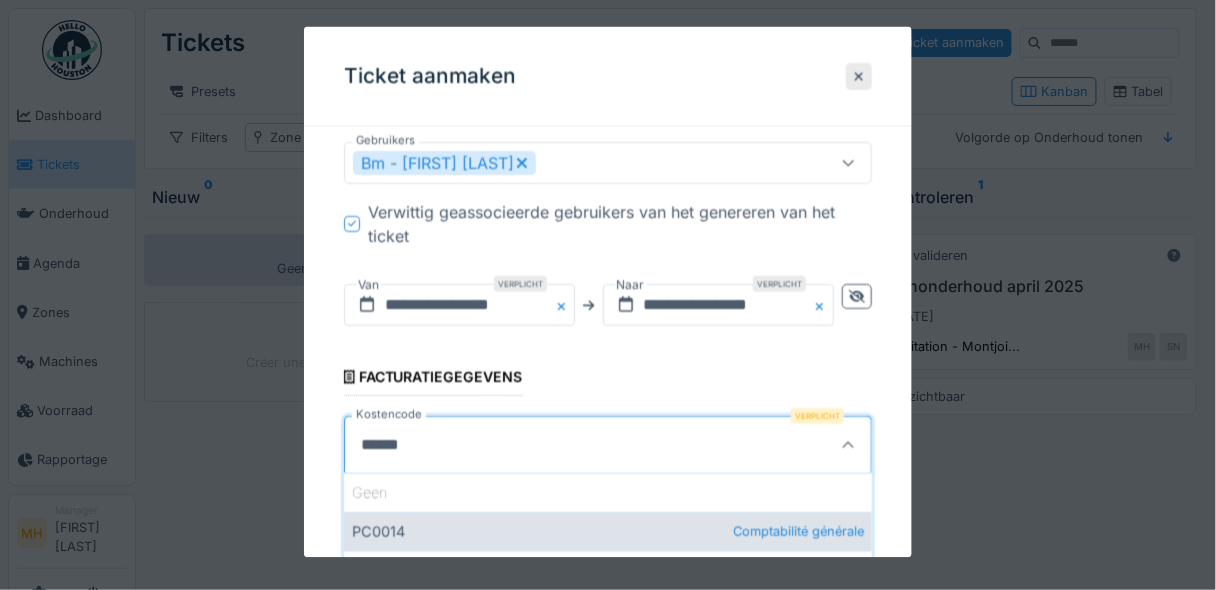 type on "******" 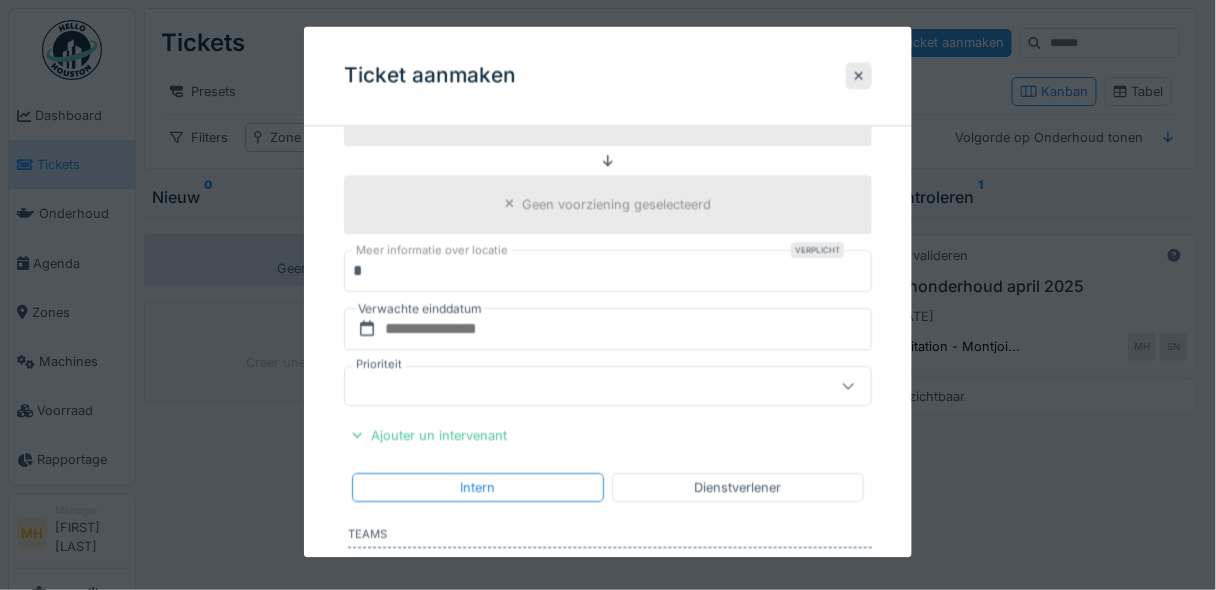 scroll, scrollTop: 1395, scrollLeft: 0, axis: vertical 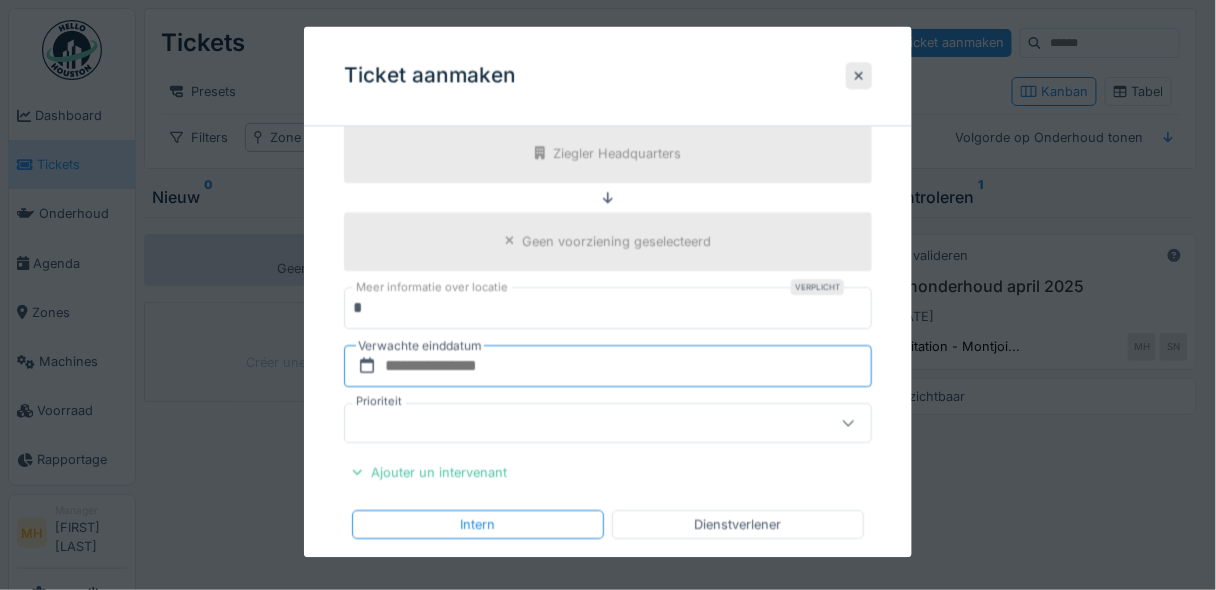 click at bounding box center (608, 366) 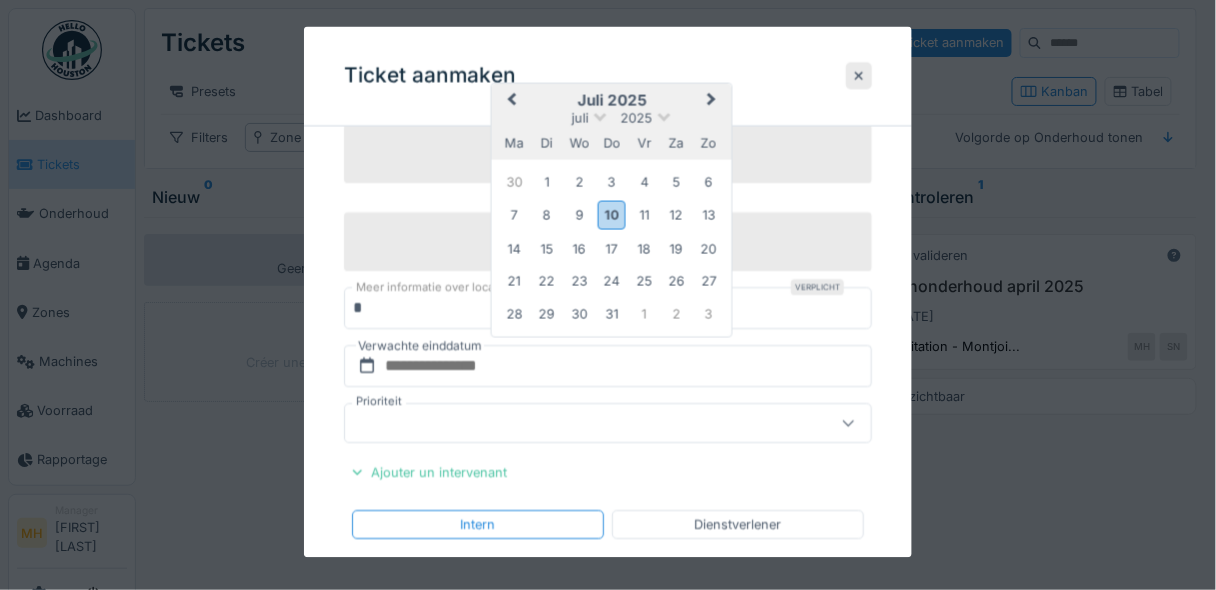 click on "Next Month" at bounding box center (712, 101) 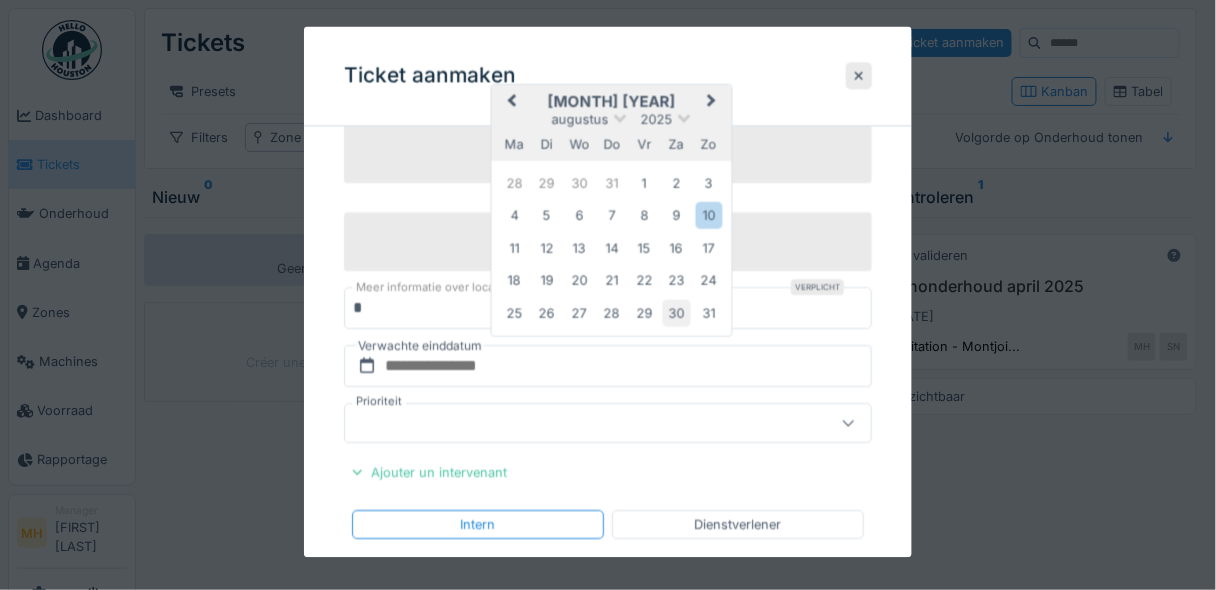 click on "30" at bounding box center [676, 313] 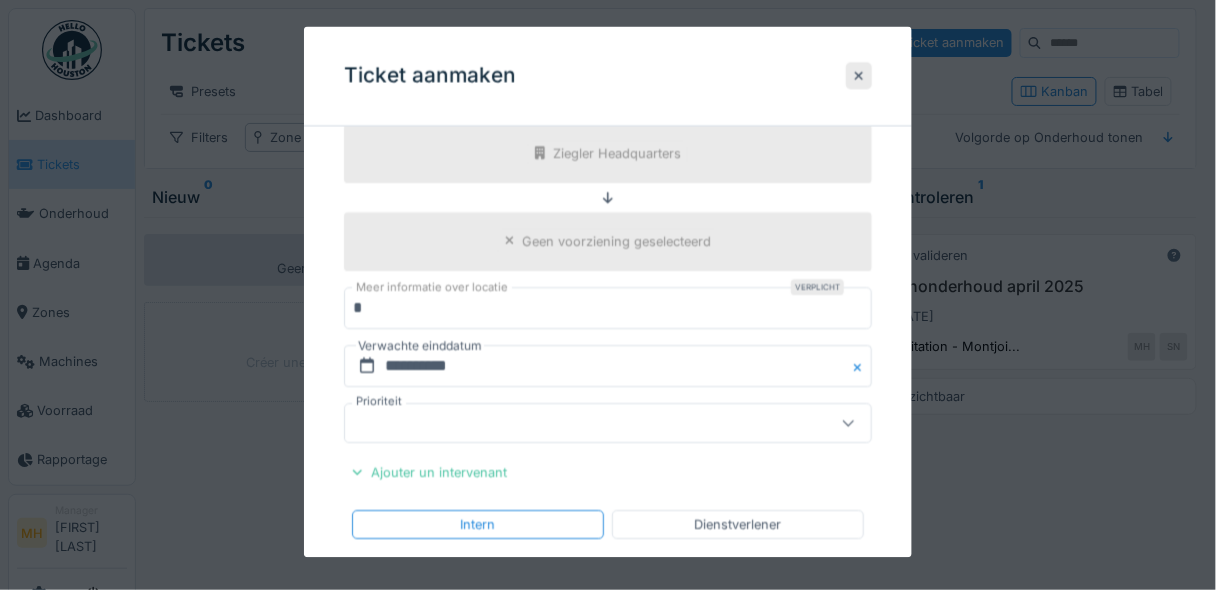 click on "Geen voorziening geselecteerd" at bounding box center [616, 241] 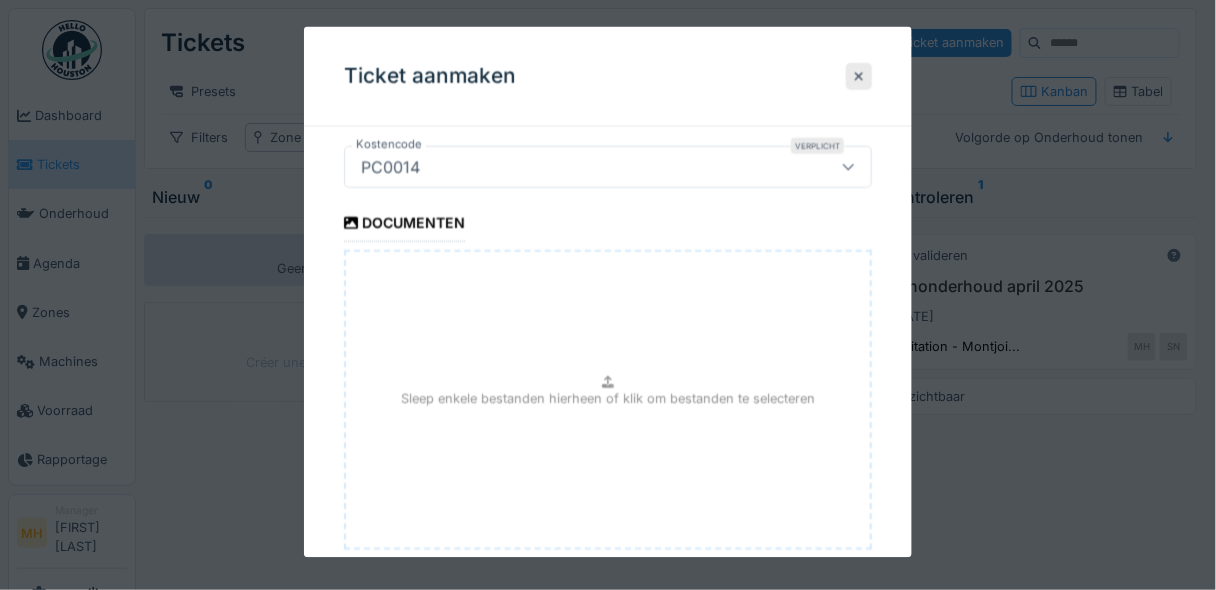 scroll, scrollTop: 2275, scrollLeft: 0, axis: vertical 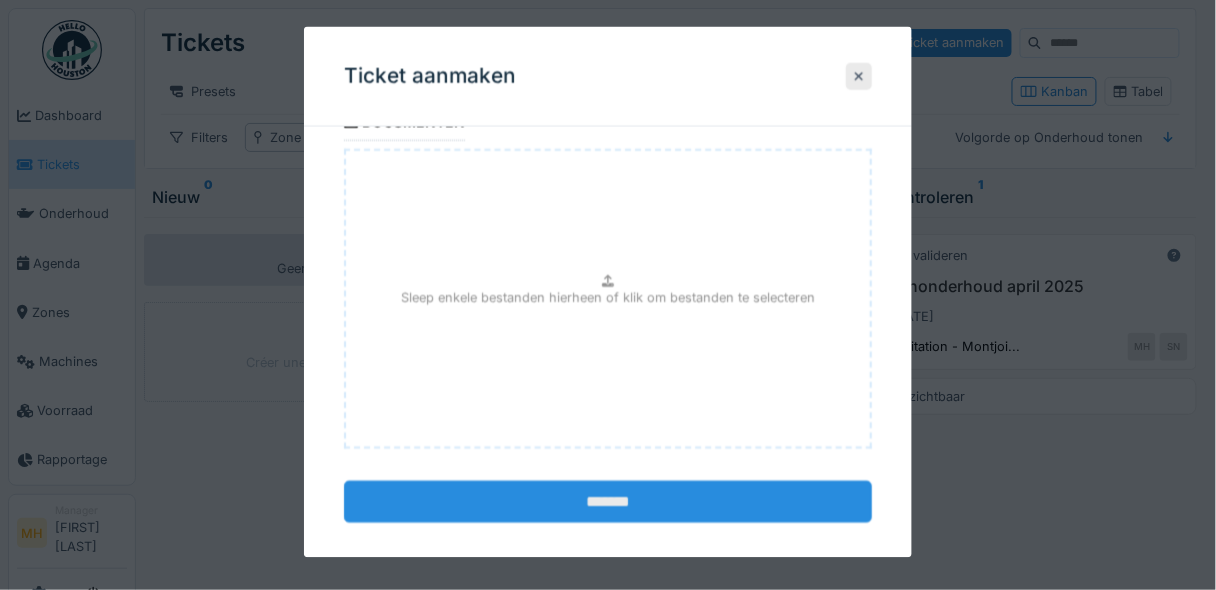 click on "*******" at bounding box center (608, 502) 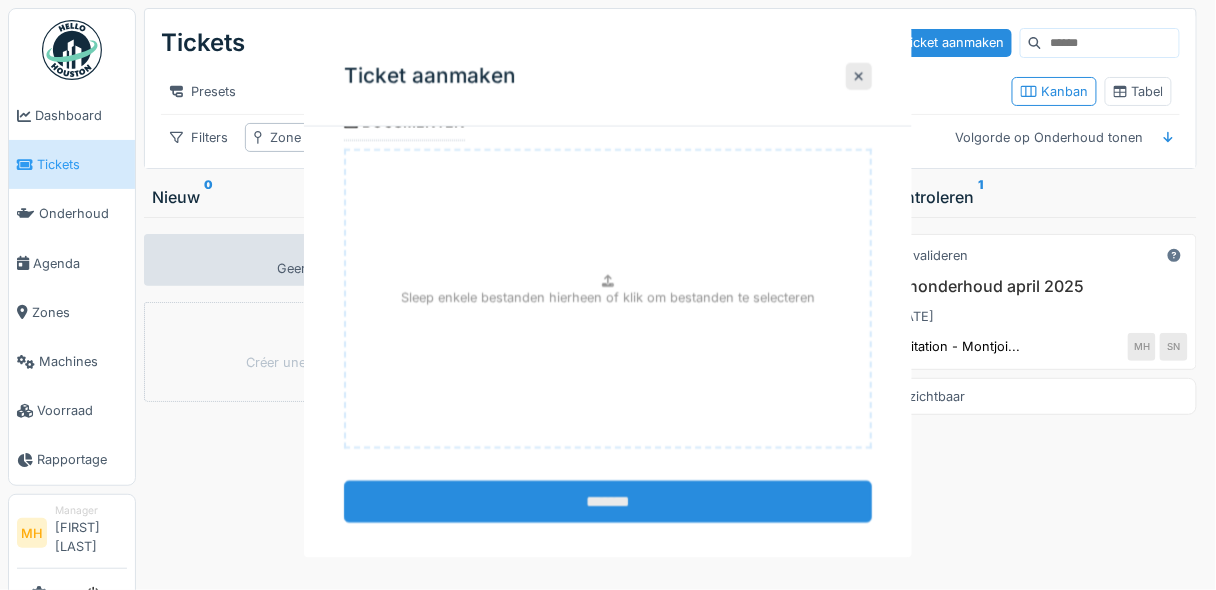 scroll, scrollTop: 0, scrollLeft: 0, axis: both 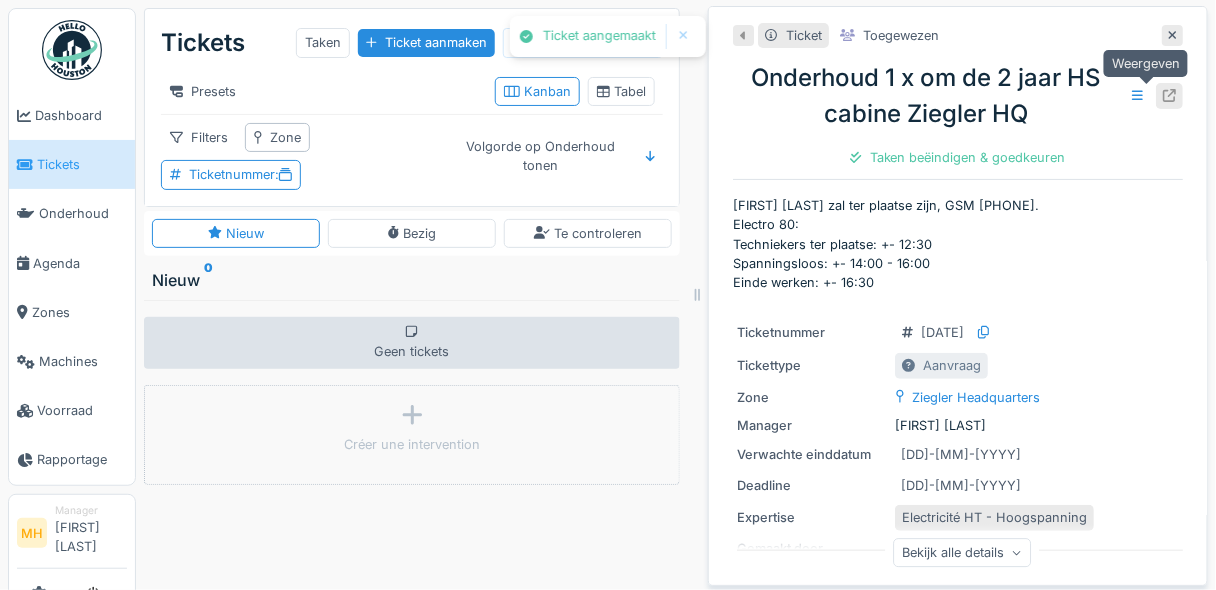 click 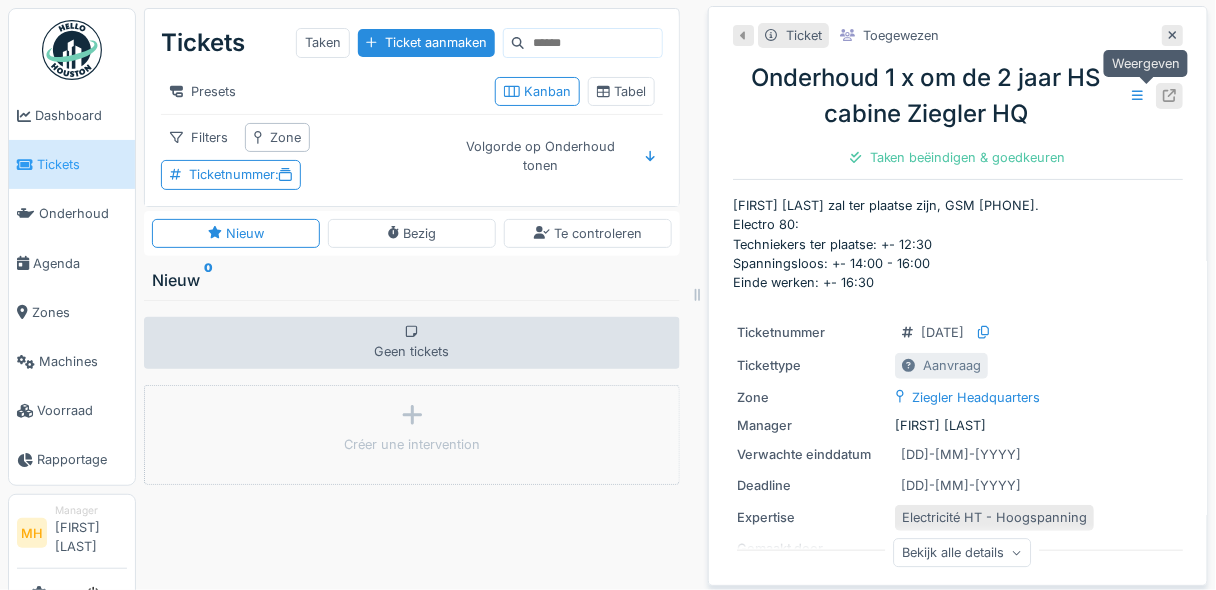 click 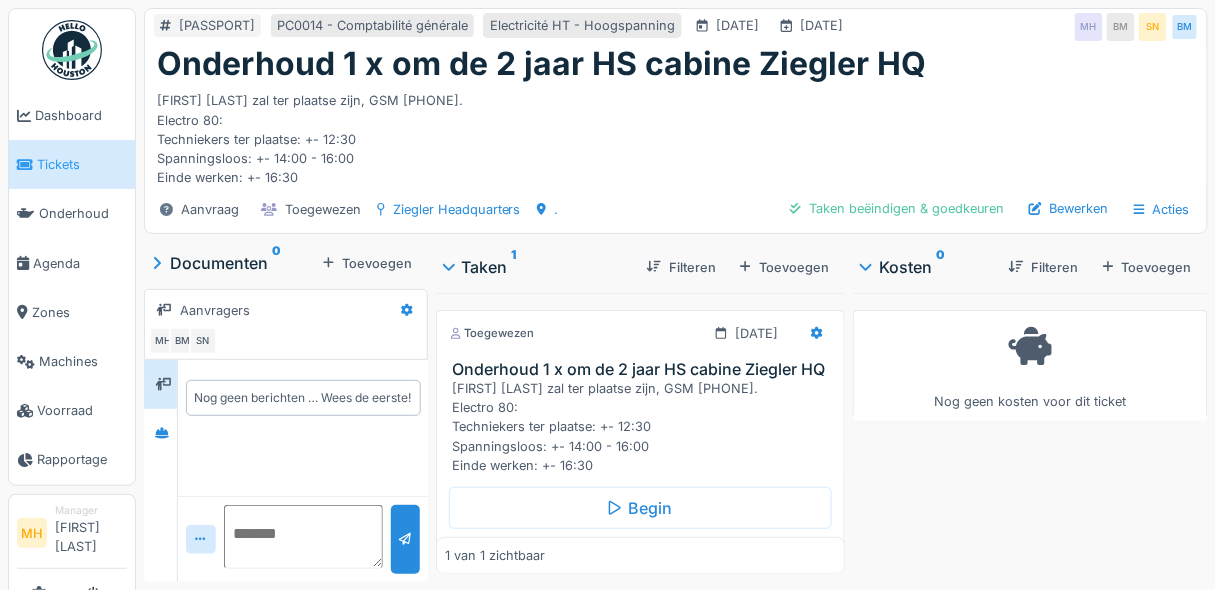 scroll, scrollTop: 12, scrollLeft: 0, axis: vertical 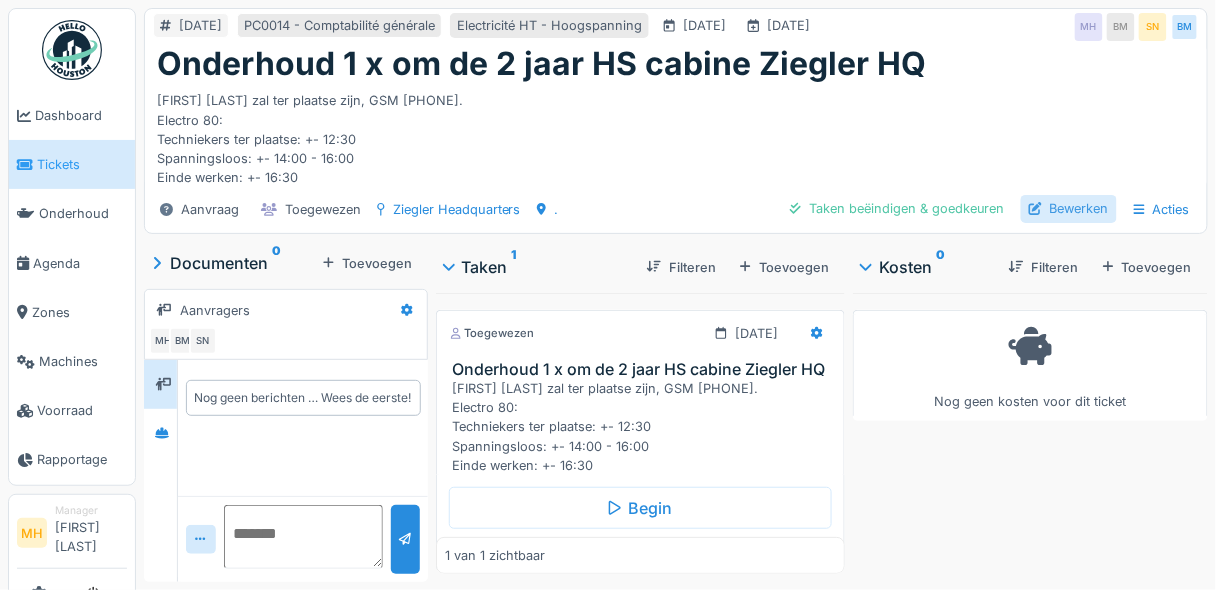 click on "Bewerken" at bounding box center [1069, 208] 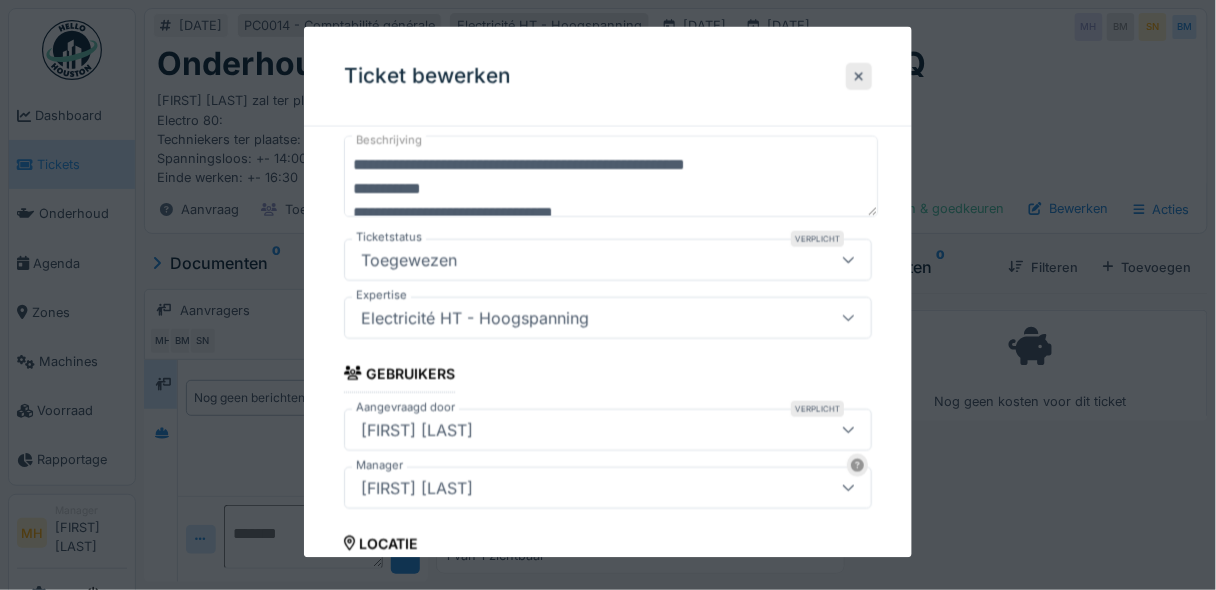 scroll, scrollTop: 240, scrollLeft: 0, axis: vertical 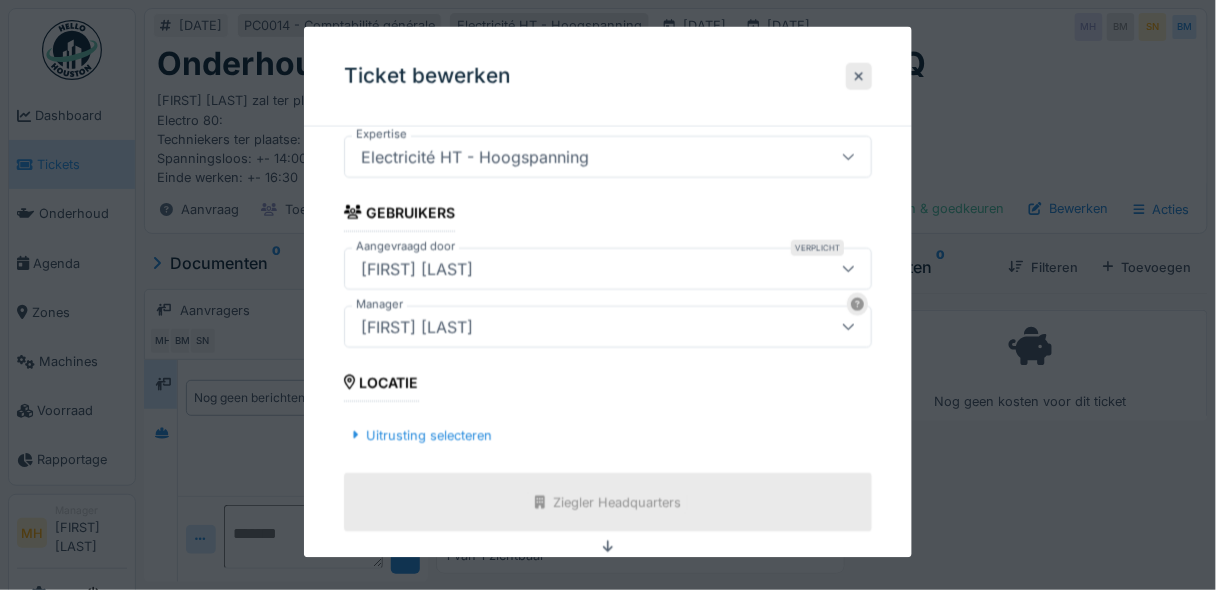 click 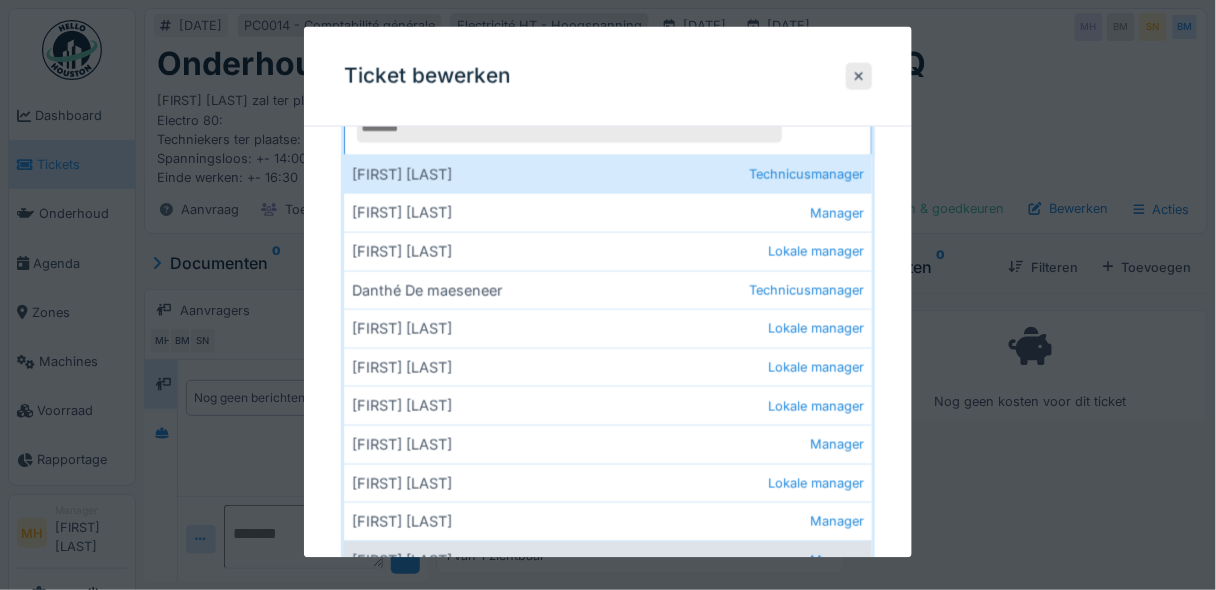 scroll, scrollTop: 720, scrollLeft: 0, axis: vertical 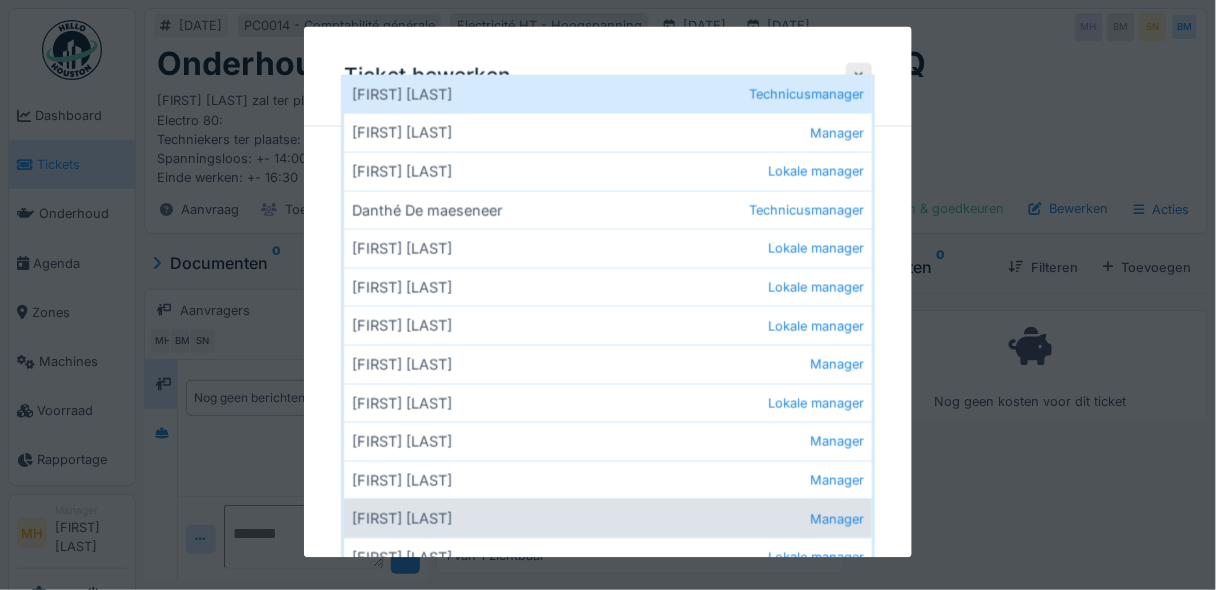 click on "[FIRST] [LAST]   Manager" at bounding box center (608, 518) 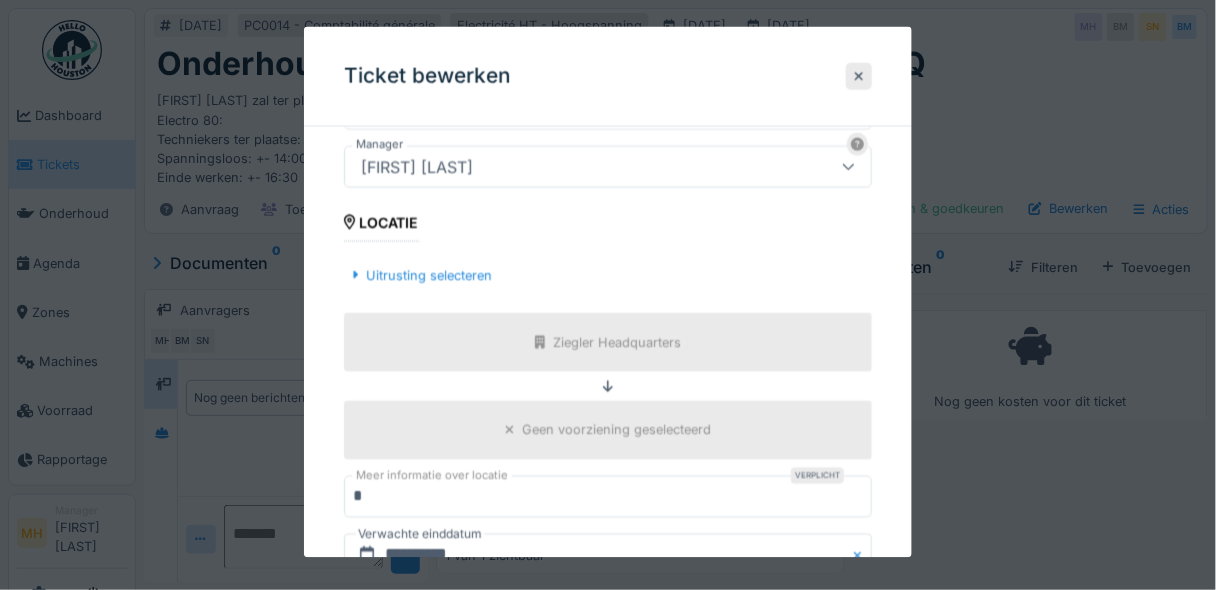 scroll, scrollTop: 400, scrollLeft: 0, axis: vertical 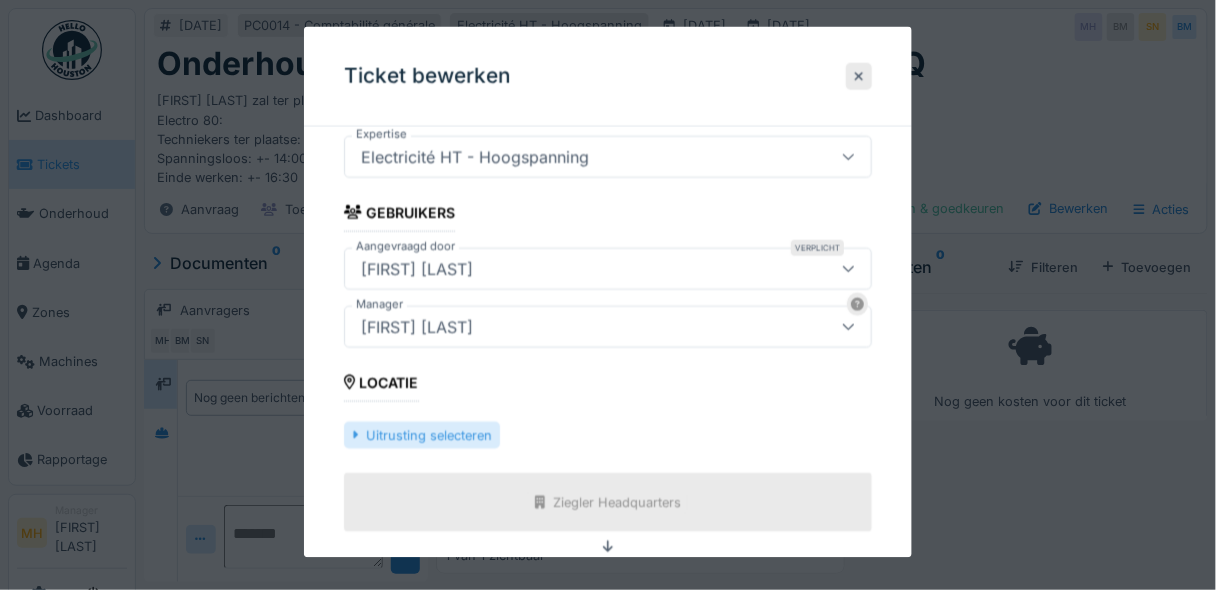 click on "Uitrusting selecteren" at bounding box center [422, 434] 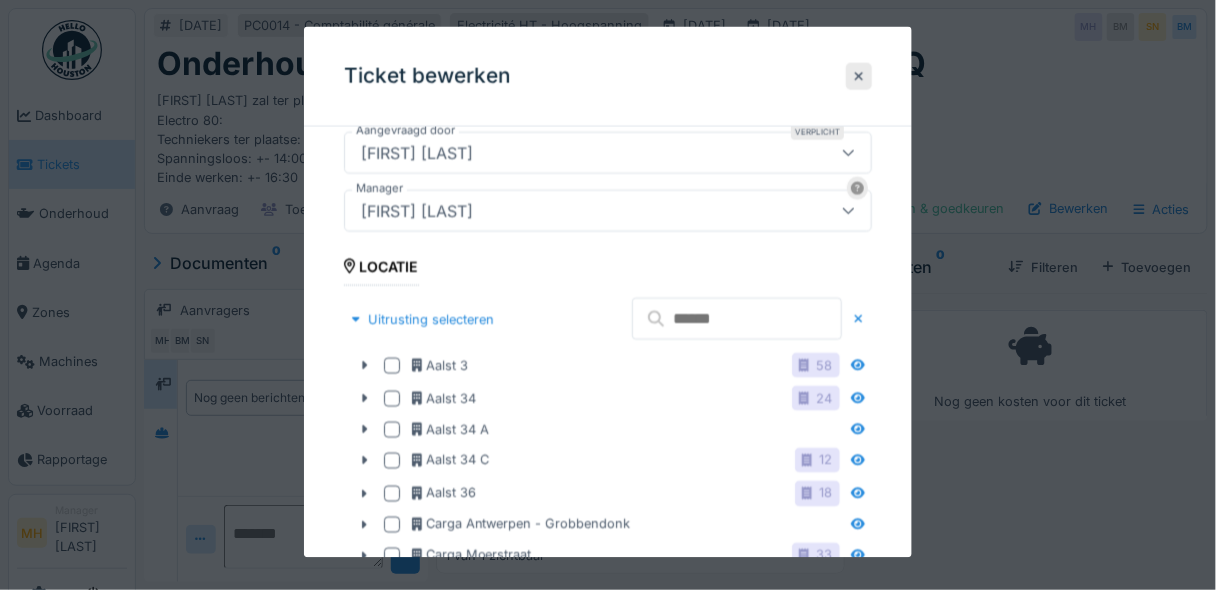 scroll, scrollTop: 400, scrollLeft: 0, axis: vertical 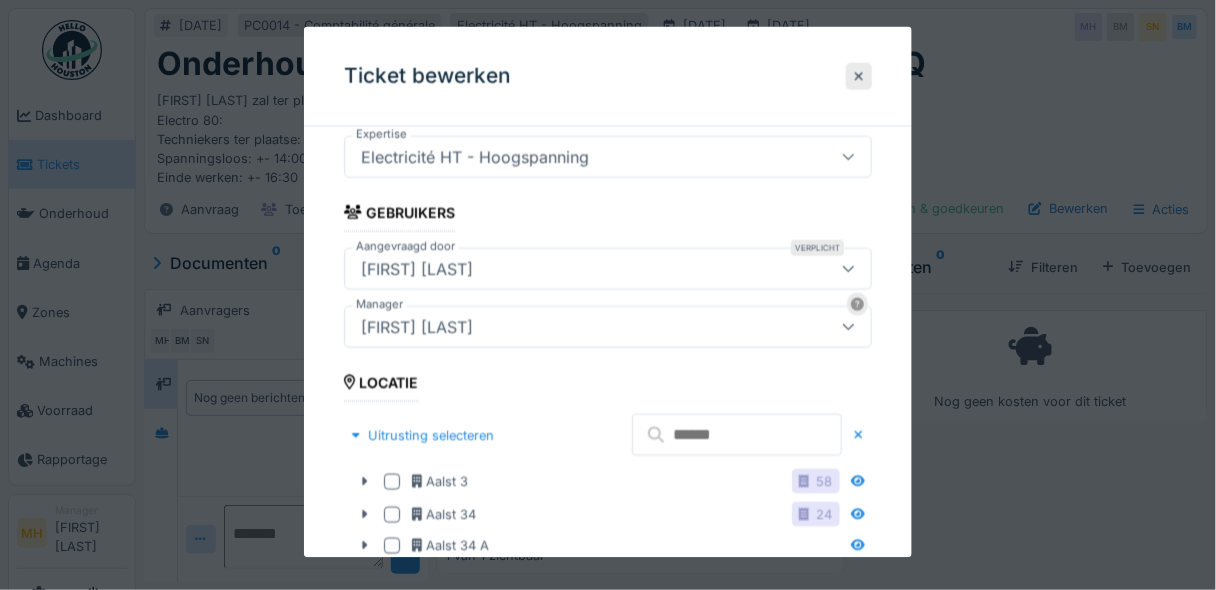 click at bounding box center [737, 435] 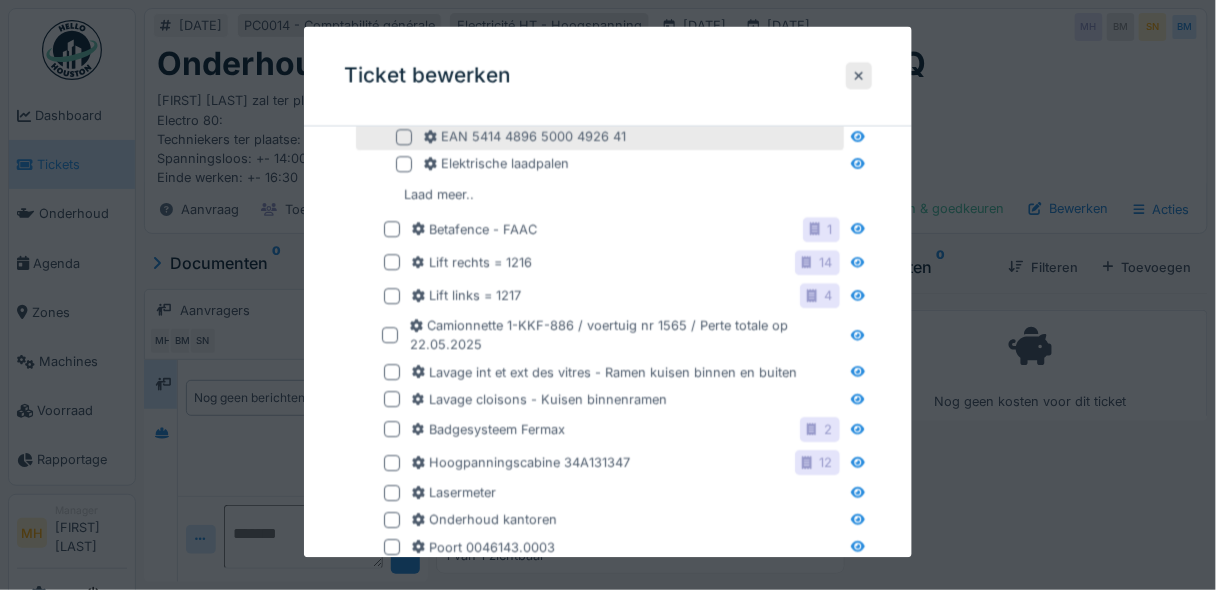 scroll, scrollTop: 1360, scrollLeft: 0, axis: vertical 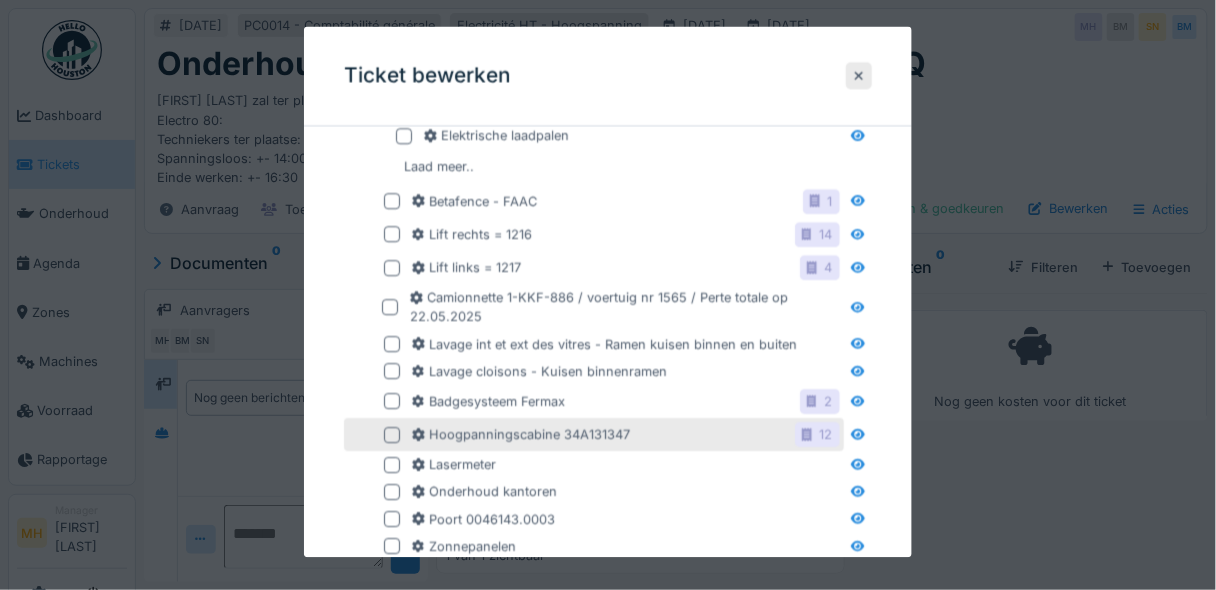 type on "****" 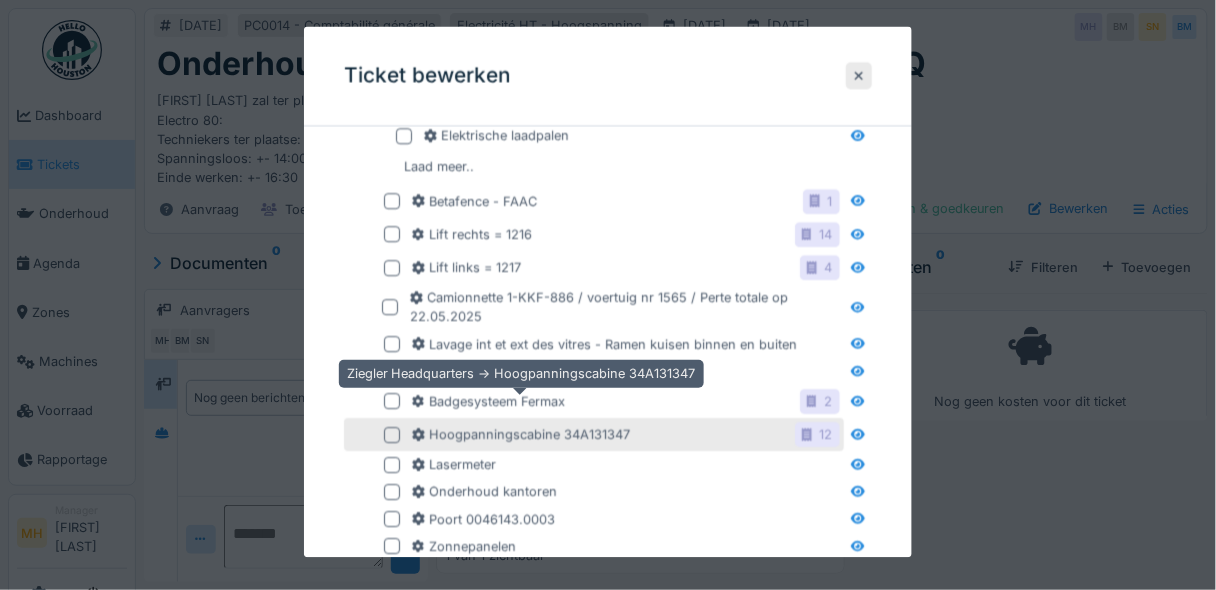 click on "Hoogpanningscabine 34A131347" at bounding box center (521, 435) 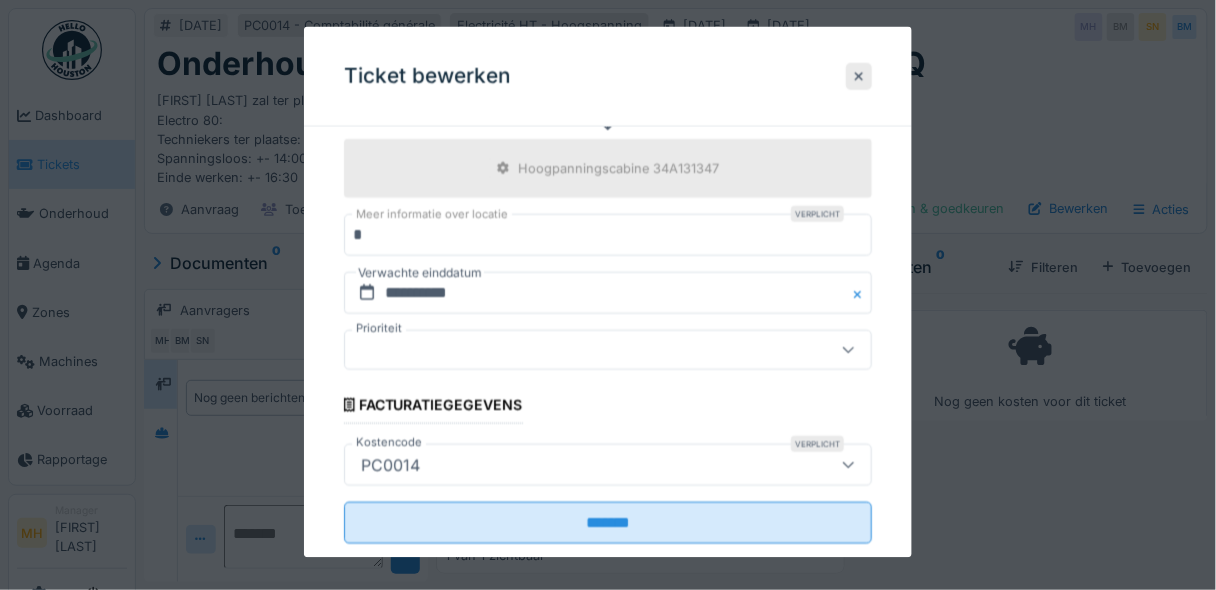 scroll, scrollTop: 2190, scrollLeft: 0, axis: vertical 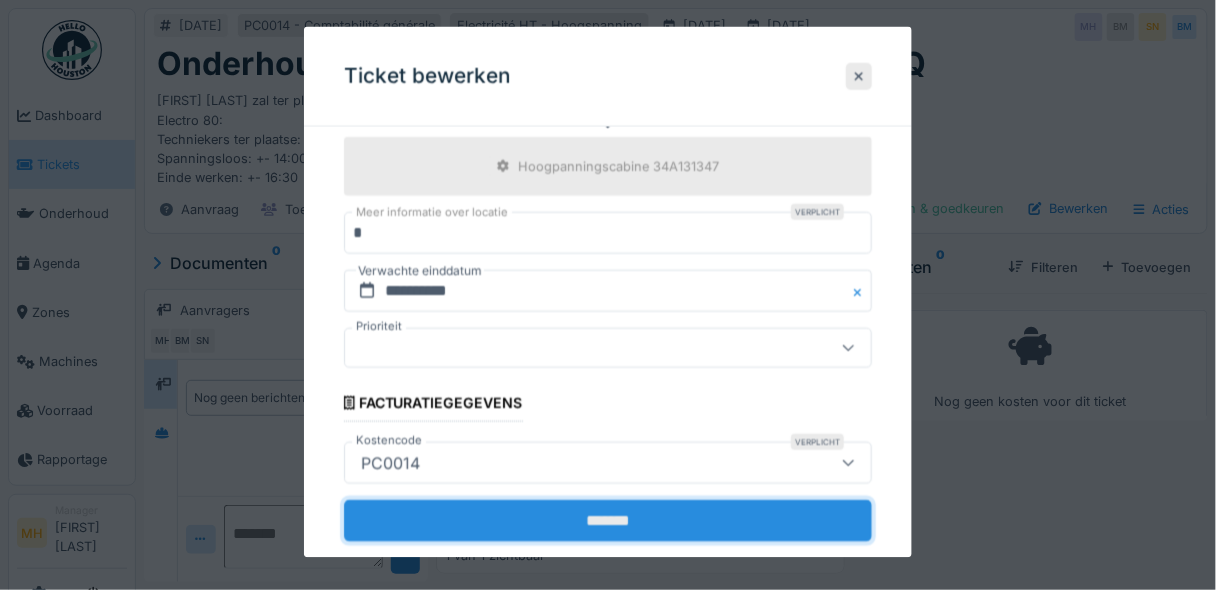 click on "*******" at bounding box center (608, 521) 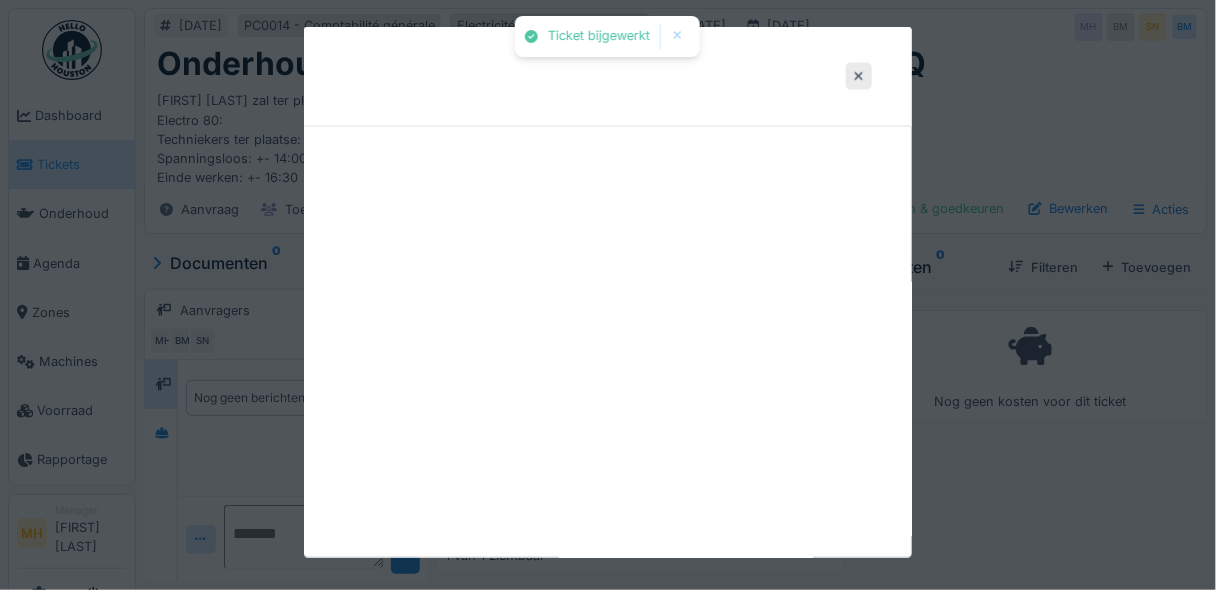 scroll, scrollTop: 0, scrollLeft: 0, axis: both 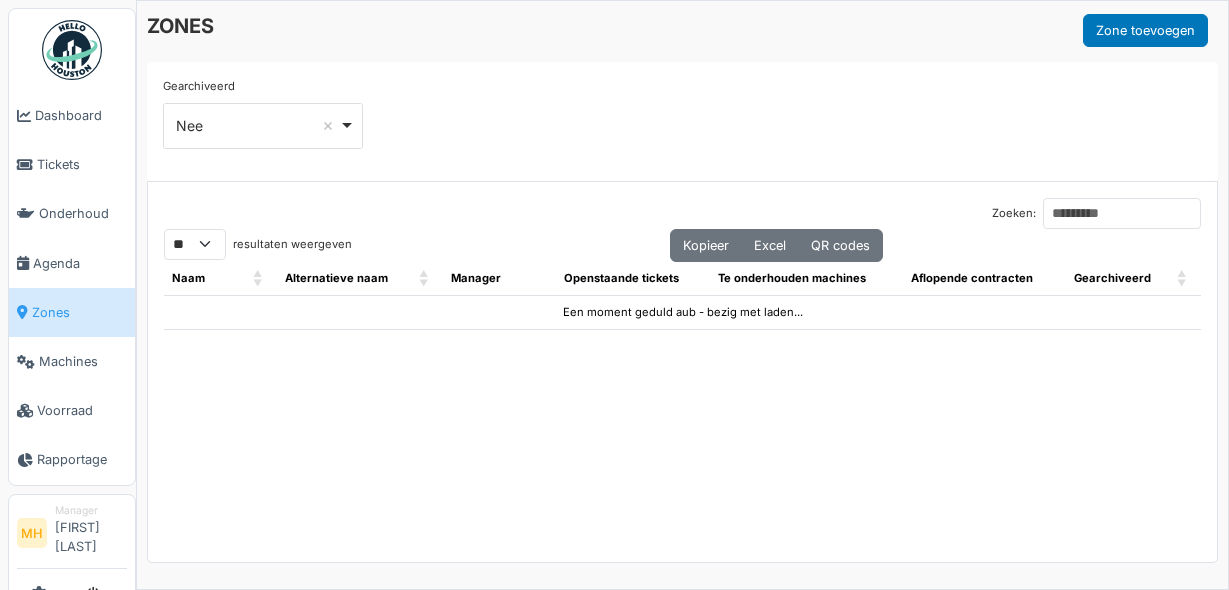 select on "**" 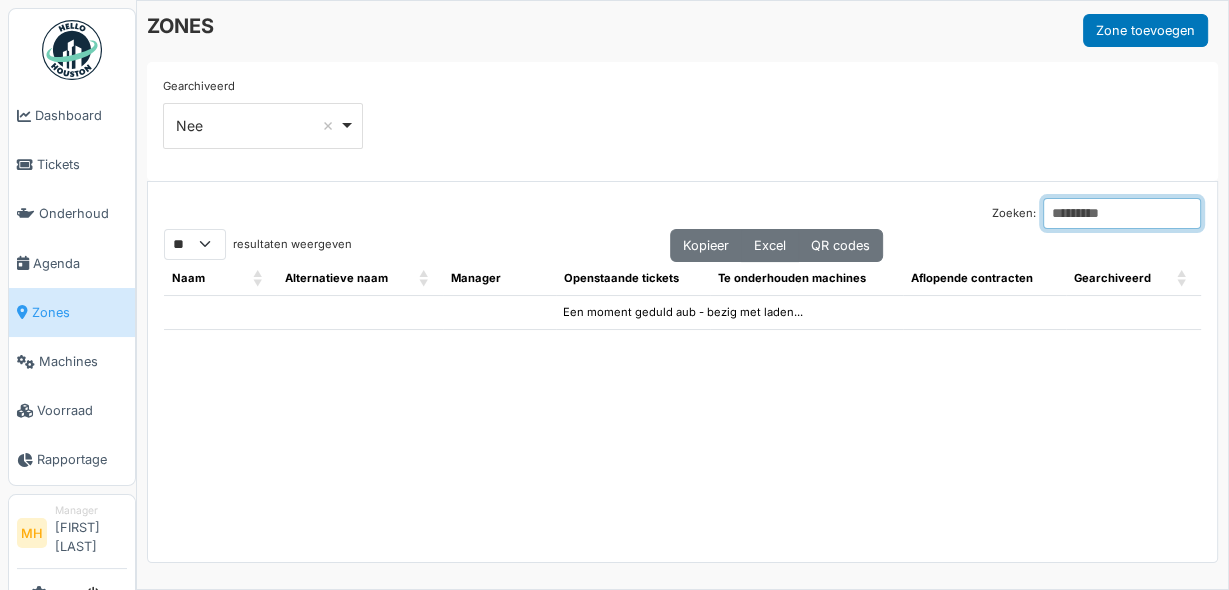 click on "Zoeken:" at bounding box center [1122, 213] 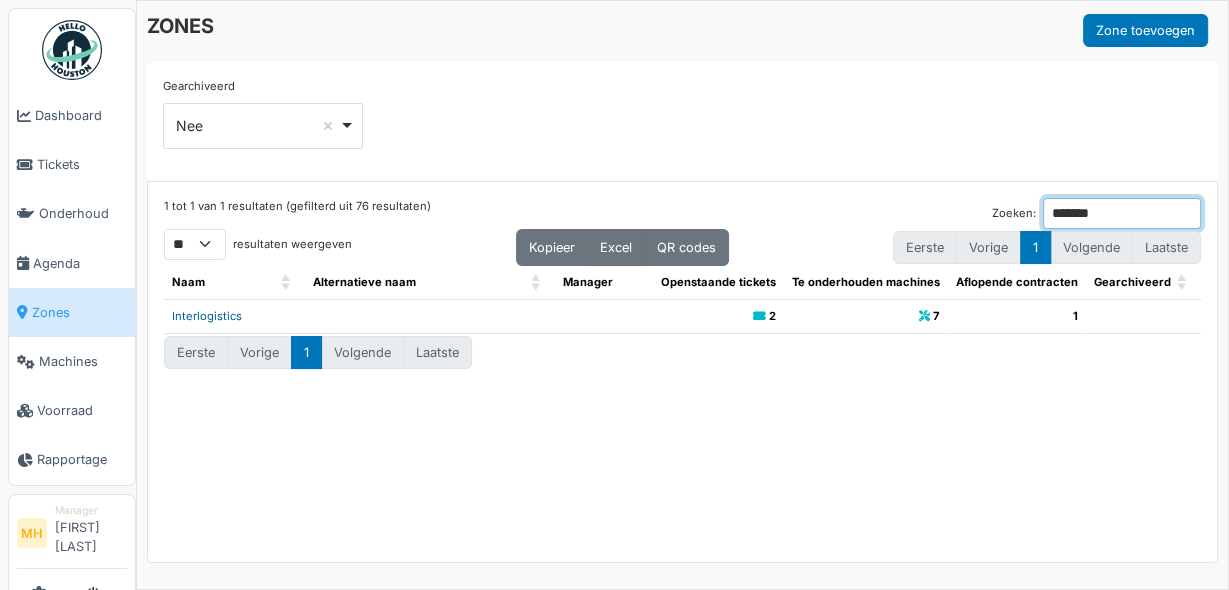 type on "*******" 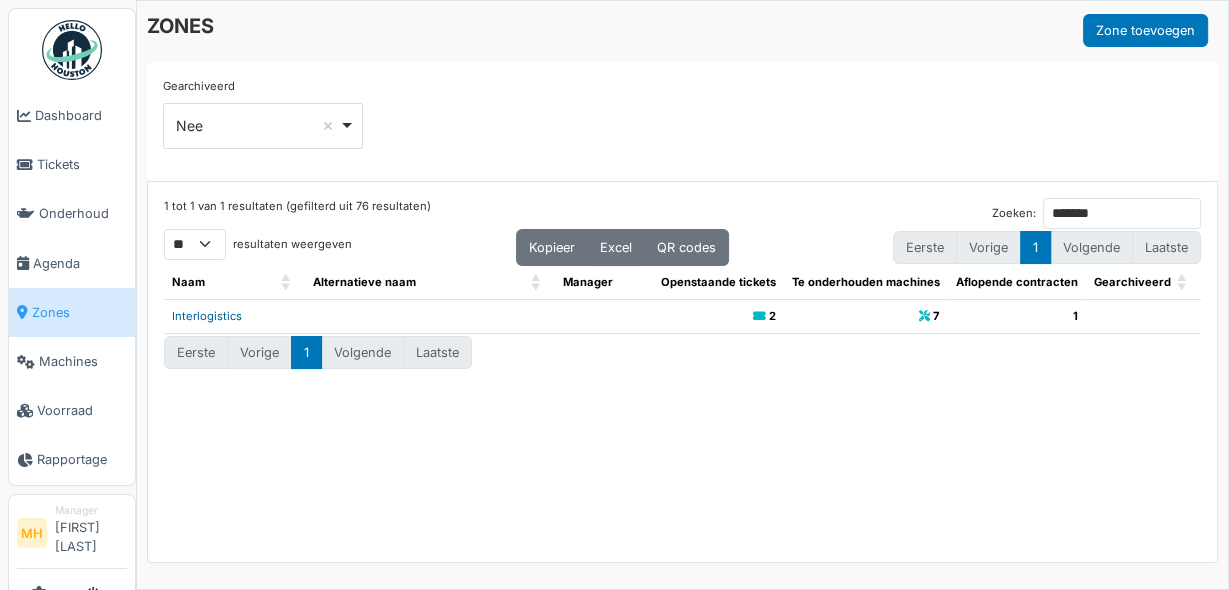 click on "Interlogistics" at bounding box center (207, 316) 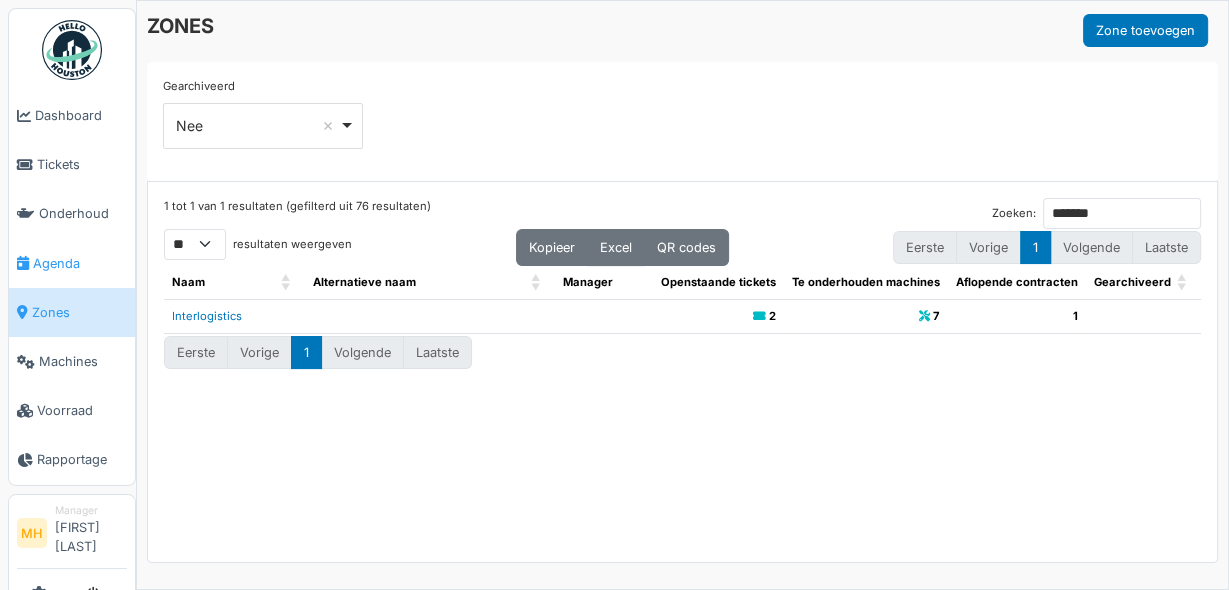 click on "Agenda" at bounding box center (80, 263) 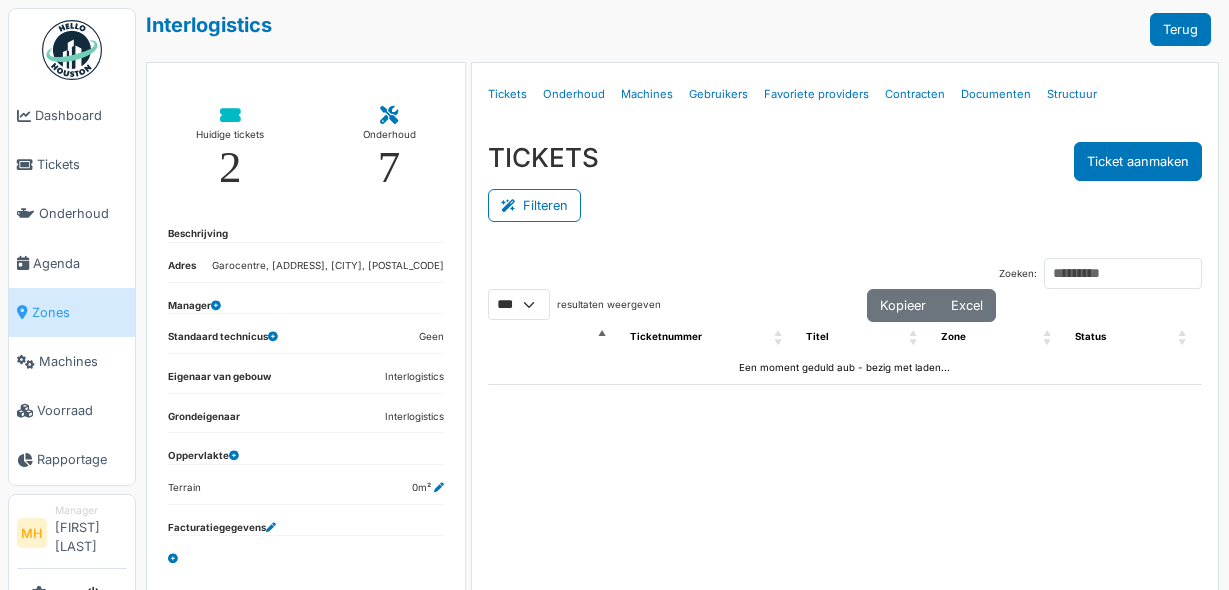 select on "***" 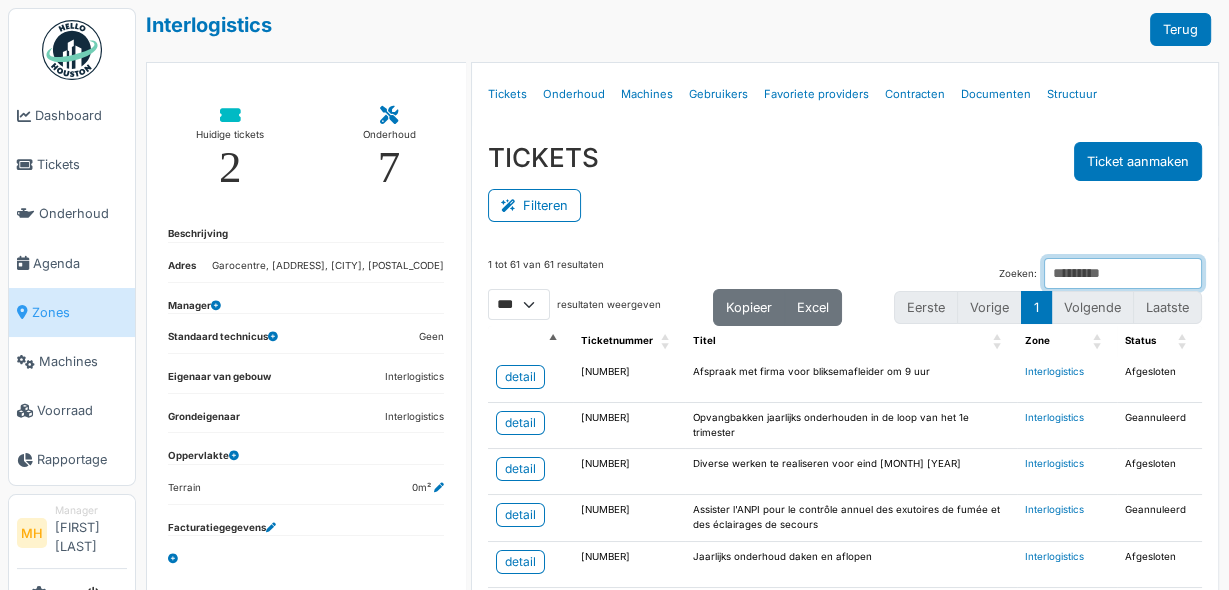 click on "Zoeken:" at bounding box center [1123, 273] 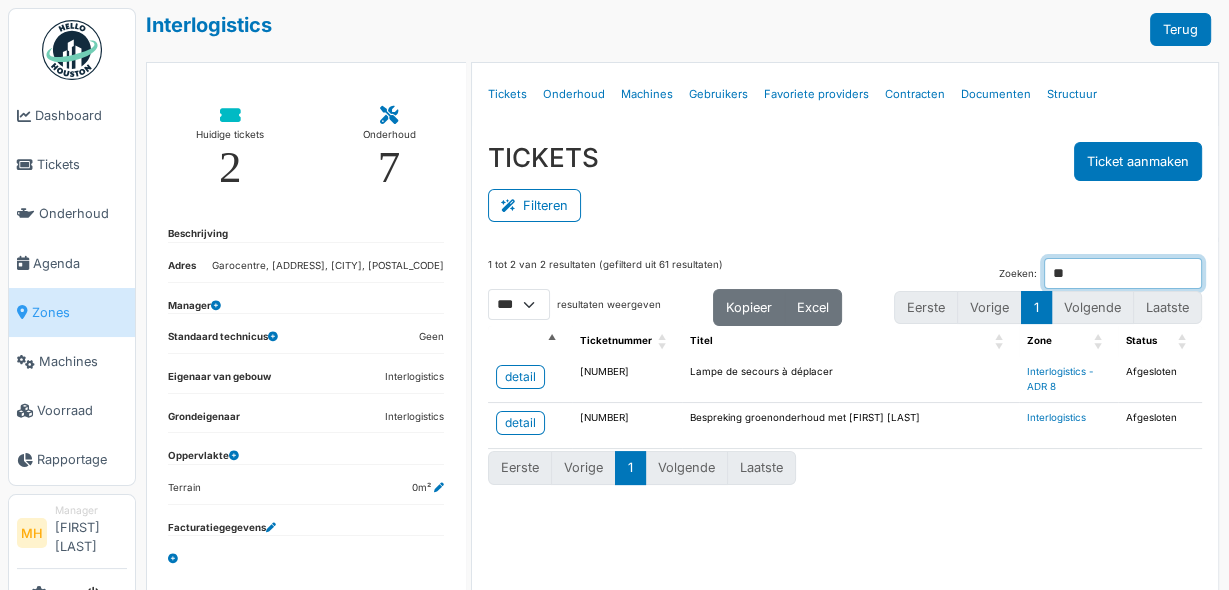 drag, startPoint x: 1017, startPoint y: 268, endPoint x: 986, endPoint y: 274, distance: 31.575306 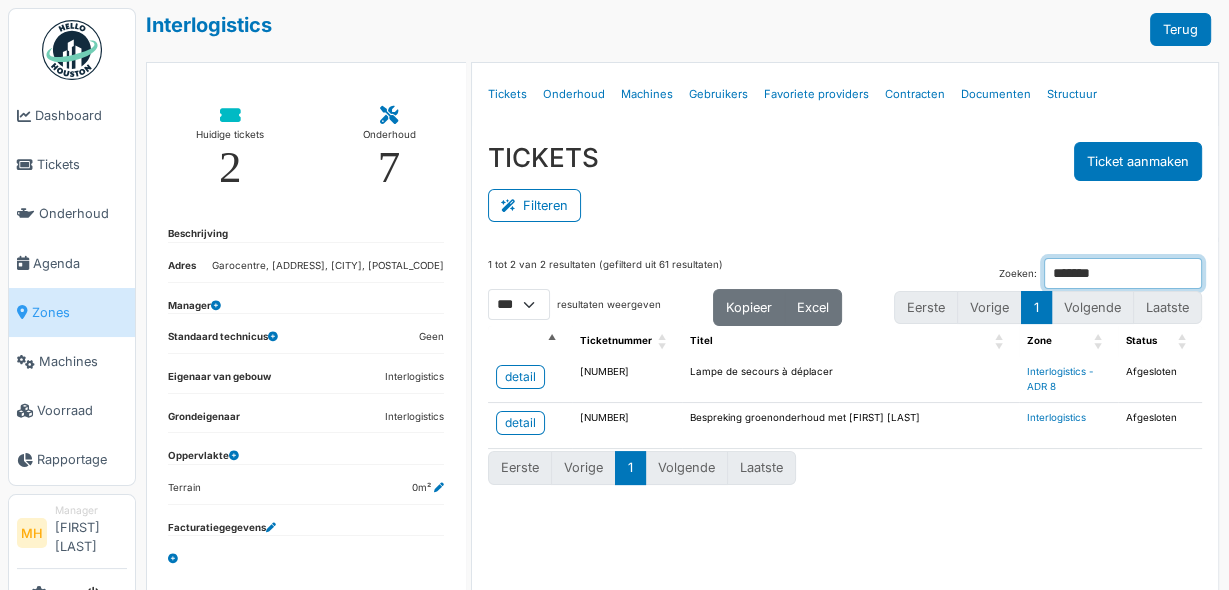 type on "********" 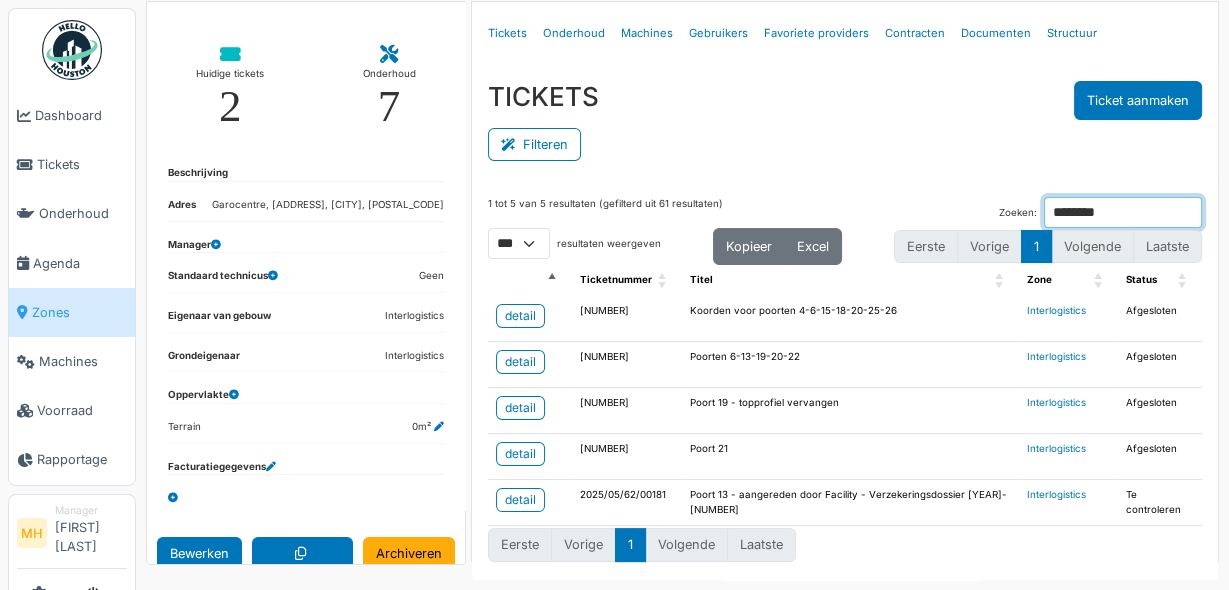 scroll, scrollTop: 0, scrollLeft: 0, axis: both 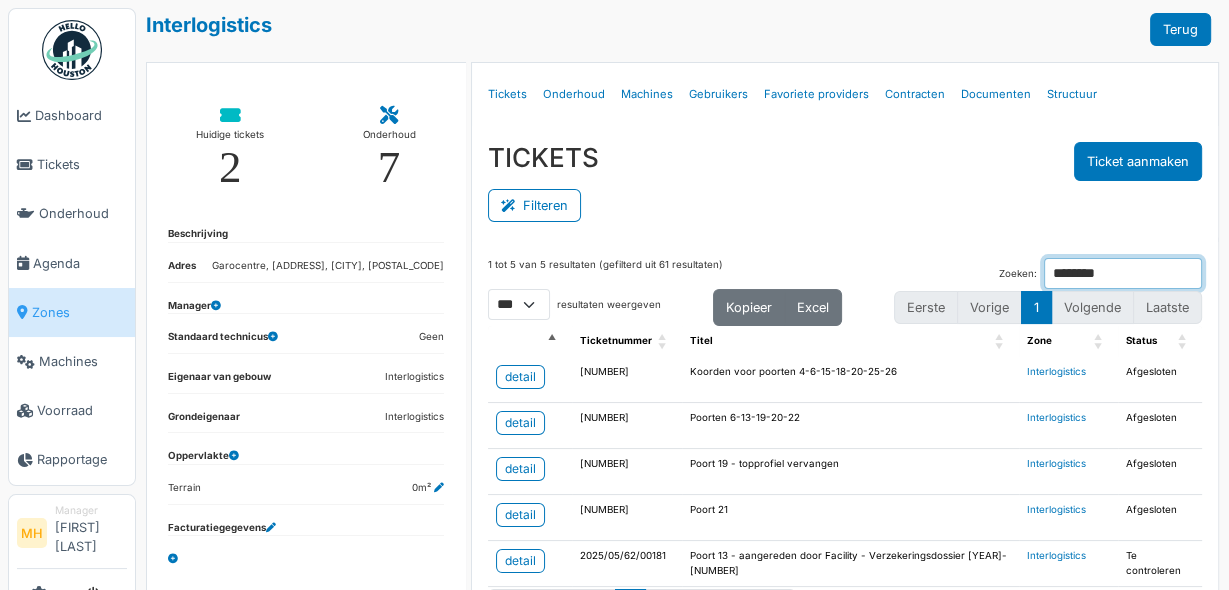 click on "********" at bounding box center [1123, 273] 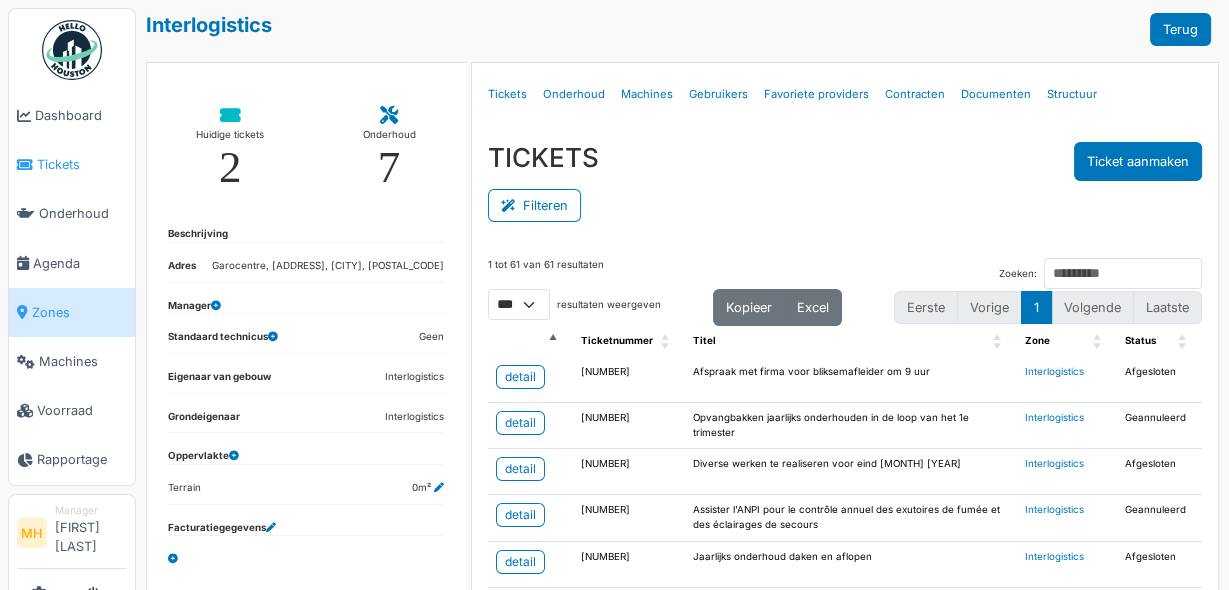 click on "Tickets" at bounding box center [82, 164] 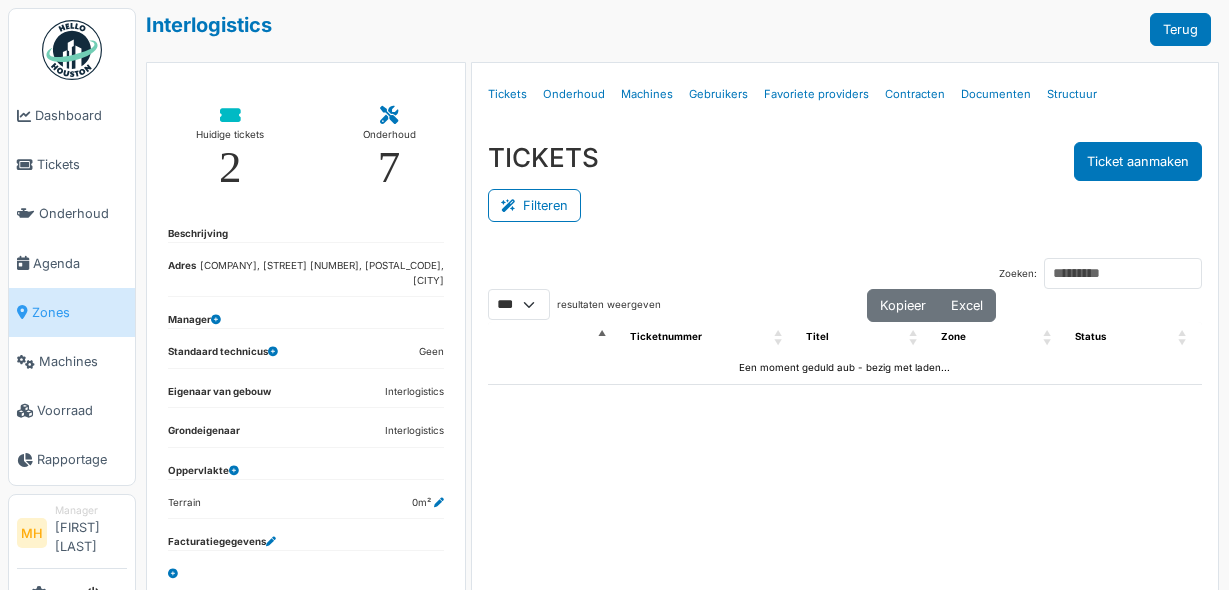 select on "***" 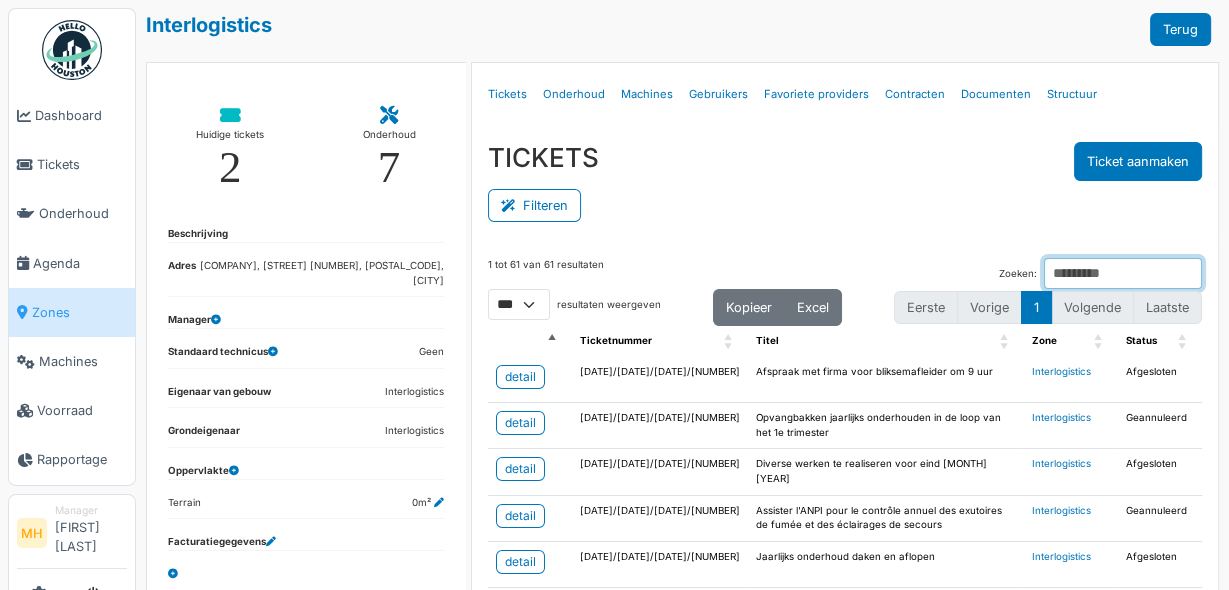 click on "Zoeken:" at bounding box center [1123, 273] 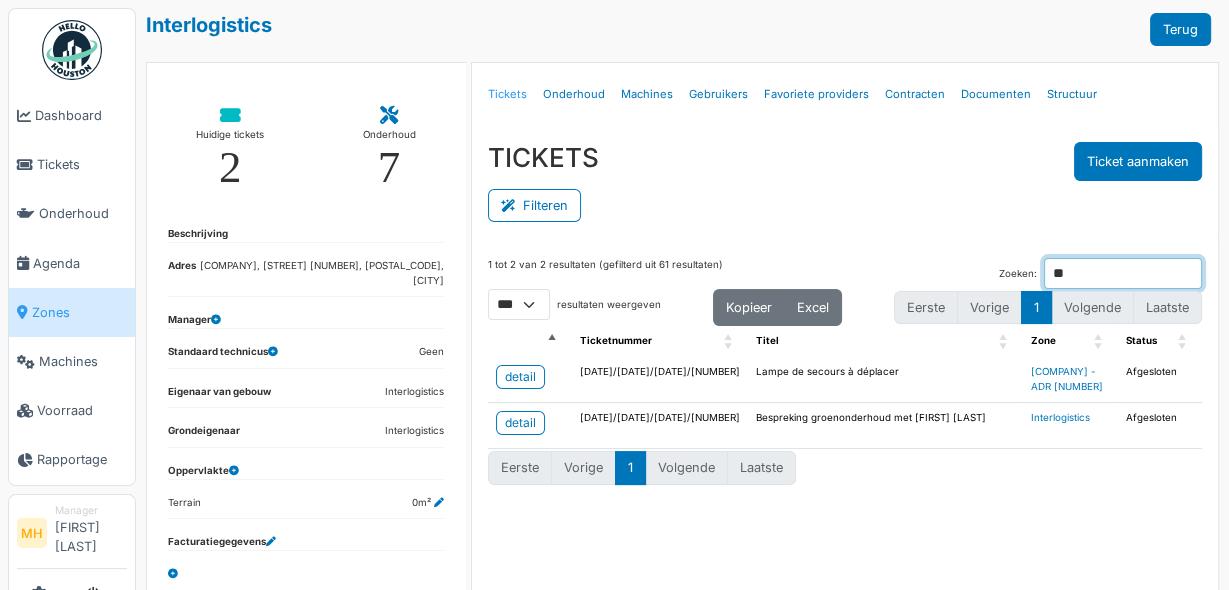 type on "**" 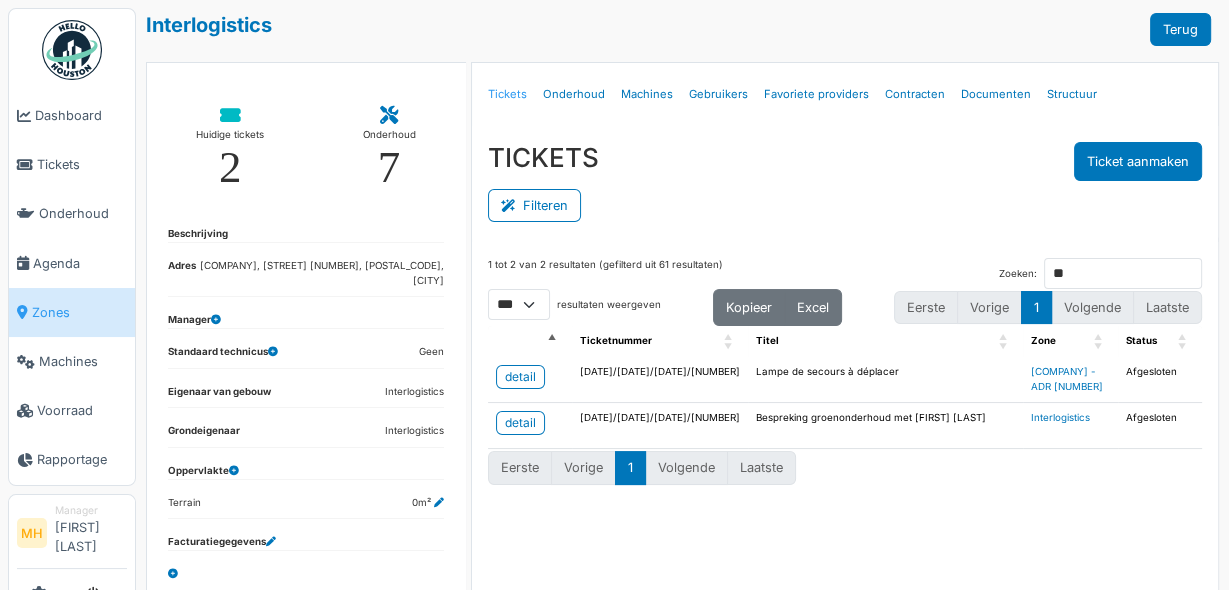 click on "Tickets" at bounding box center (507, 94) 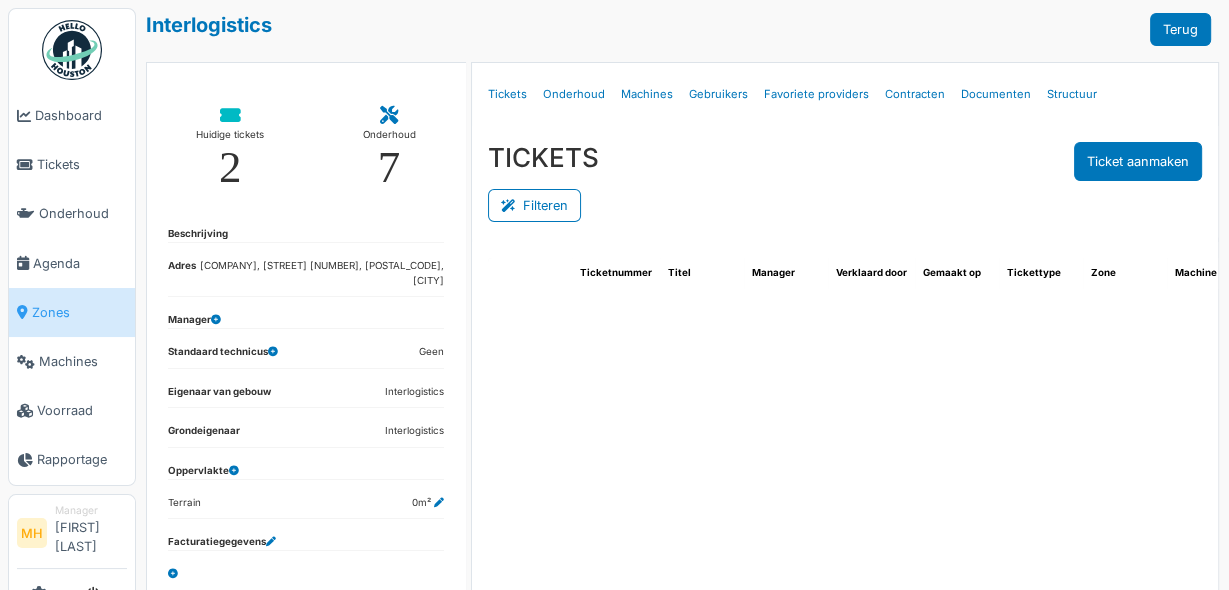 select on "***" 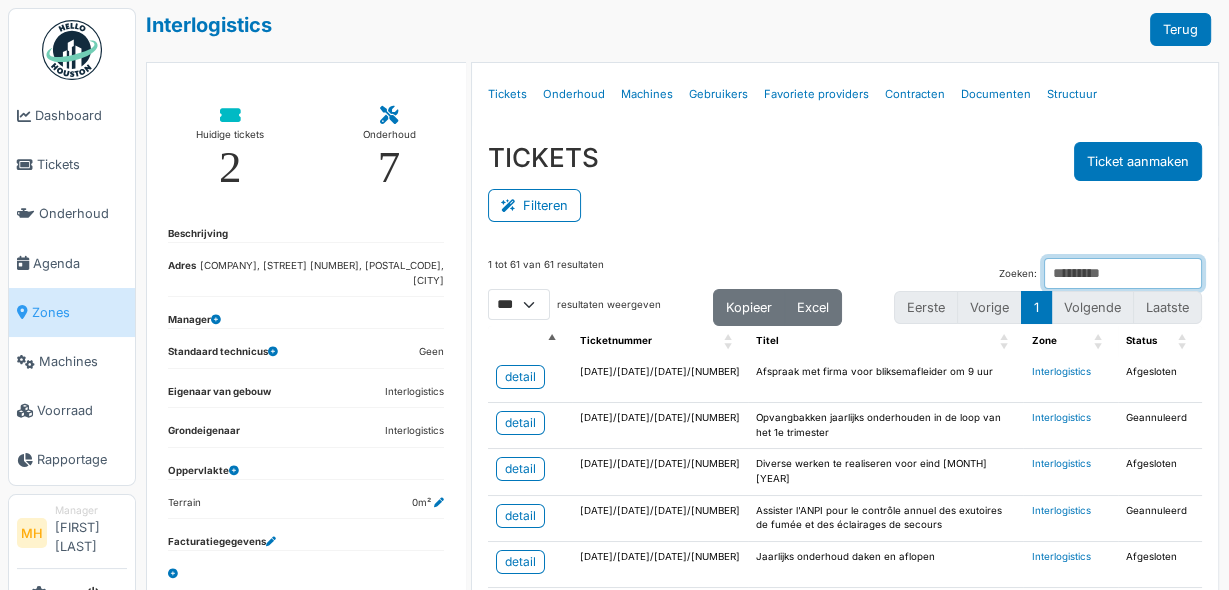 click on "Zoeken:" at bounding box center (1123, 273) 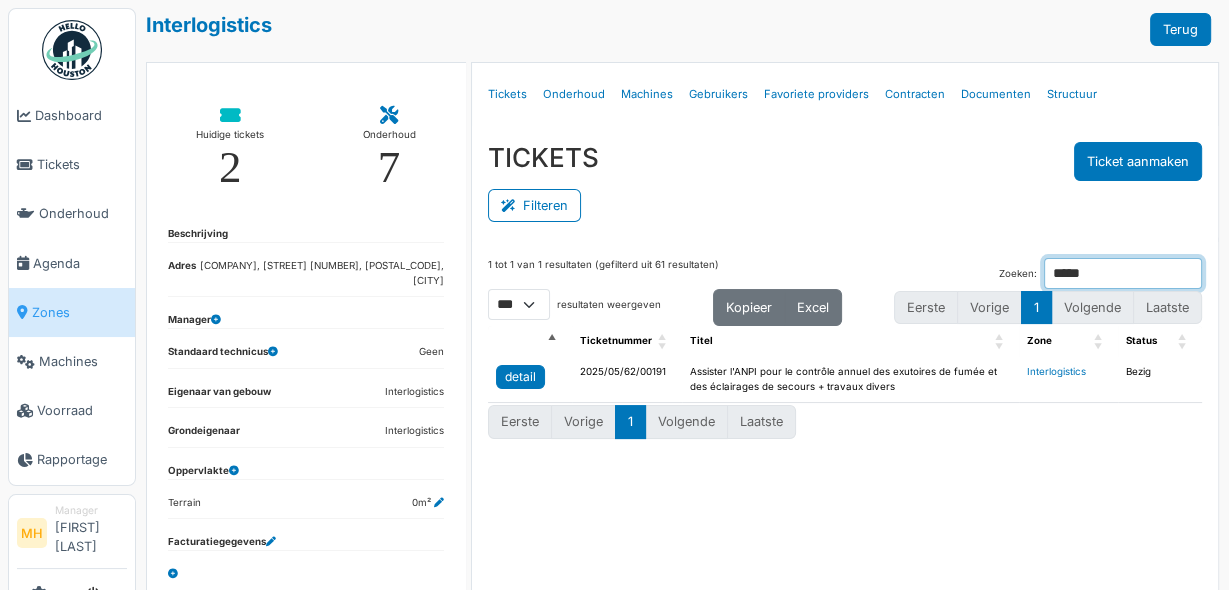 type on "*****" 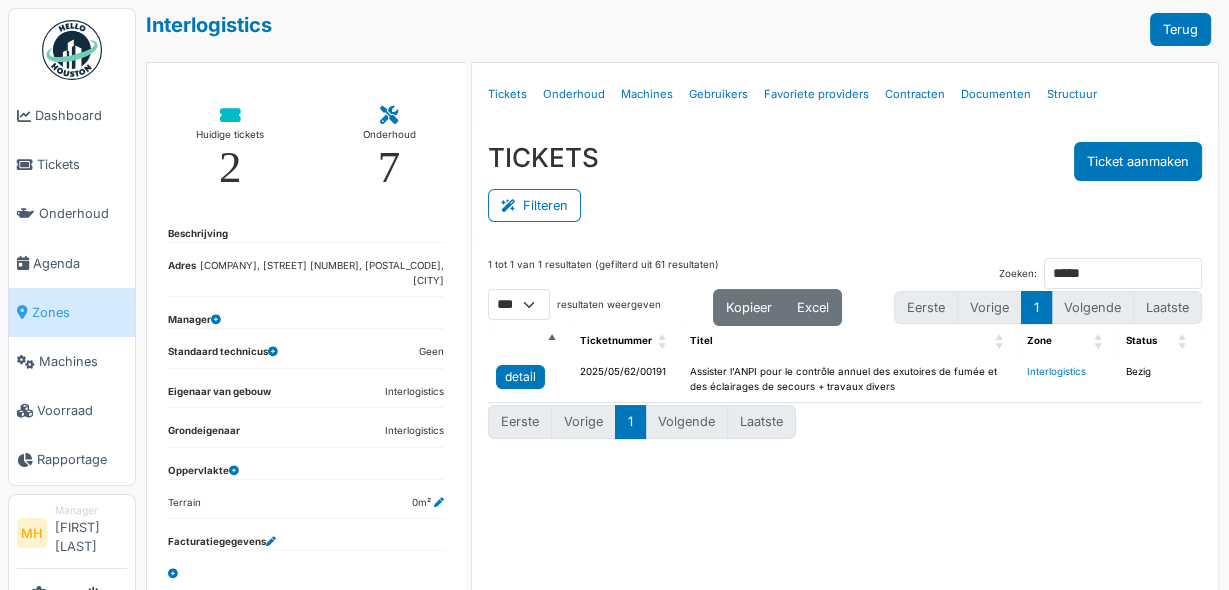 click on "detail" at bounding box center [520, 377] 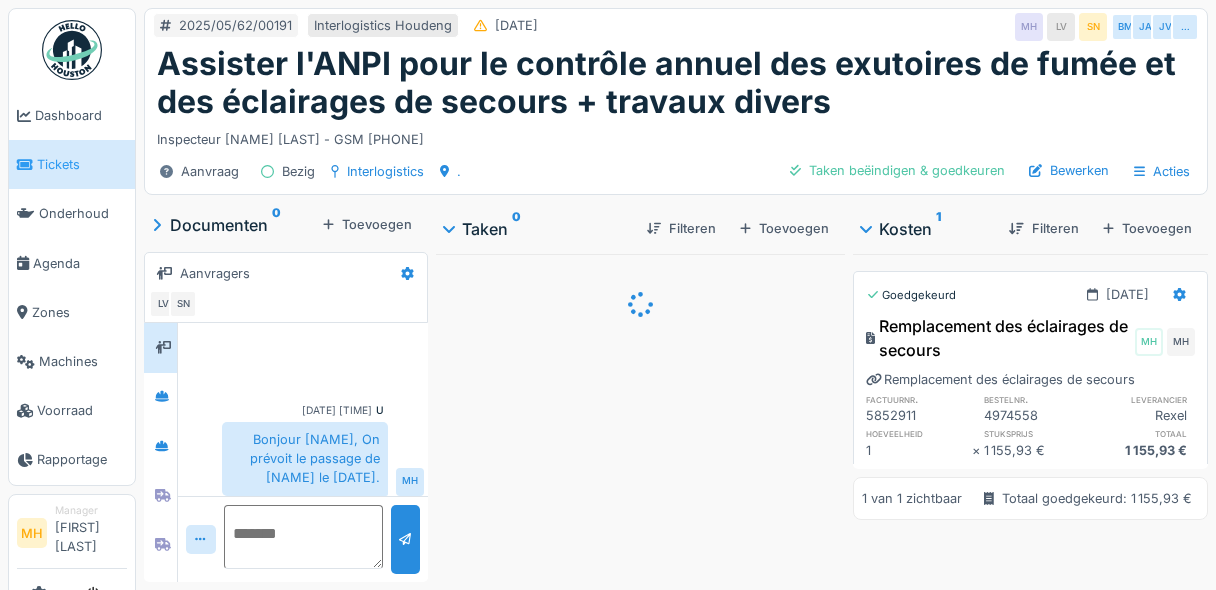 scroll, scrollTop: 0, scrollLeft: 0, axis: both 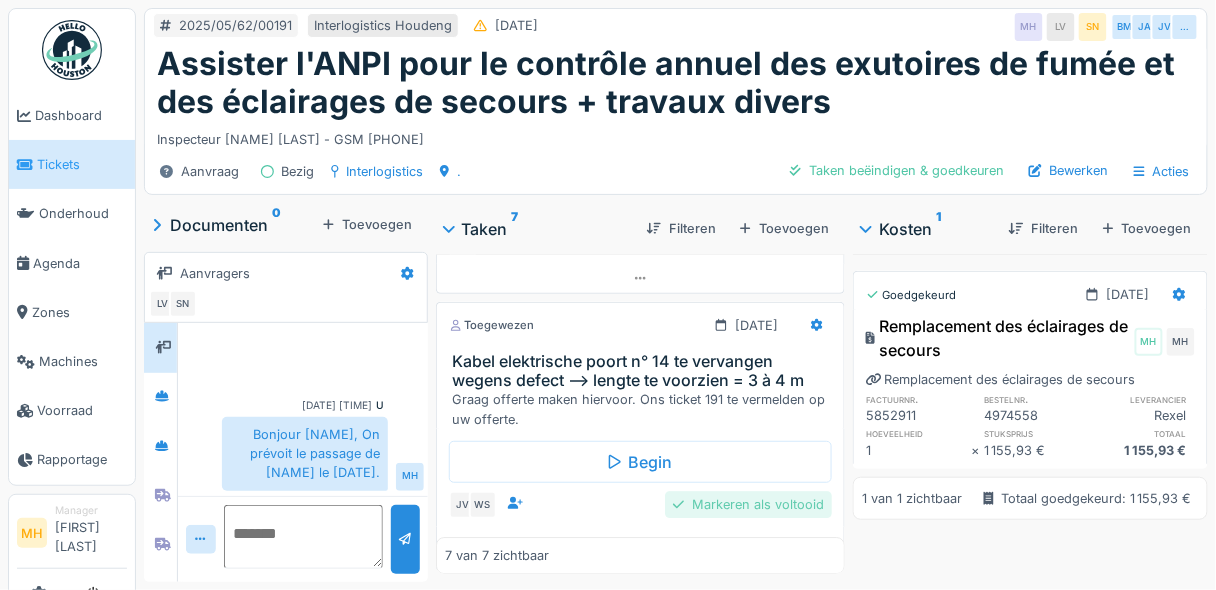 click on "Markeren als voltooid" at bounding box center (748, 504) 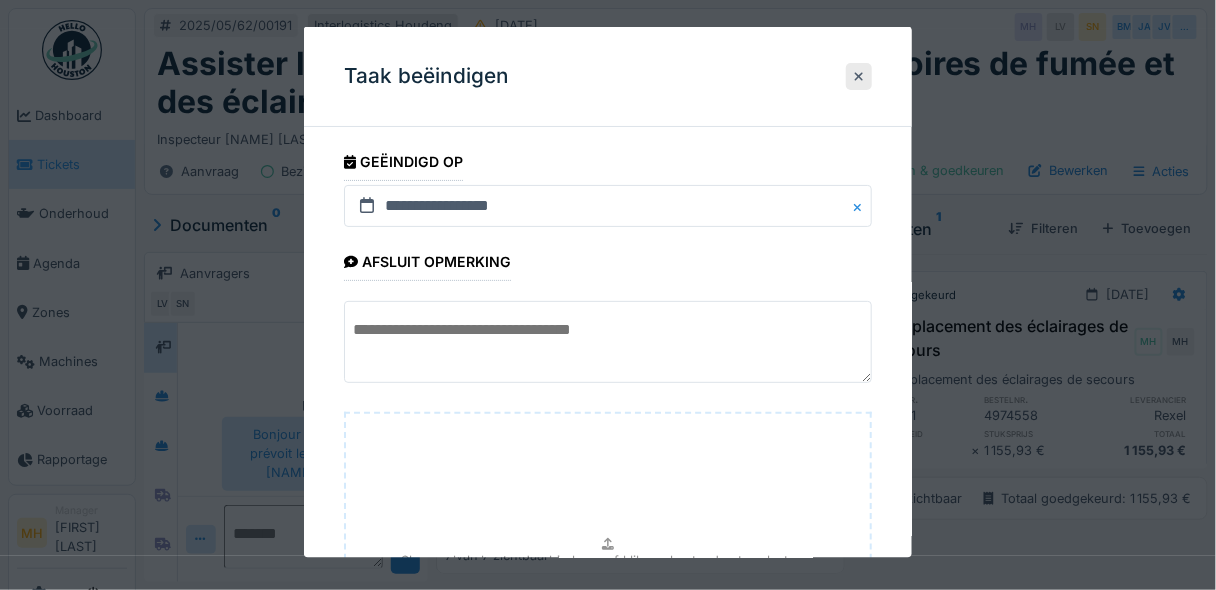 click at bounding box center (608, 342) 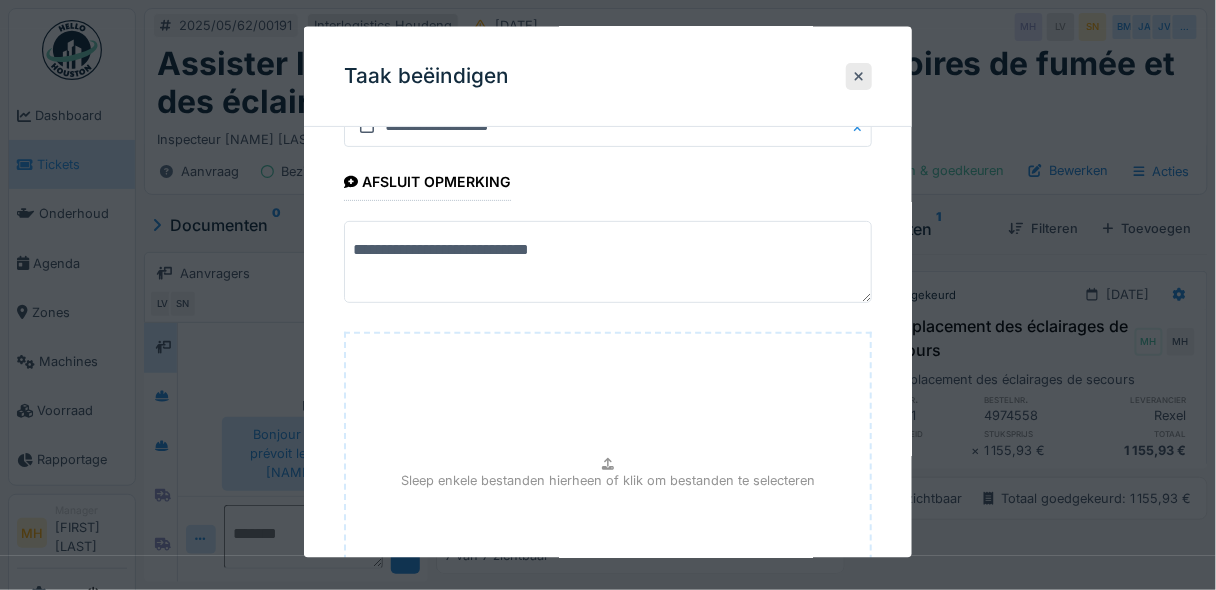 scroll, scrollTop: 160, scrollLeft: 0, axis: vertical 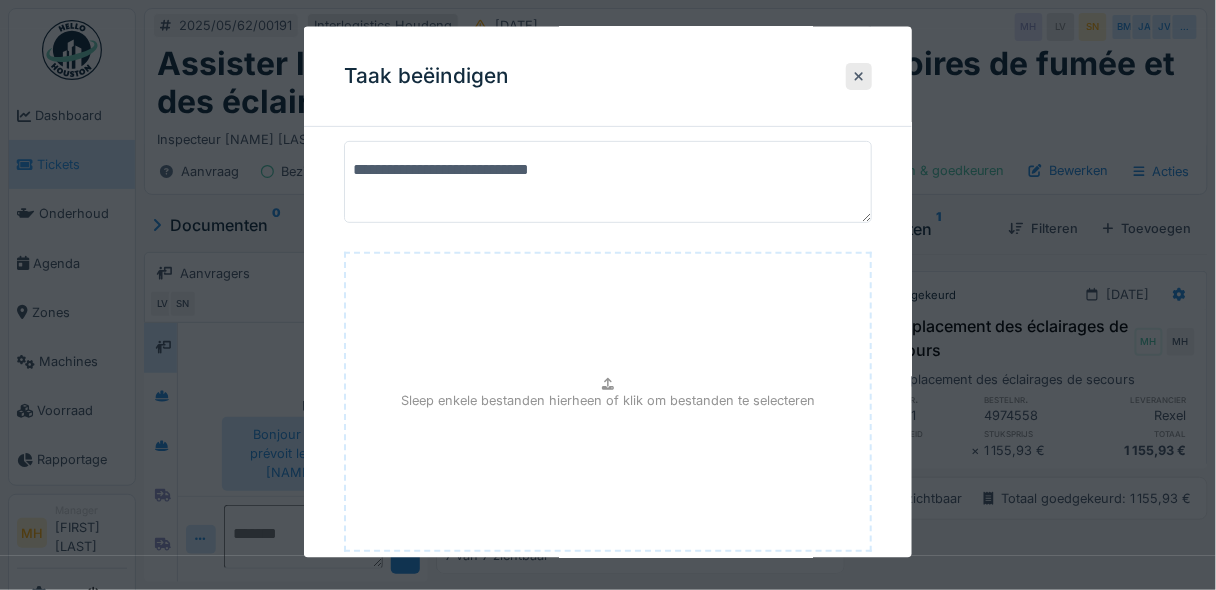type on "**********" 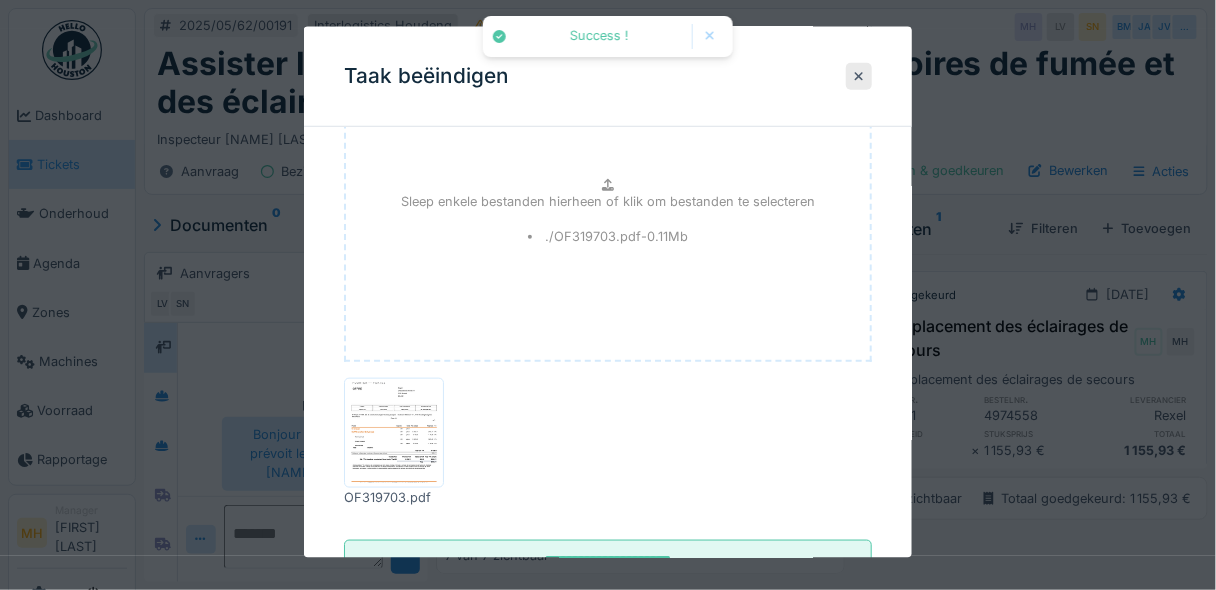scroll, scrollTop: 425, scrollLeft: 0, axis: vertical 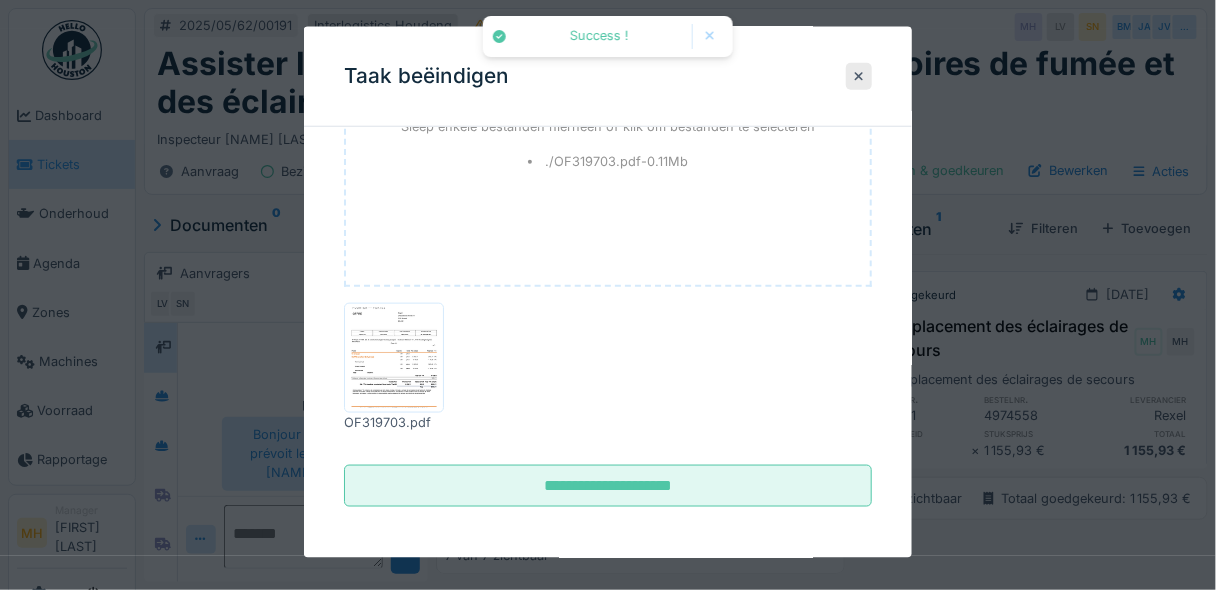 click at bounding box center (394, 358) 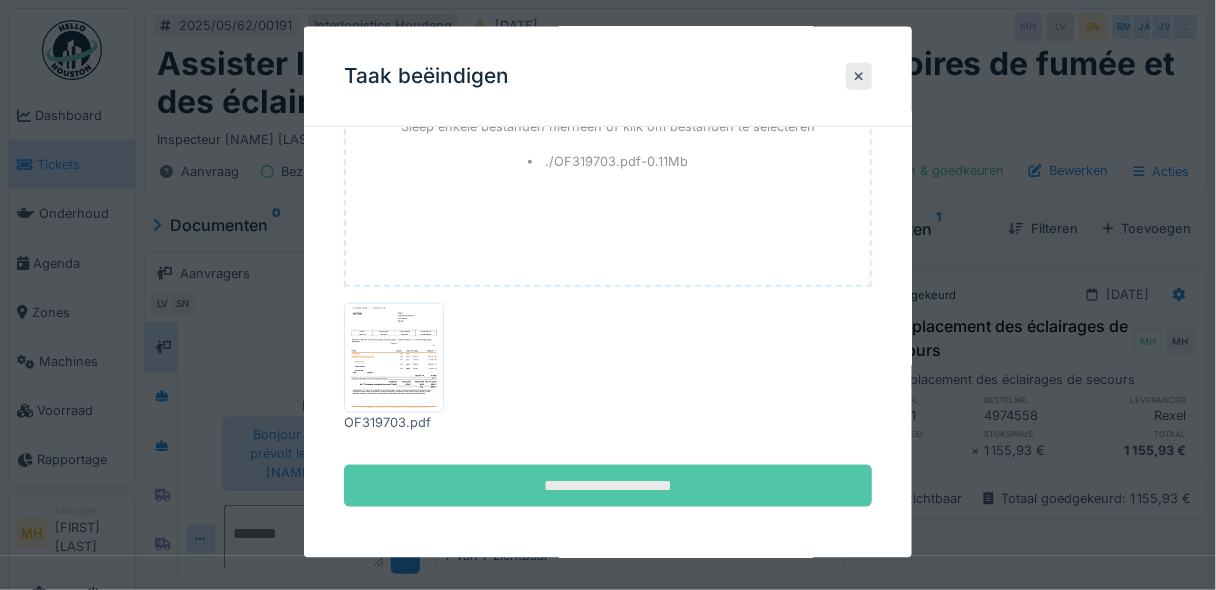 click on "**********" at bounding box center (608, 485) 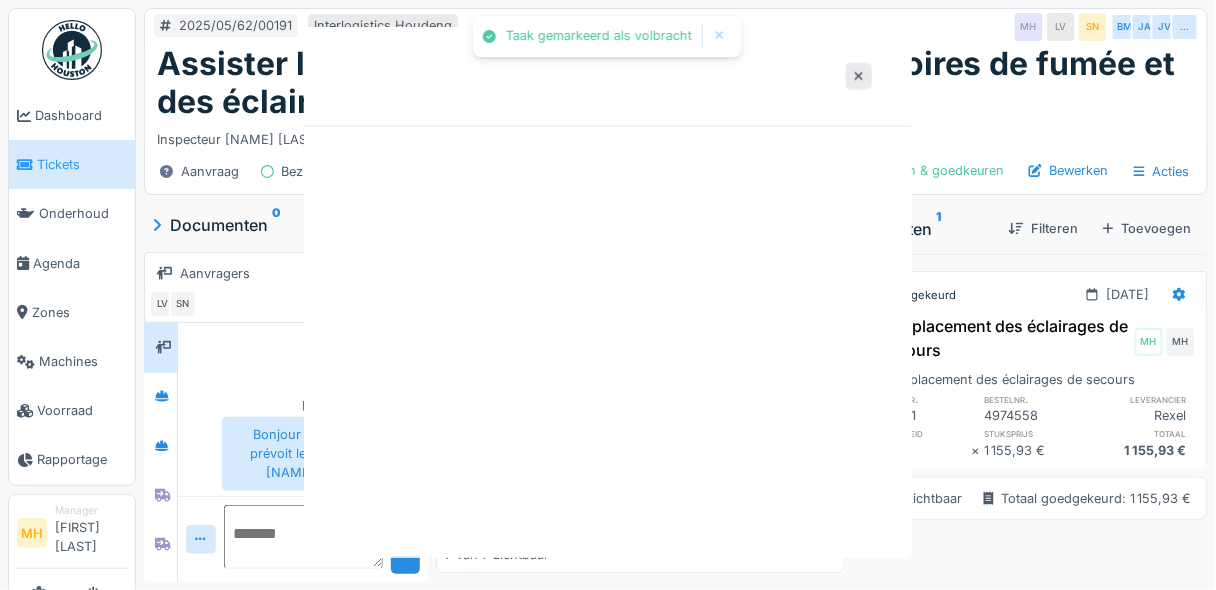 scroll, scrollTop: 0, scrollLeft: 0, axis: both 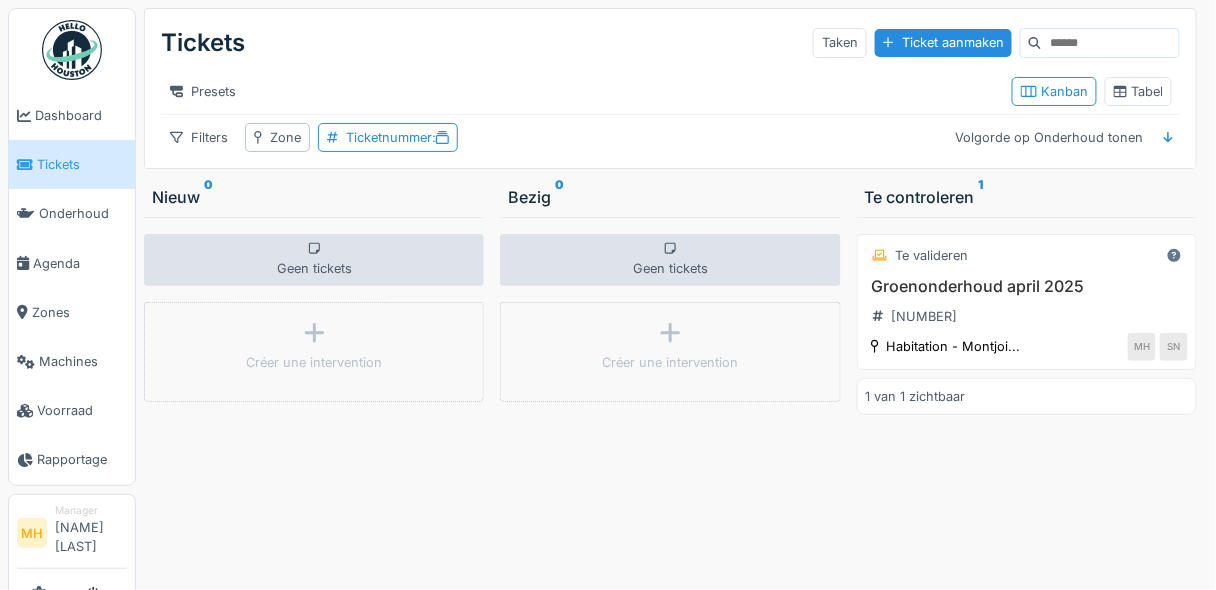 click at bounding box center [1110, 43] 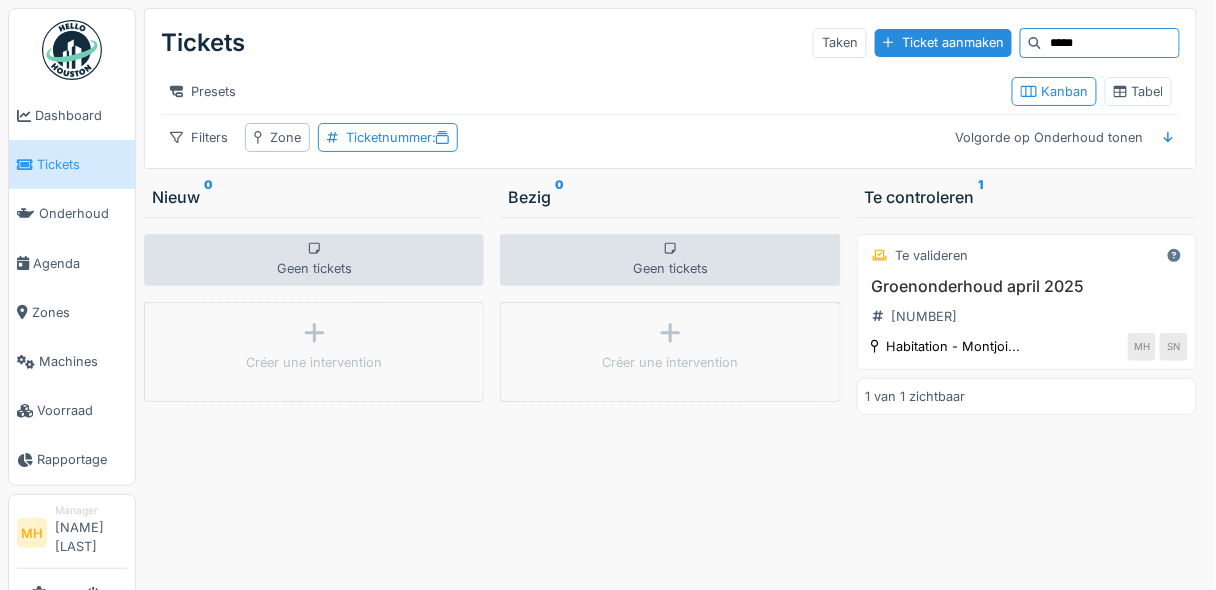 type on "*****" 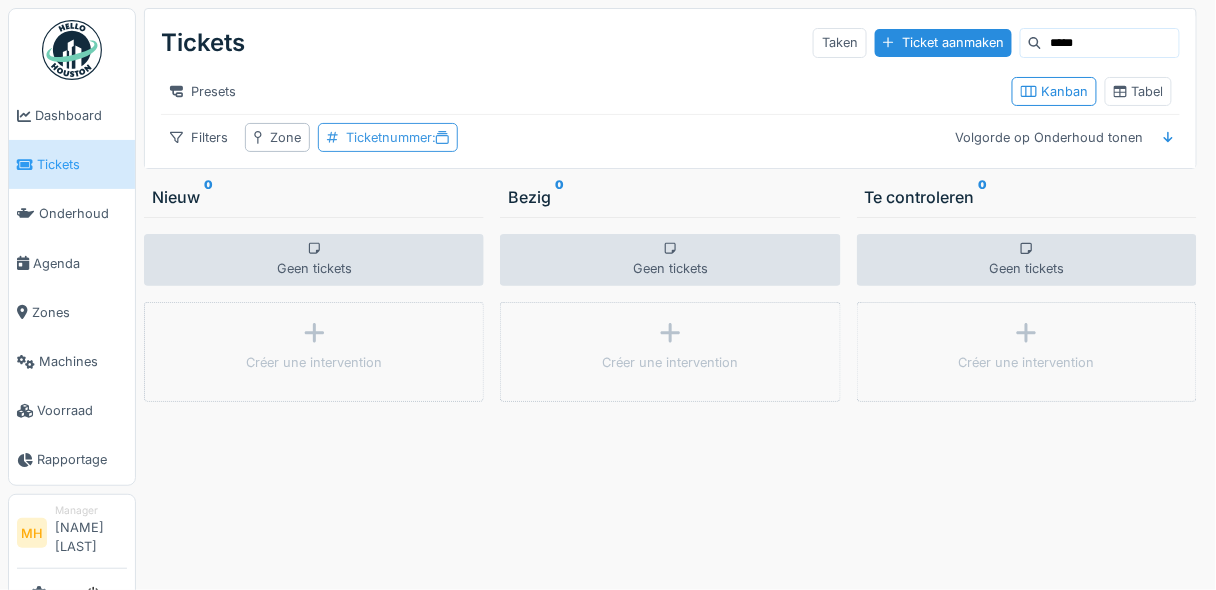 click on "Ticketnummer  :" at bounding box center [397, 137] 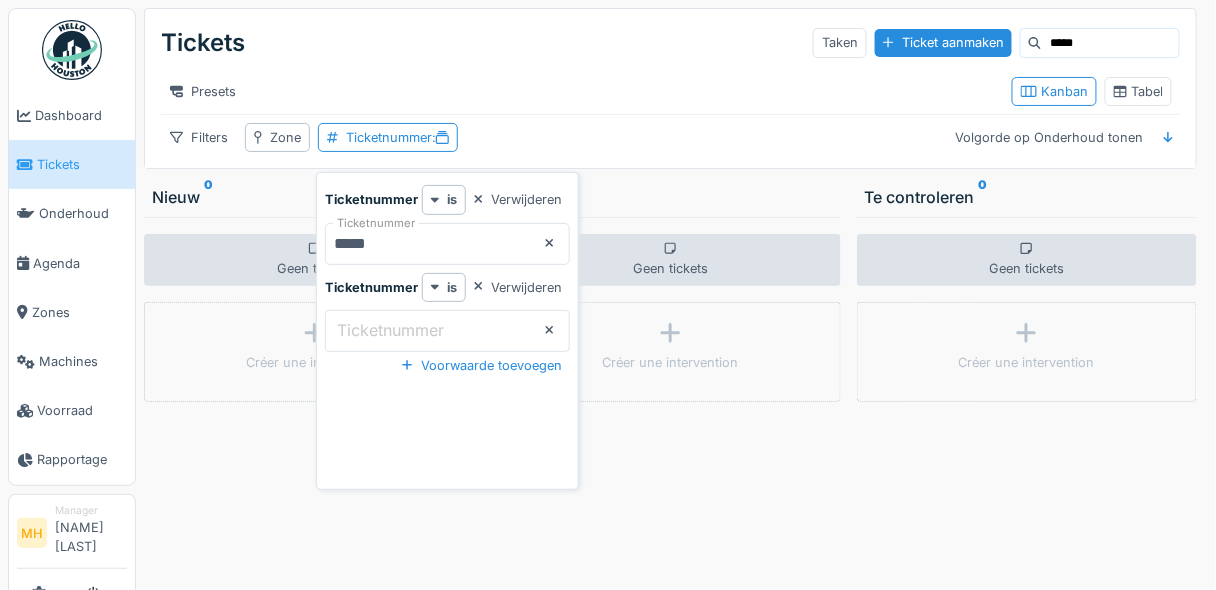 click on "*****" at bounding box center (448, 244) 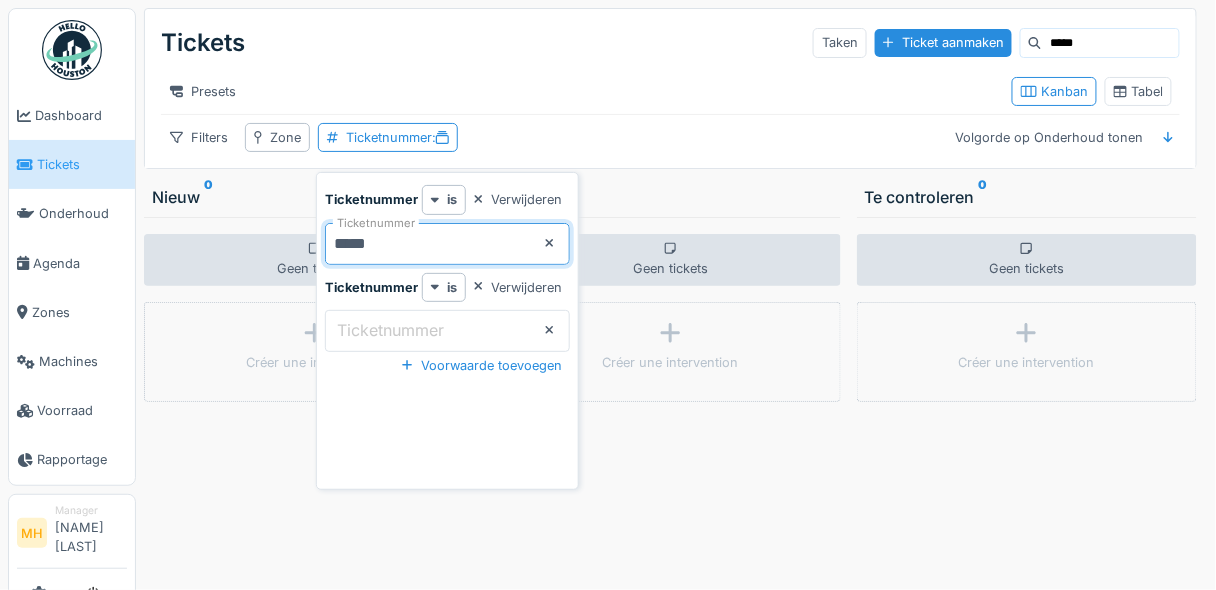 type on "*****" 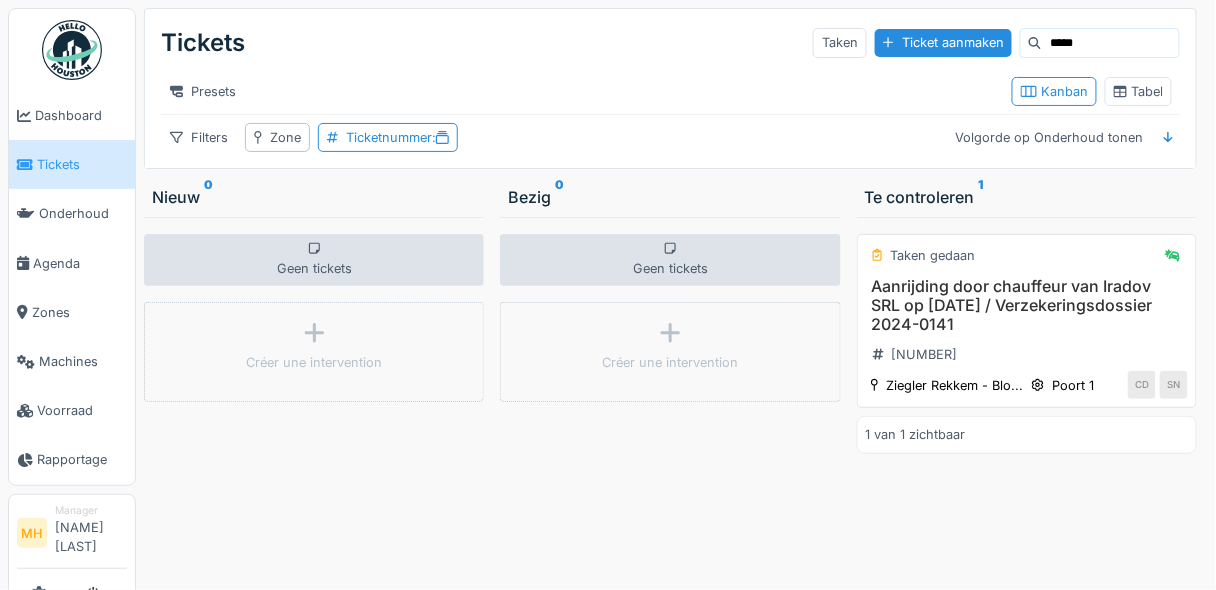 click on "Aanrijding door chauffeur van Iradov SRL op [DATE] / Verzekeringsdossier 2024-0141" at bounding box center [1027, 306] 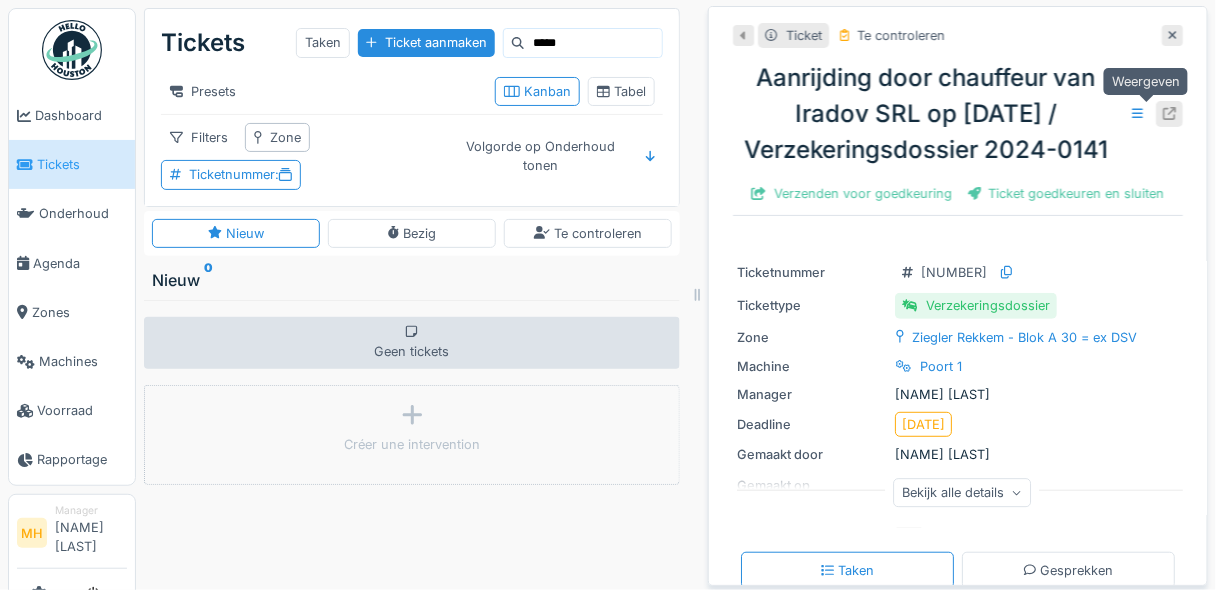 click 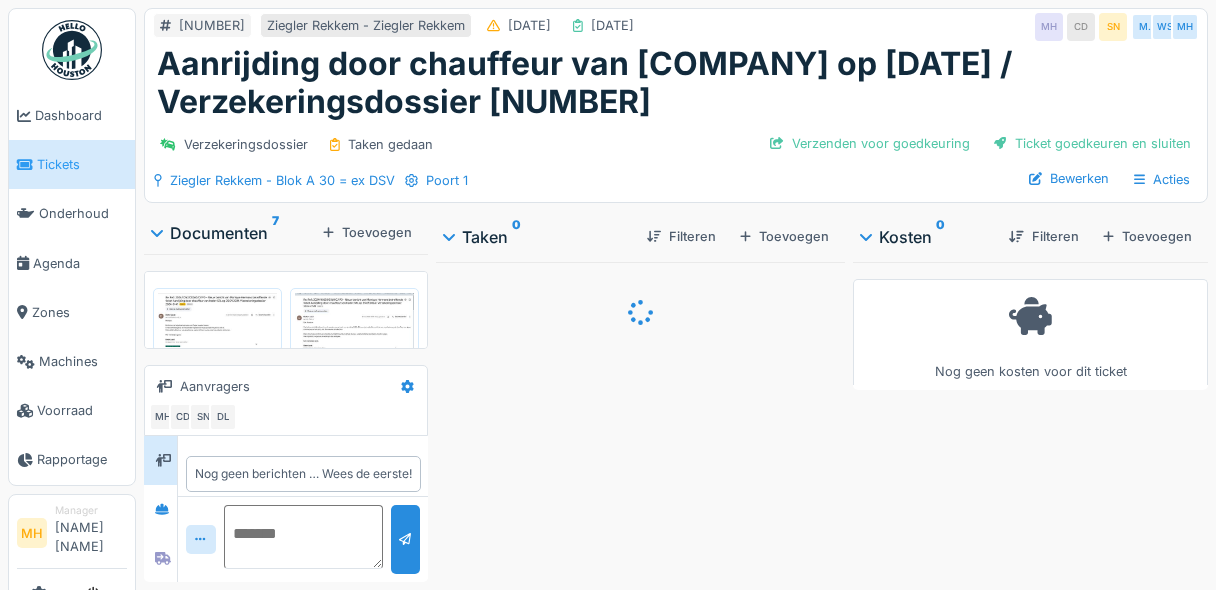 scroll, scrollTop: 0, scrollLeft: 0, axis: both 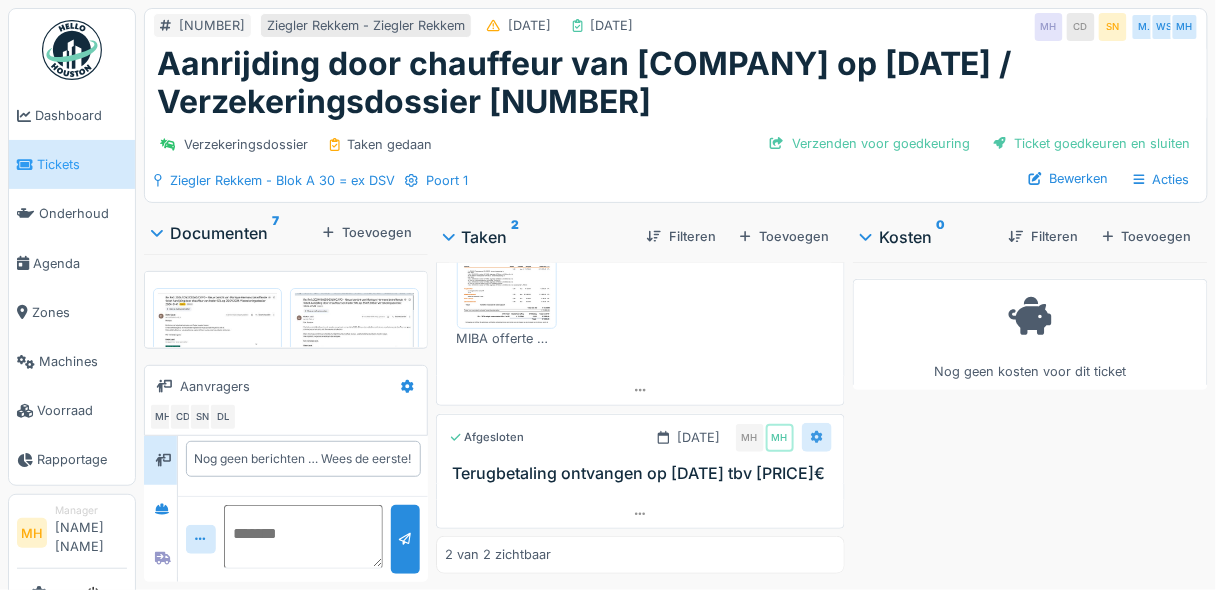 click 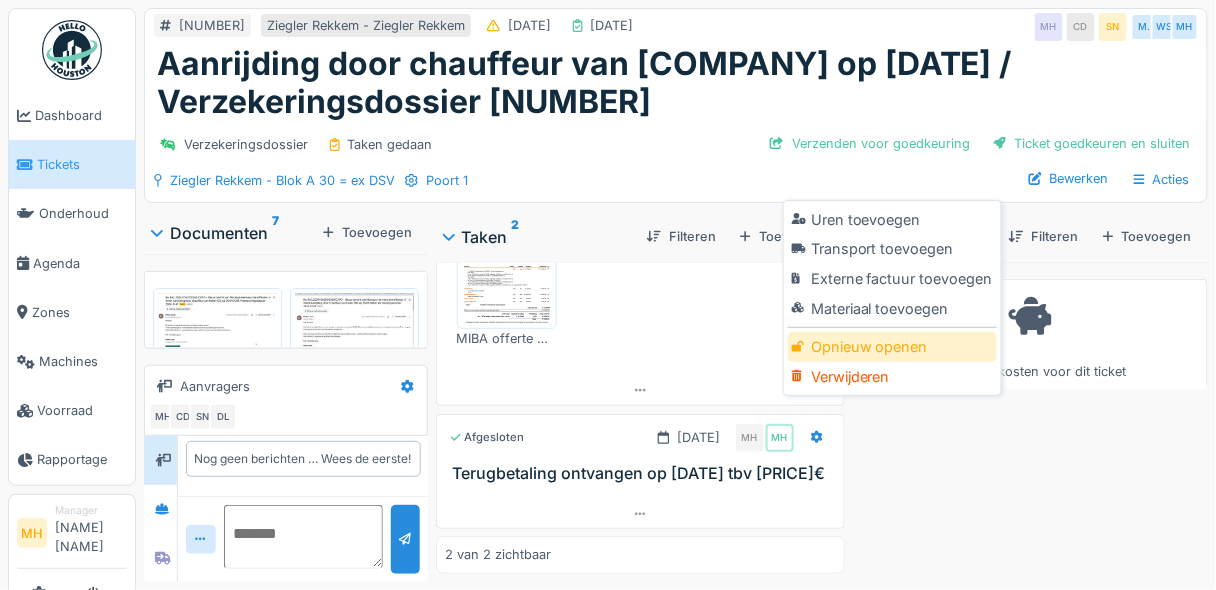 click on "Opnieuw openen" at bounding box center [892, 347] 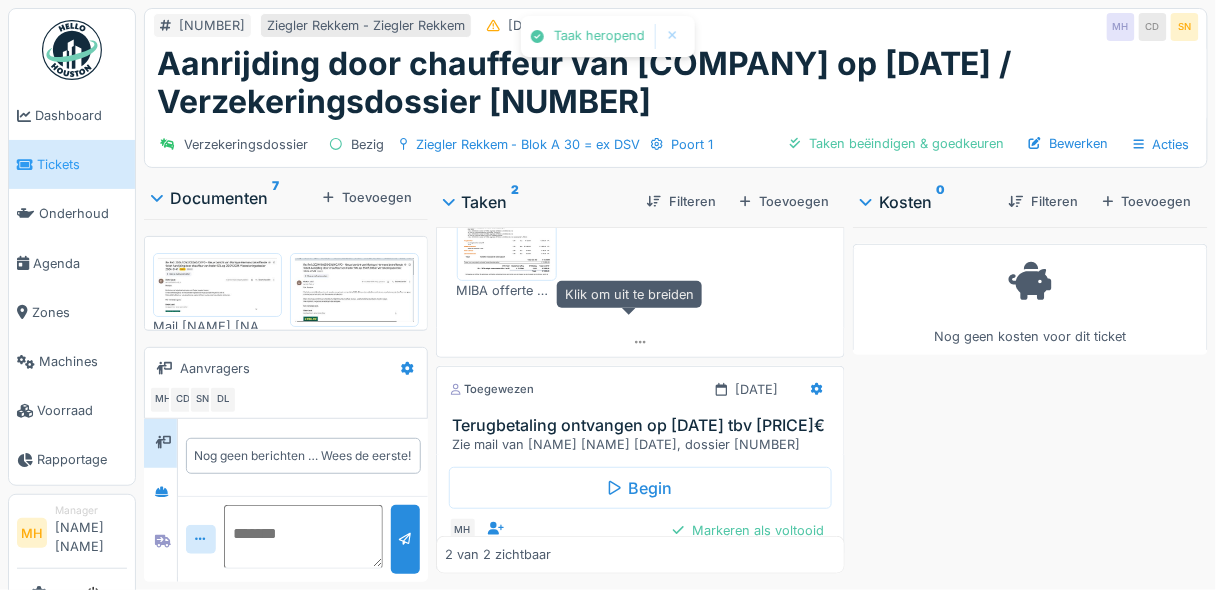 scroll, scrollTop: 0, scrollLeft: 0, axis: both 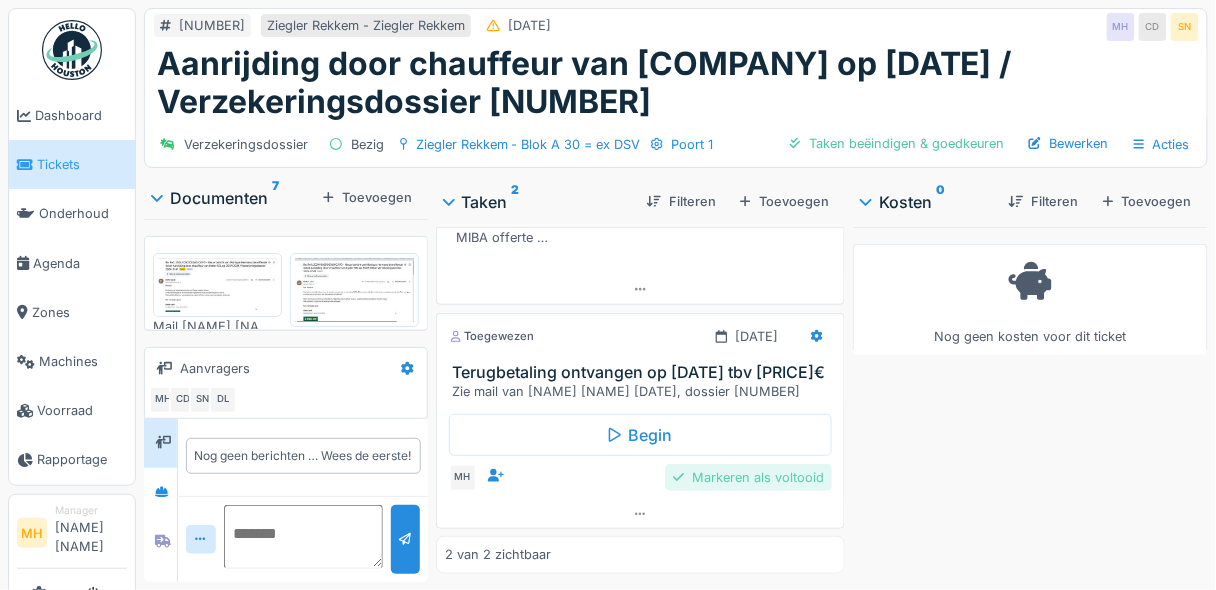 click on "Markeren als voltooid" at bounding box center [748, 477] 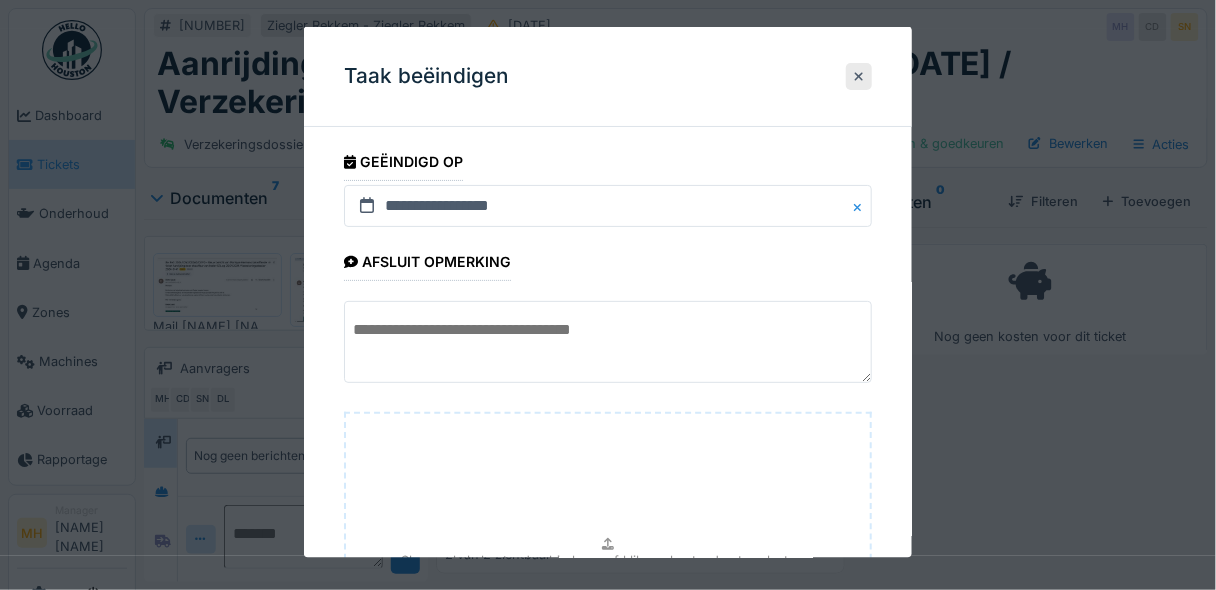 click on "Sleep enkele bestanden hierheen of klik om bestanden te selecteren" at bounding box center [608, 562] 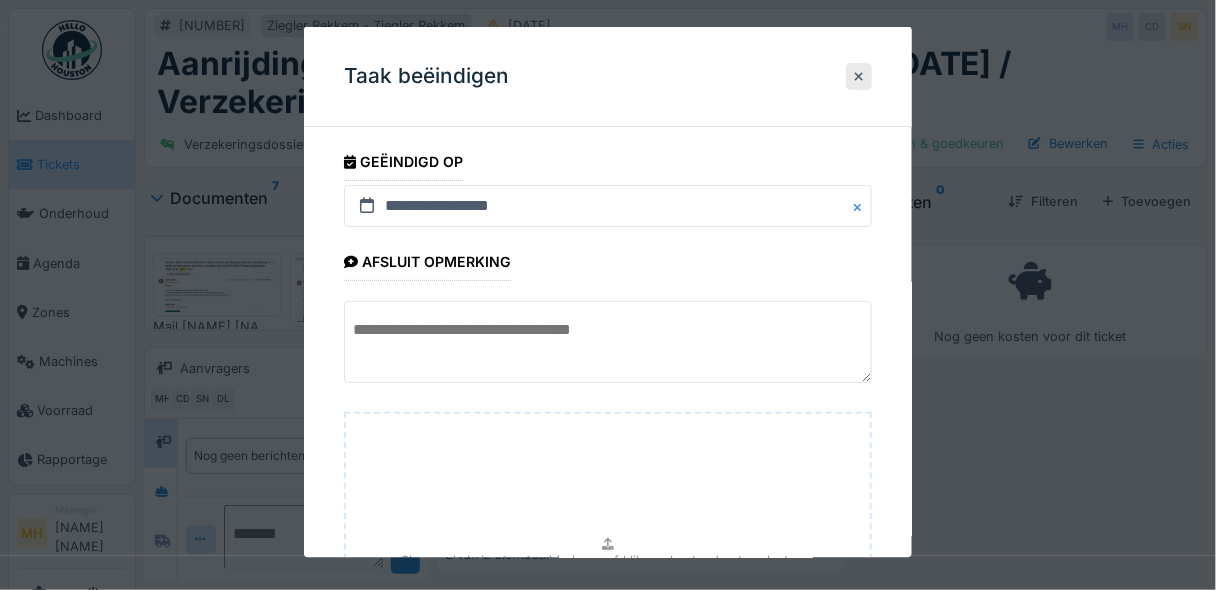 type on "**********" 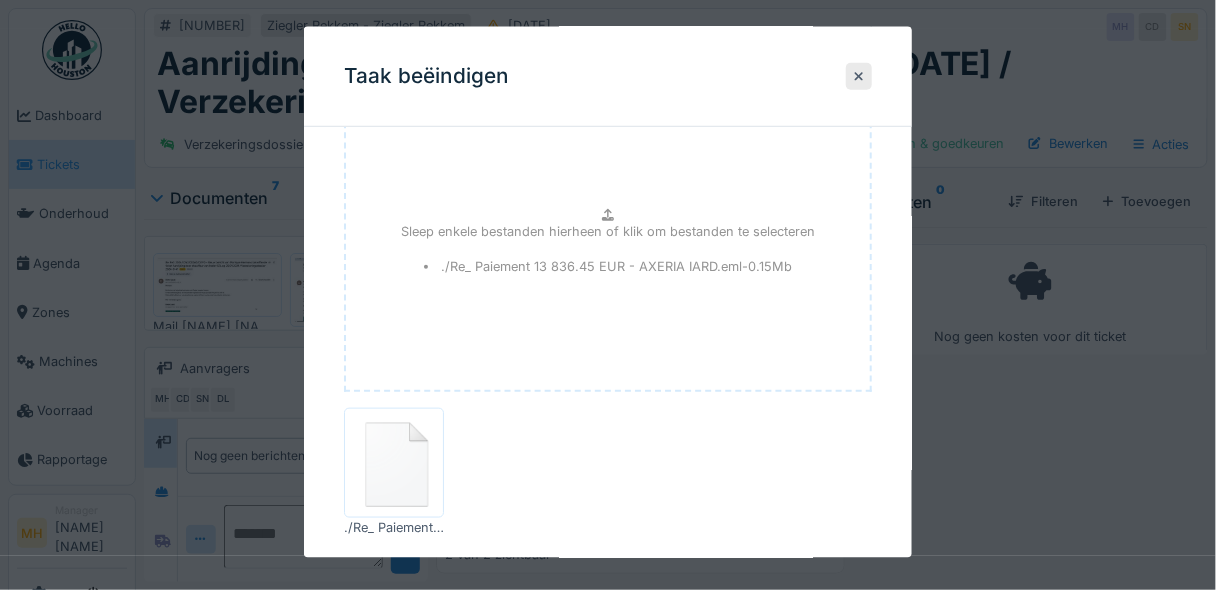 scroll, scrollTop: 425, scrollLeft: 0, axis: vertical 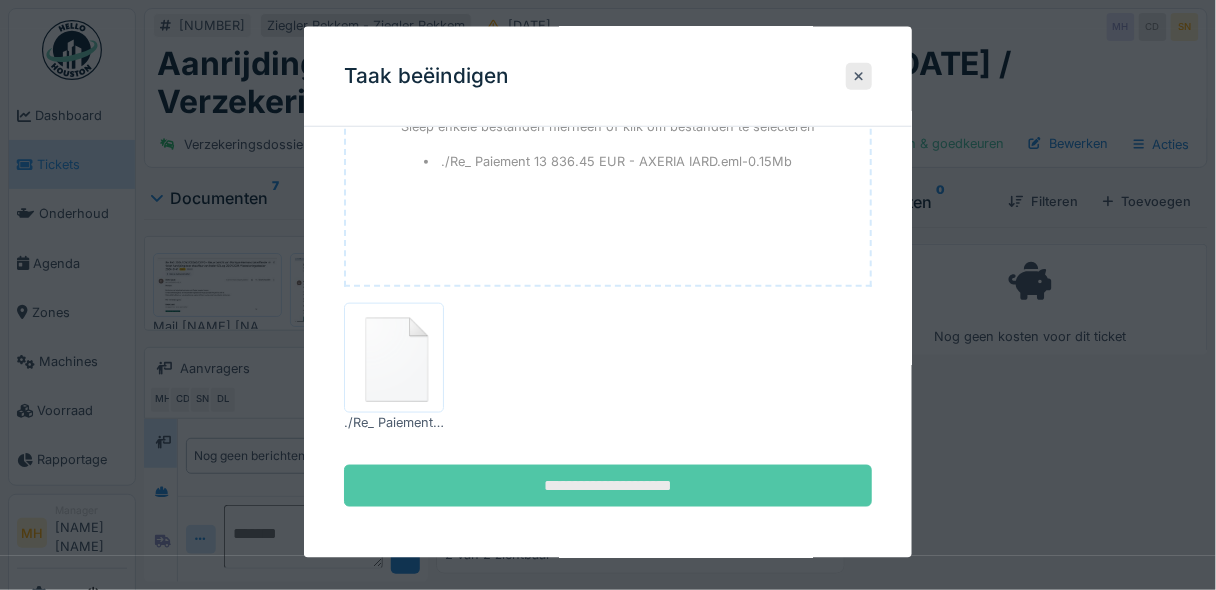 click on "**********" at bounding box center [608, 485] 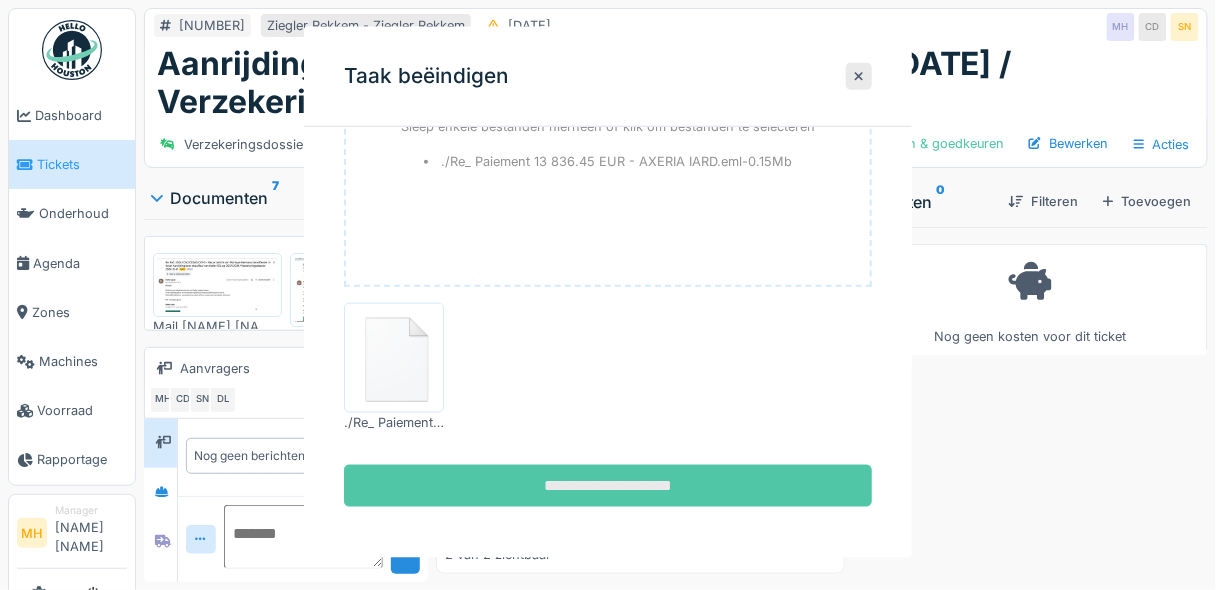 scroll, scrollTop: 0, scrollLeft: 0, axis: both 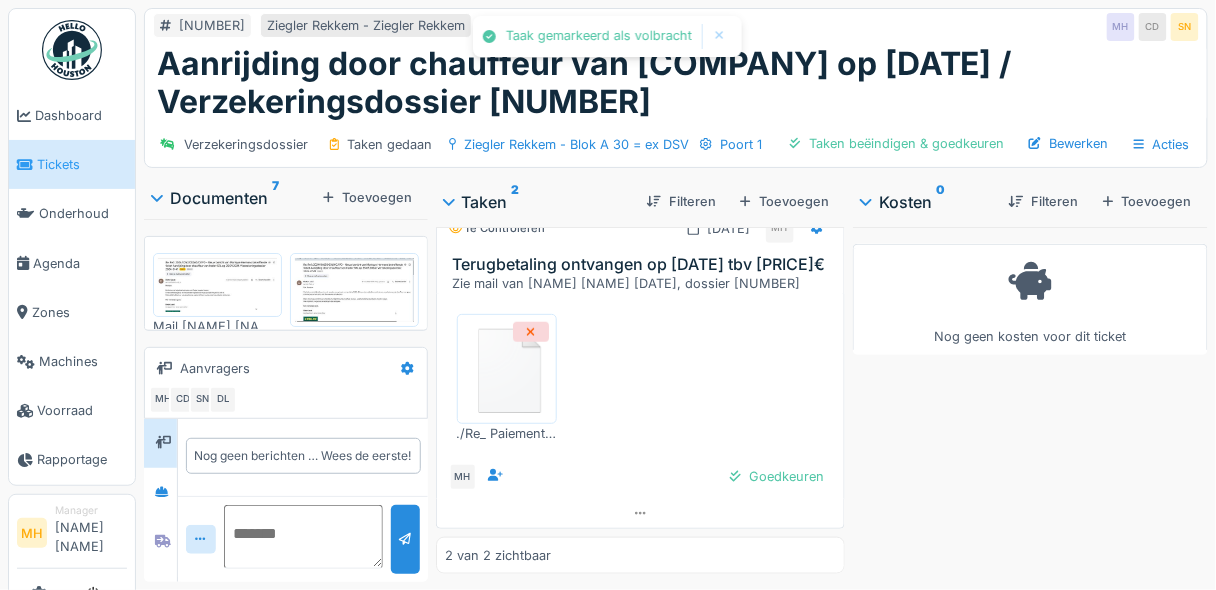 click at bounding box center (507, 369) 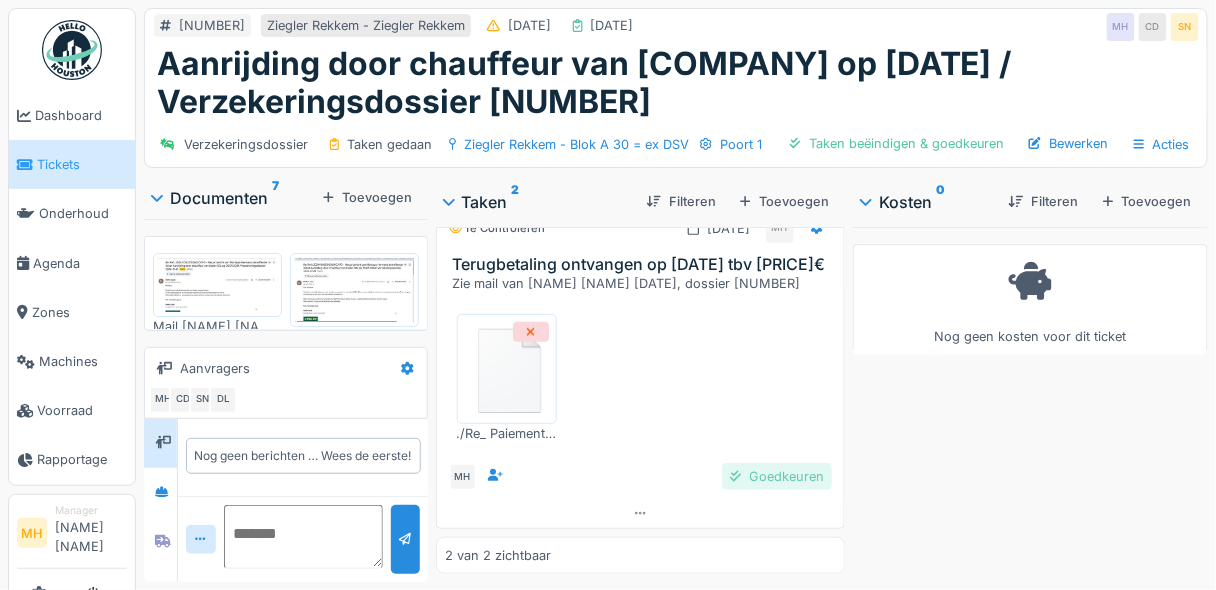 click on "Goedkeuren" at bounding box center [777, 476] 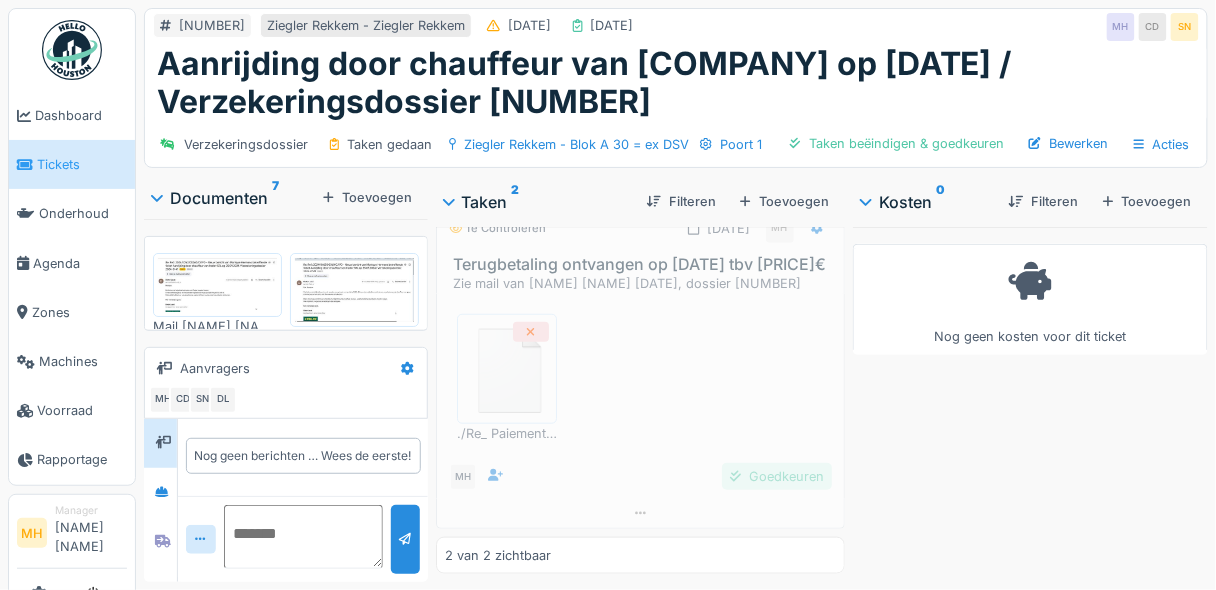 scroll, scrollTop: 373, scrollLeft: 0, axis: vertical 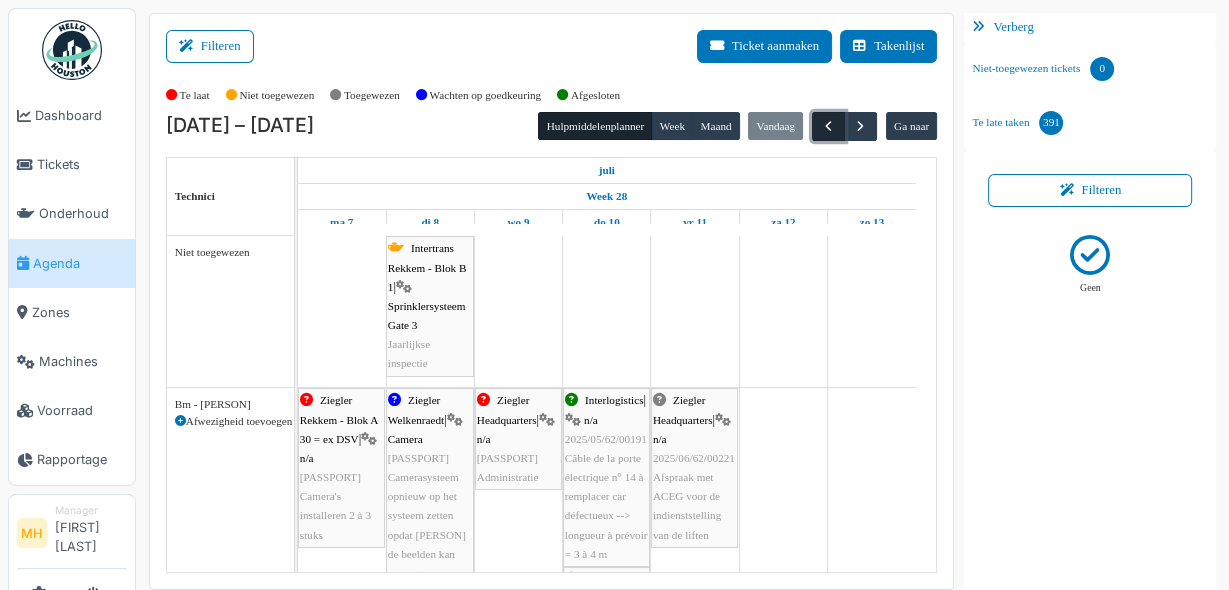 click at bounding box center (828, 126) 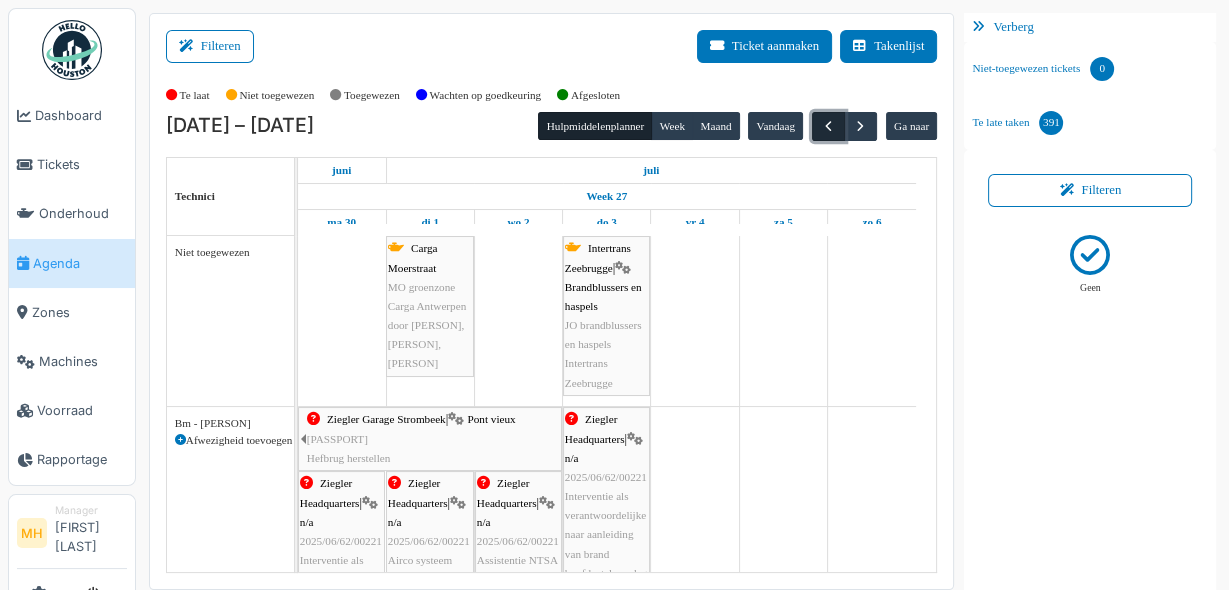 click at bounding box center (828, 126) 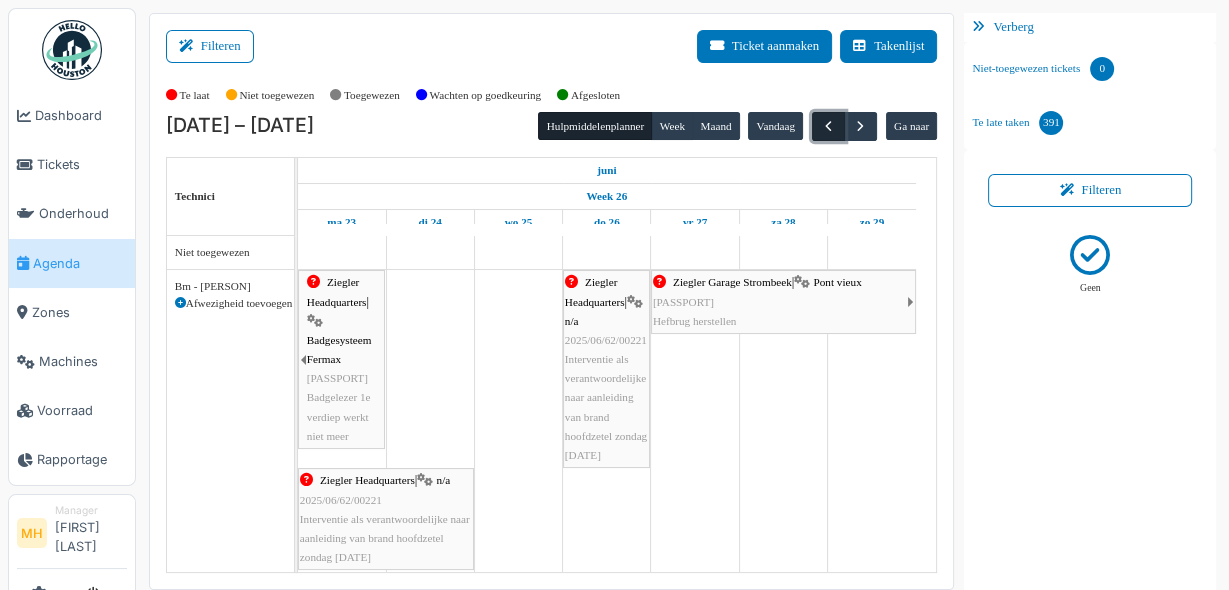 click at bounding box center [828, 126] 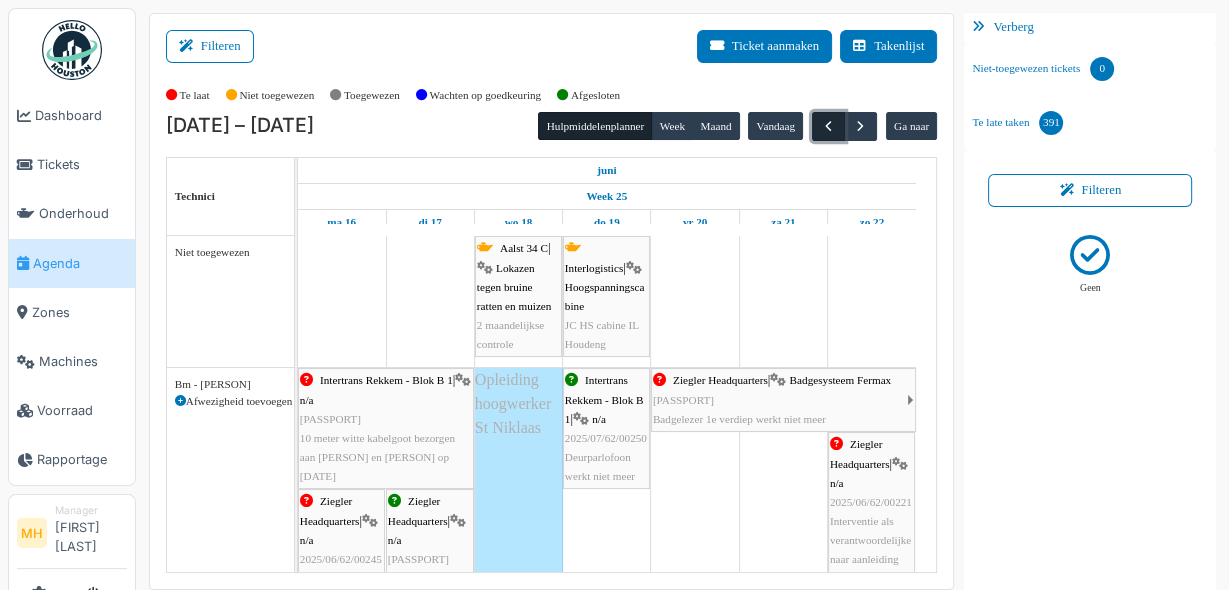 click at bounding box center (828, 126) 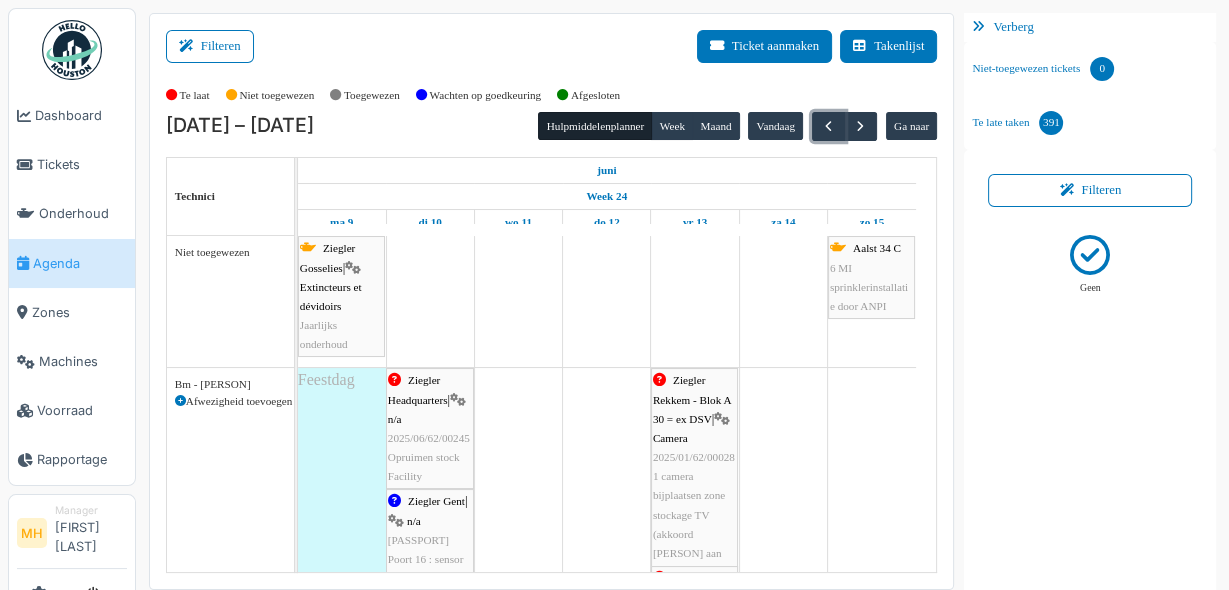scroll, scrollTop: 160, scrollLeft: 0, axis: vertical 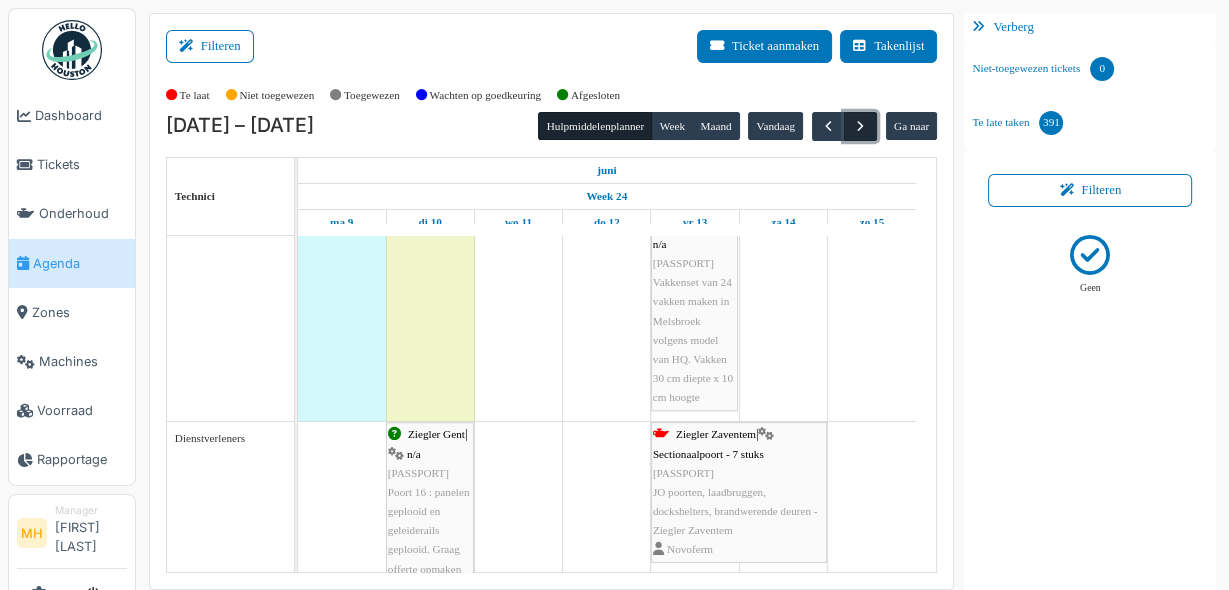click at bounding box center (860, 126) 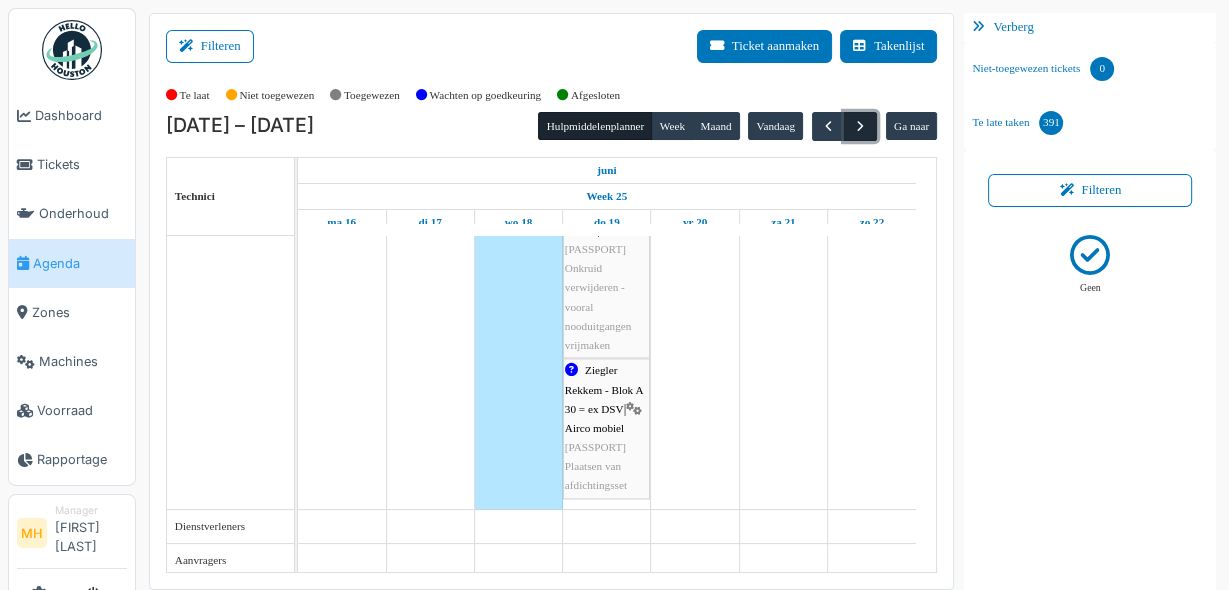 drag, startPoint x: 853, startPoint y: 121, endPoint x: 844, endPoint y: 128, distance: 11.401754 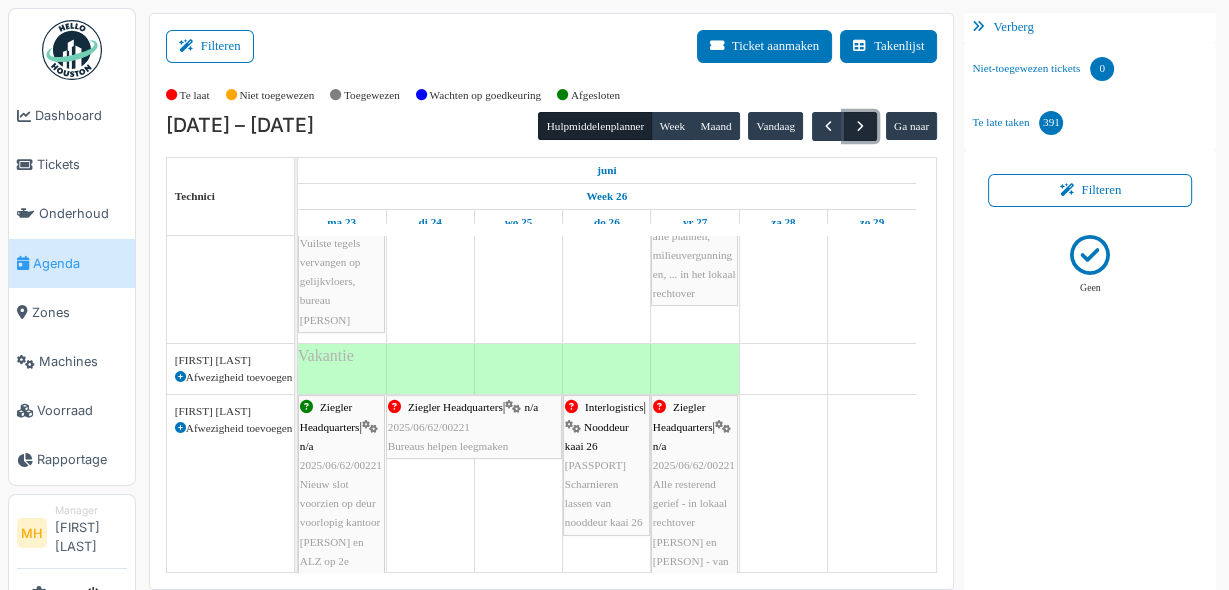 click at bounding box center (860, 126) 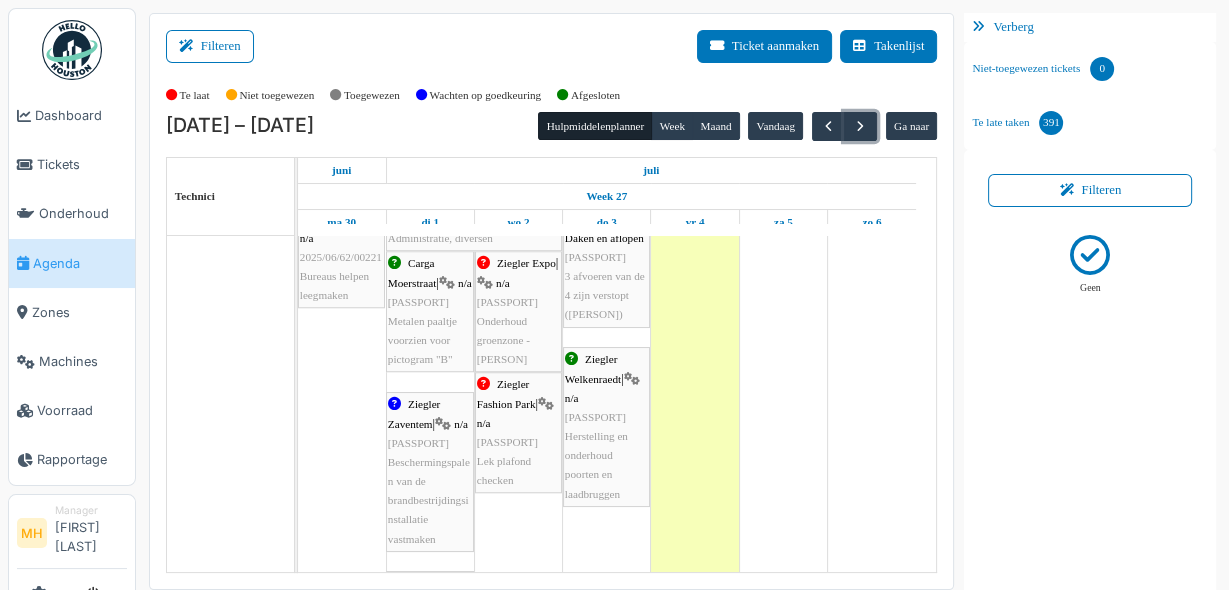 click on "Metalen paaltje voorzien voor pictogram "B"" at bounding box center [422, 340] 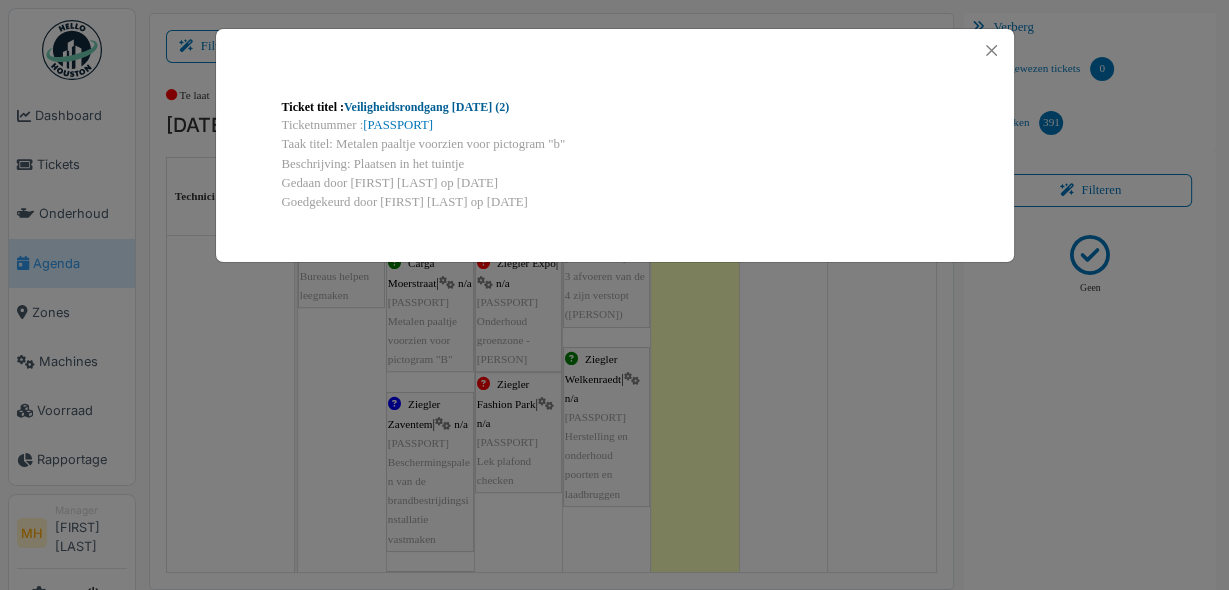 click on "Veiligheidsrondgang [DATE] (2)" at bounding box center [426, 107] 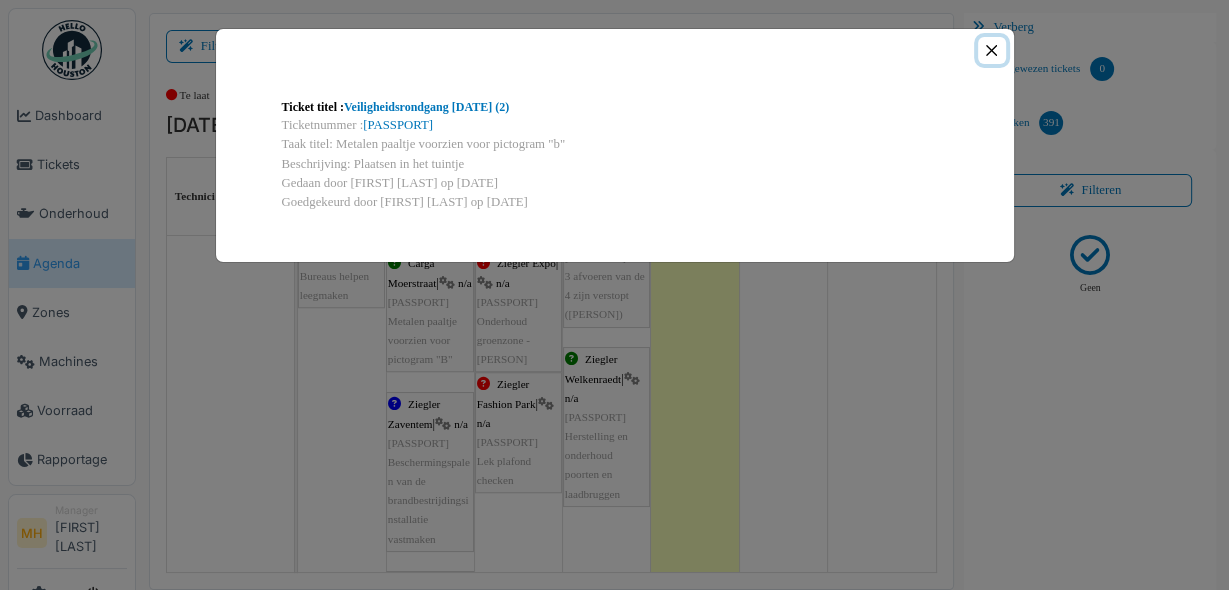 click at bounding box center (991, 50) 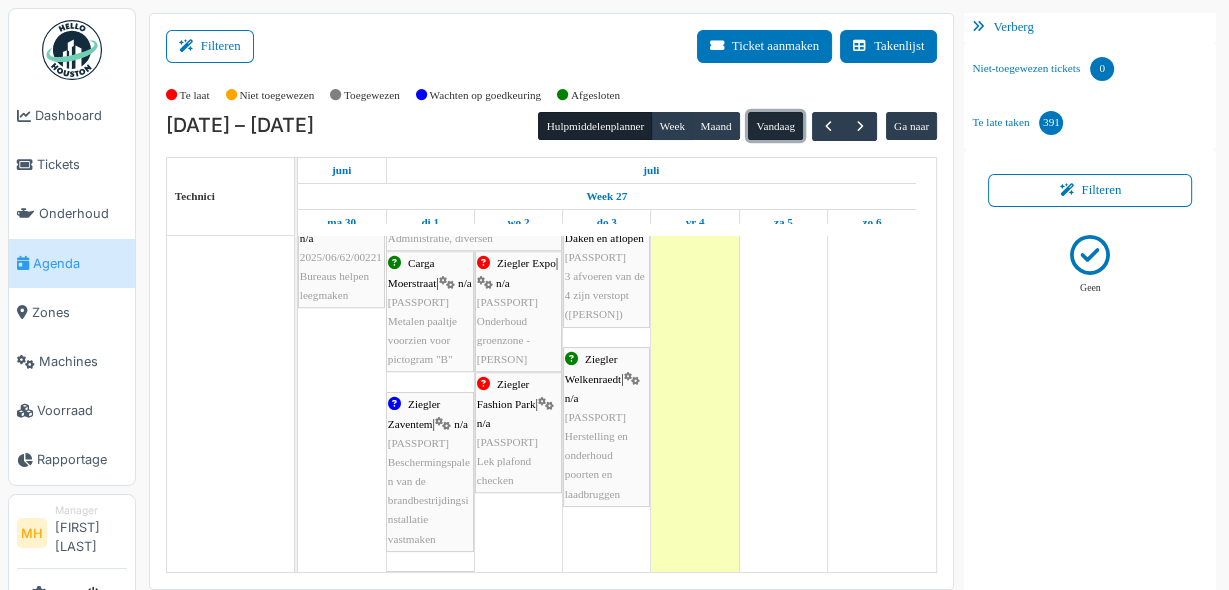click on "Vandaag" at bounding box center (775, 126) 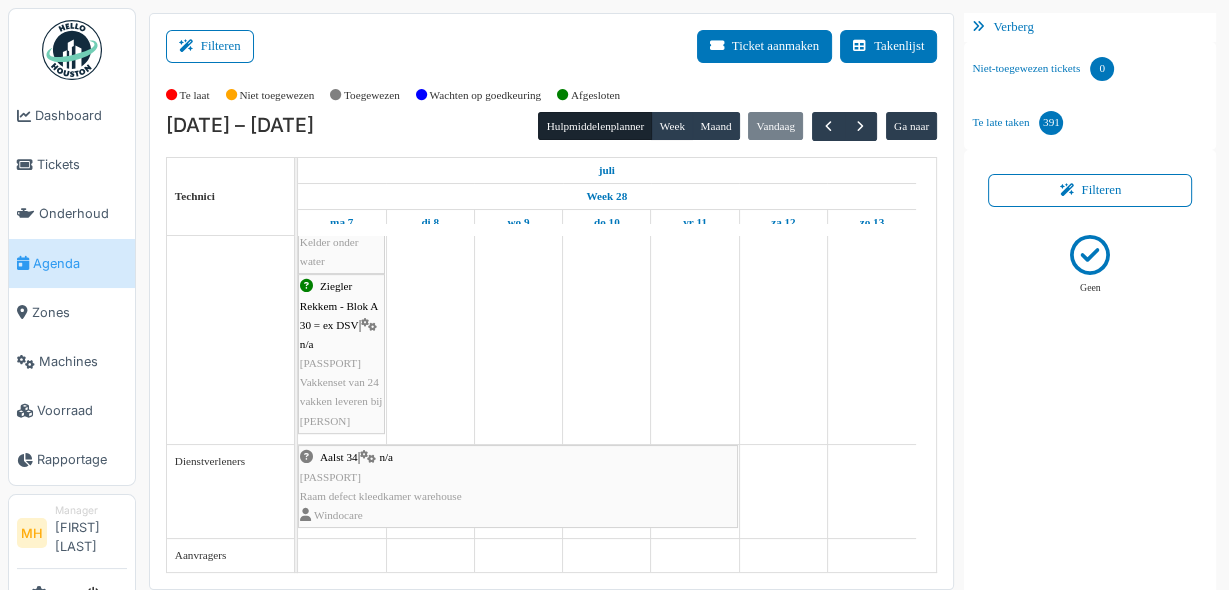 scroll, scrollTop: 823, scrollLeft: 0, axis: vertical 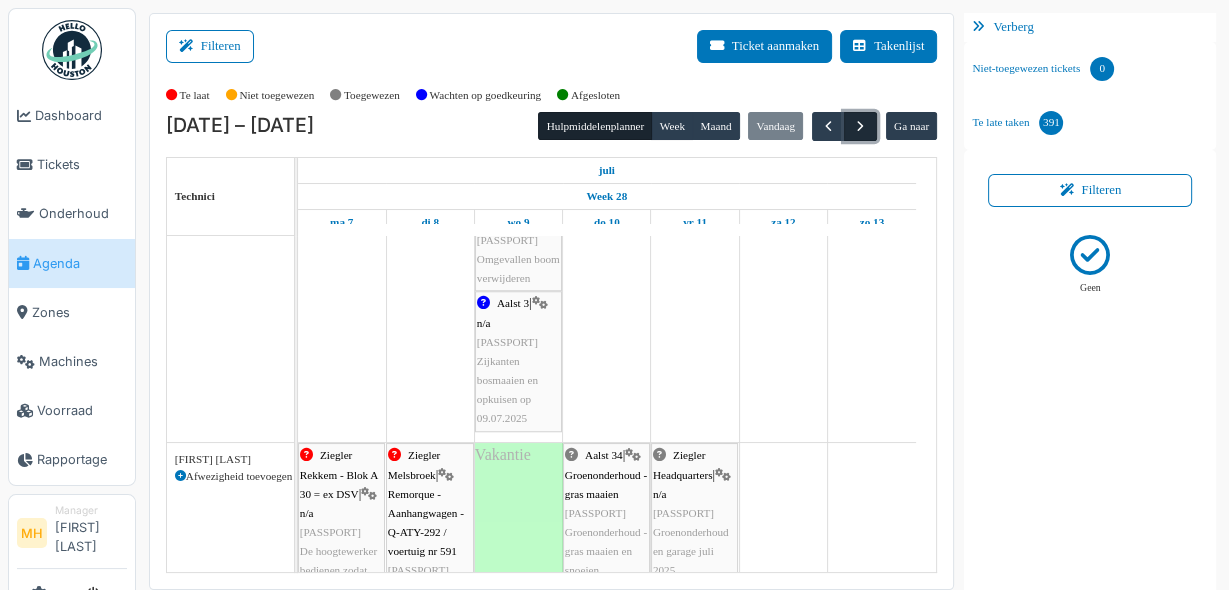 click at bounding box center [860, 126] 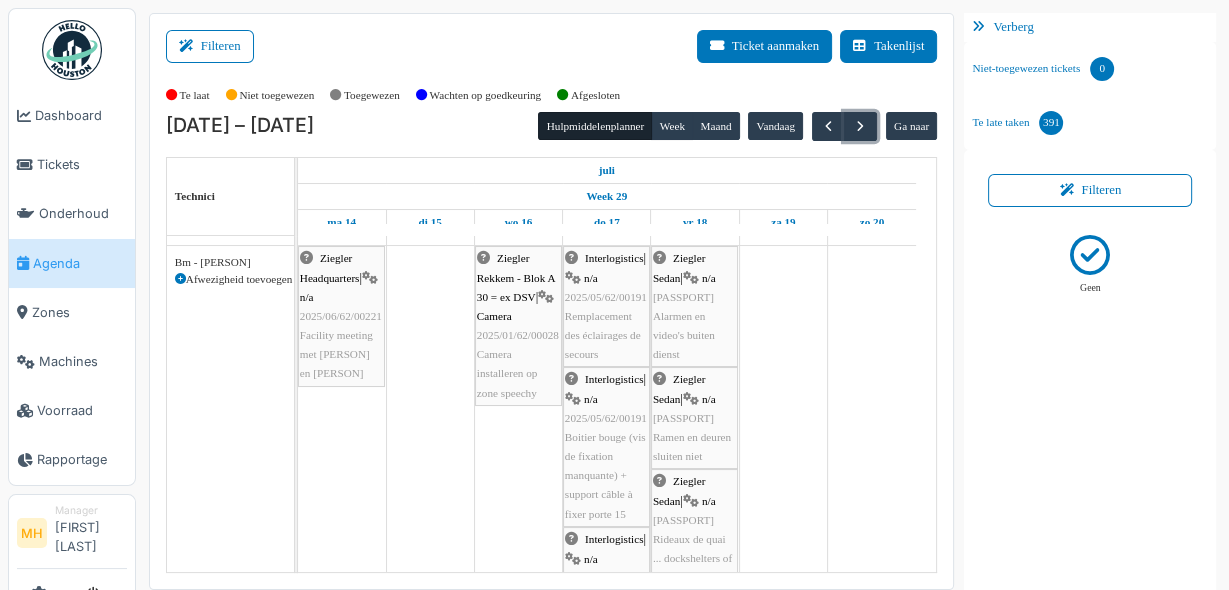 scroll, scrollTop: 1104, scrollLeft: 0, axis: vertical 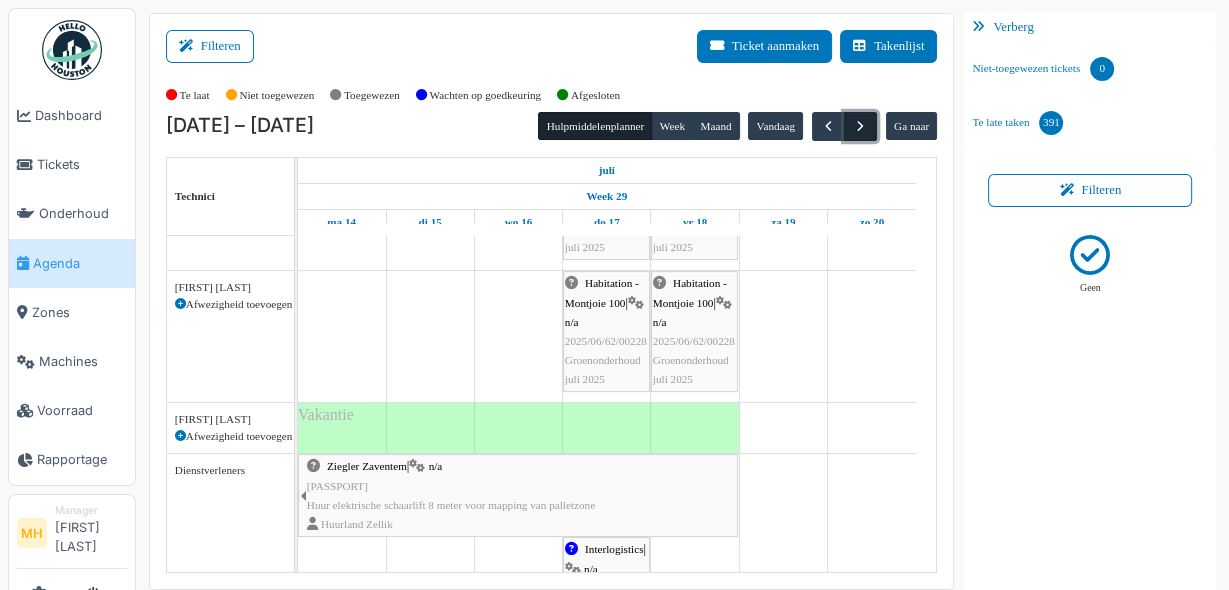click at bounding box center [860, 126] 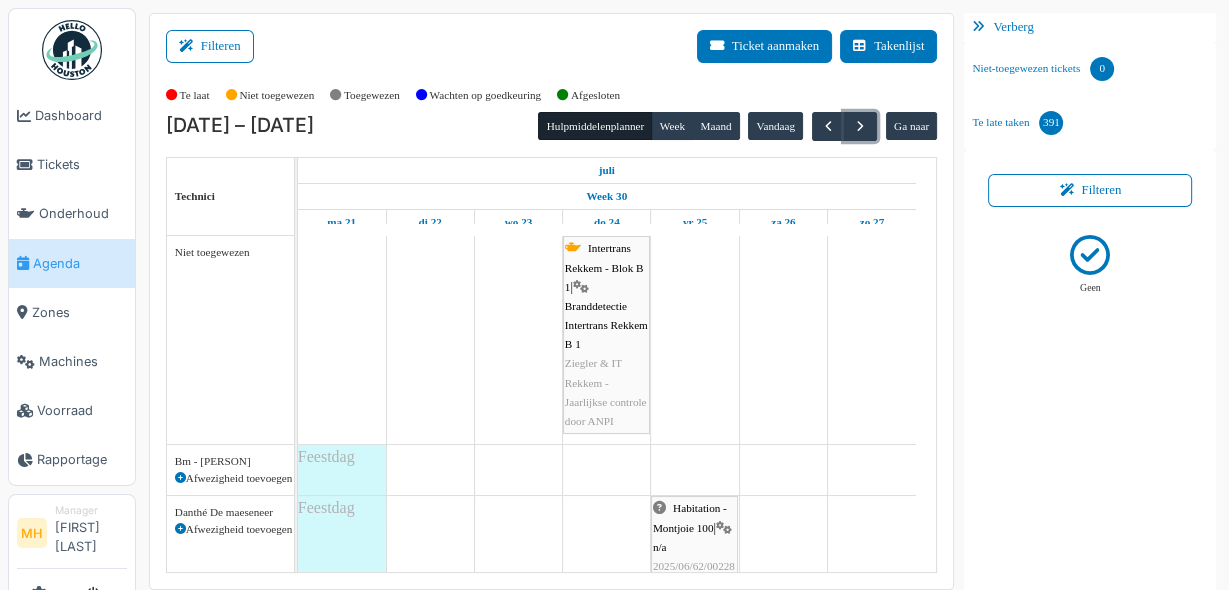 scroll, scrollTop: 160, scrollLeft: 0, axis: vertical 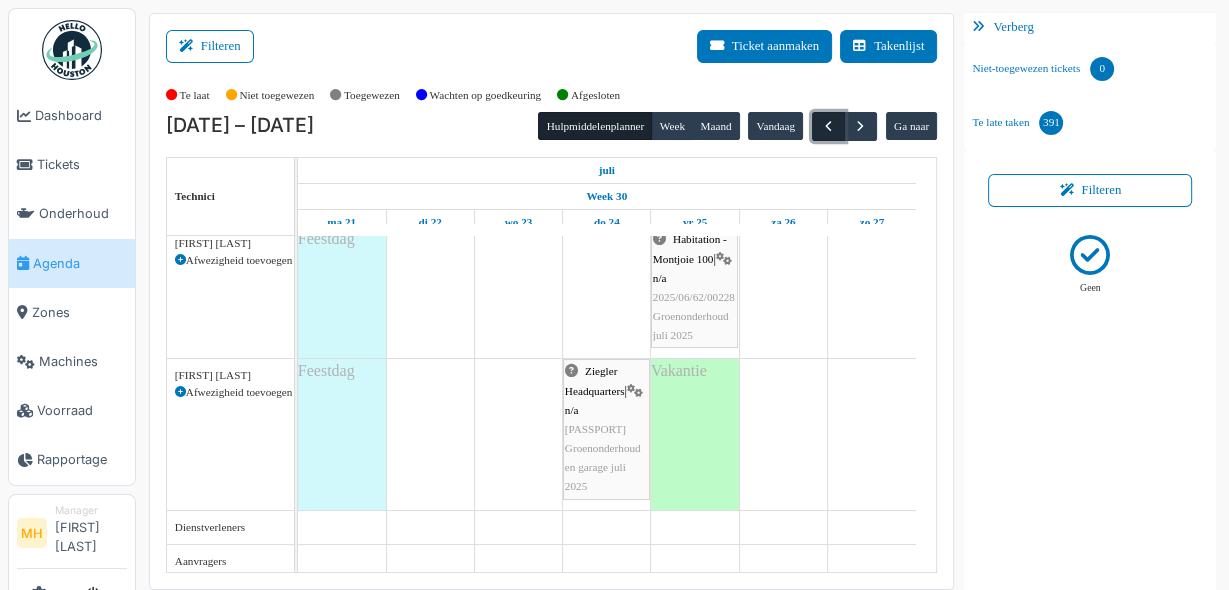 click at bounding box center [828, 126] 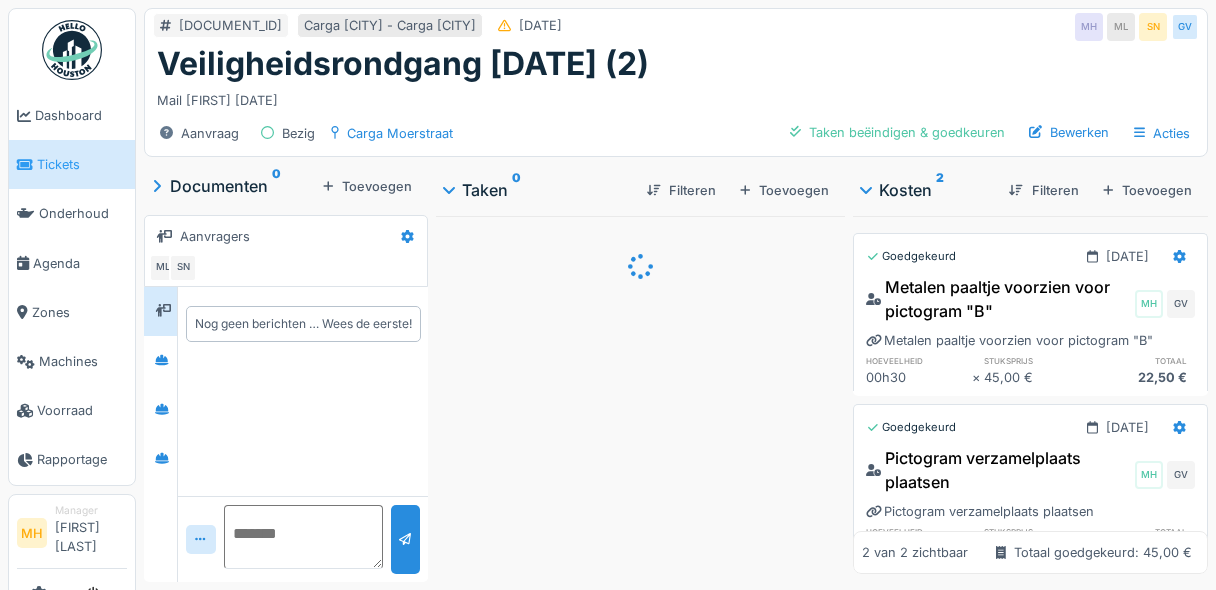 scroll, scrollTop: 0, scrollLeft: 0, axis: both 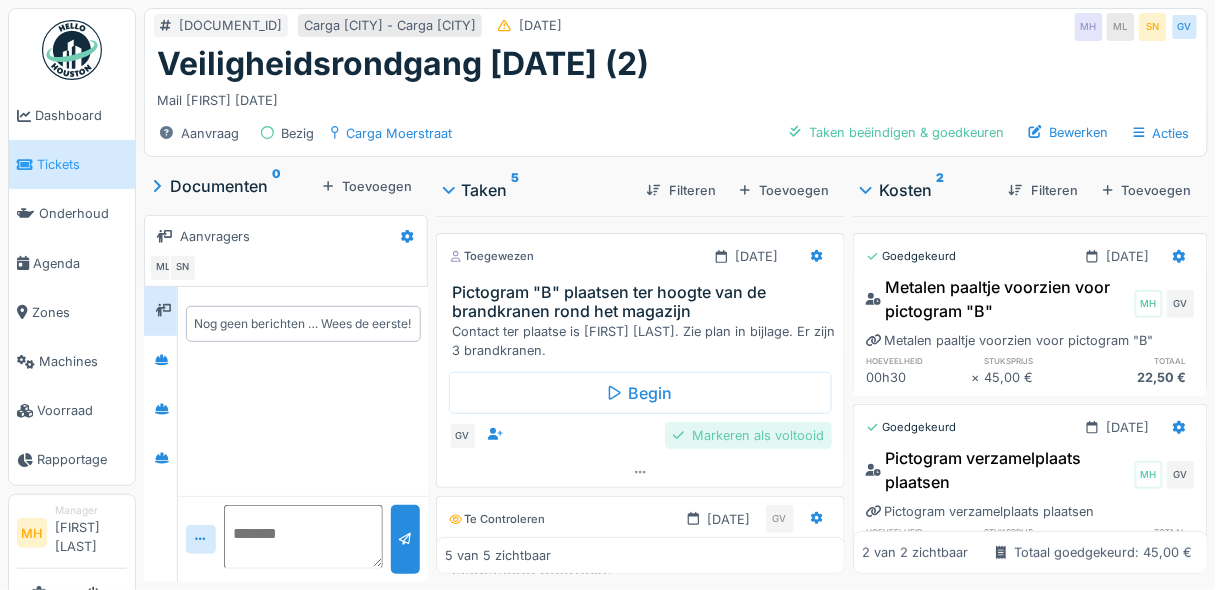 click on "Markeren als voltooid" at bounding box center (748, 435) 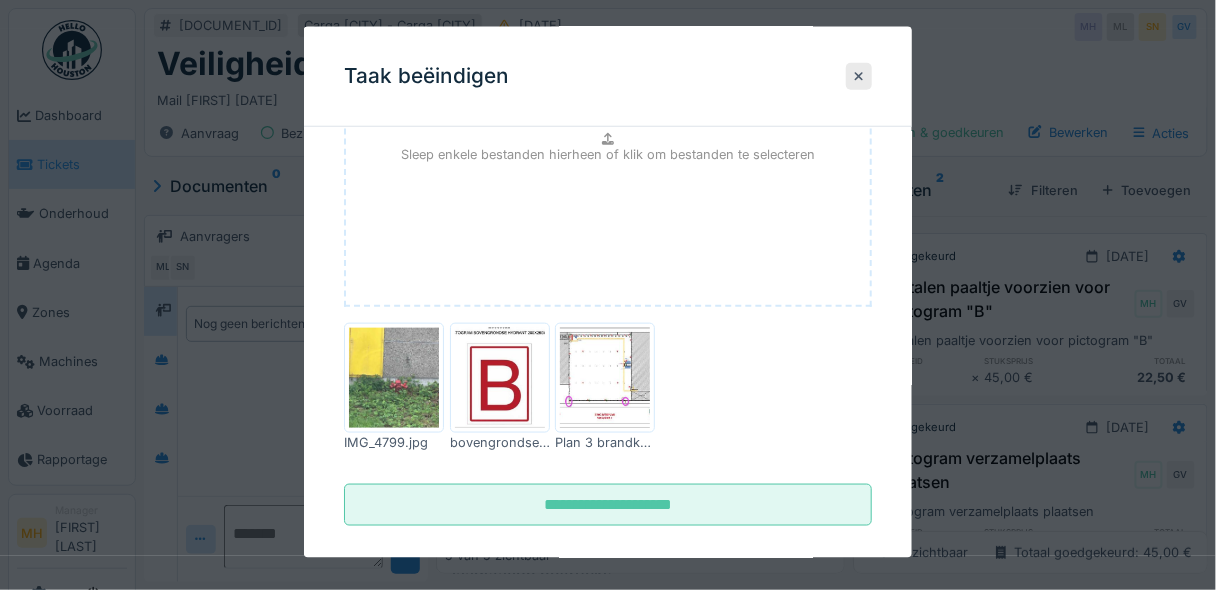 scroll, scrollTop: 425, scrollLeft: 0, axis: vertical 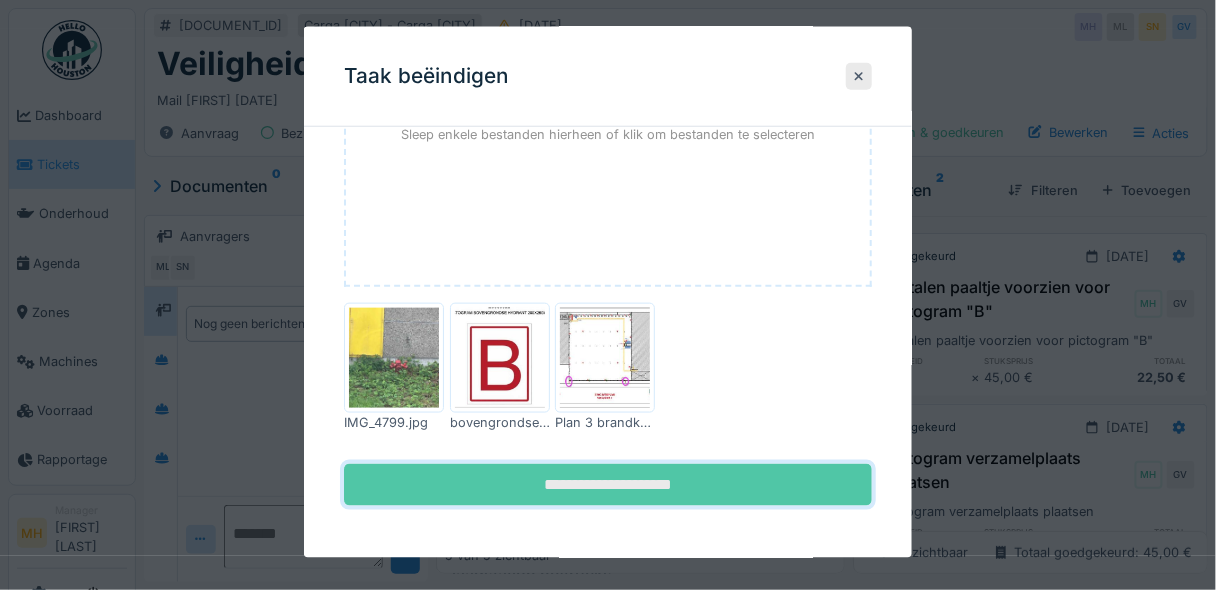 click on "**********" at bounding box center [608, 484] 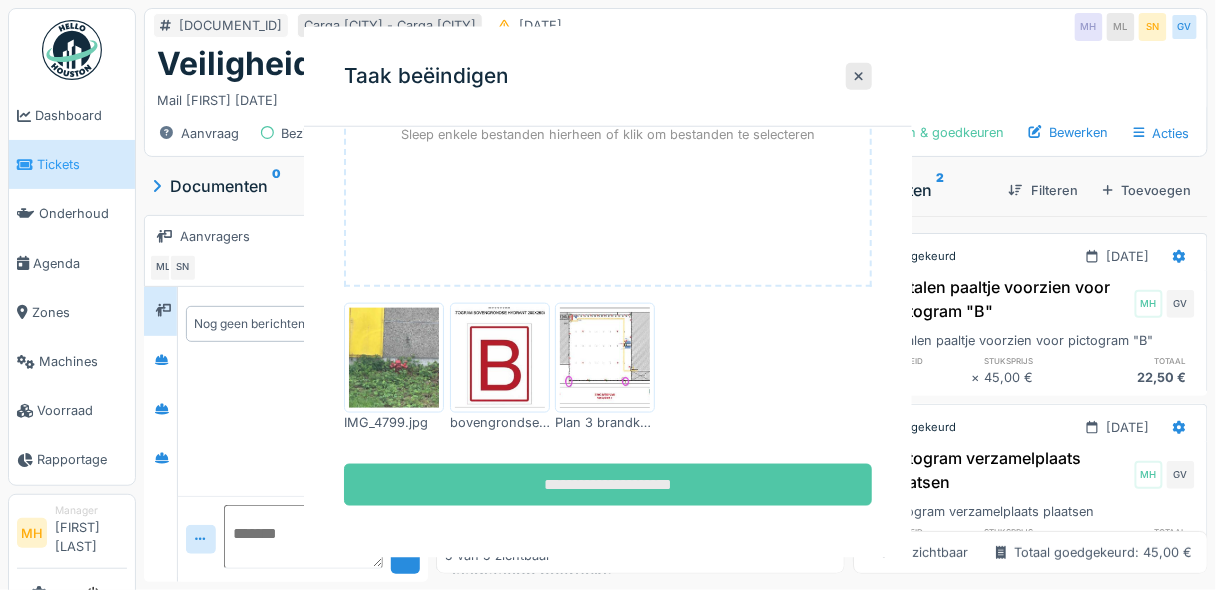 scroll, scrollTop: 0, scrollLeft: 0, axis: both 